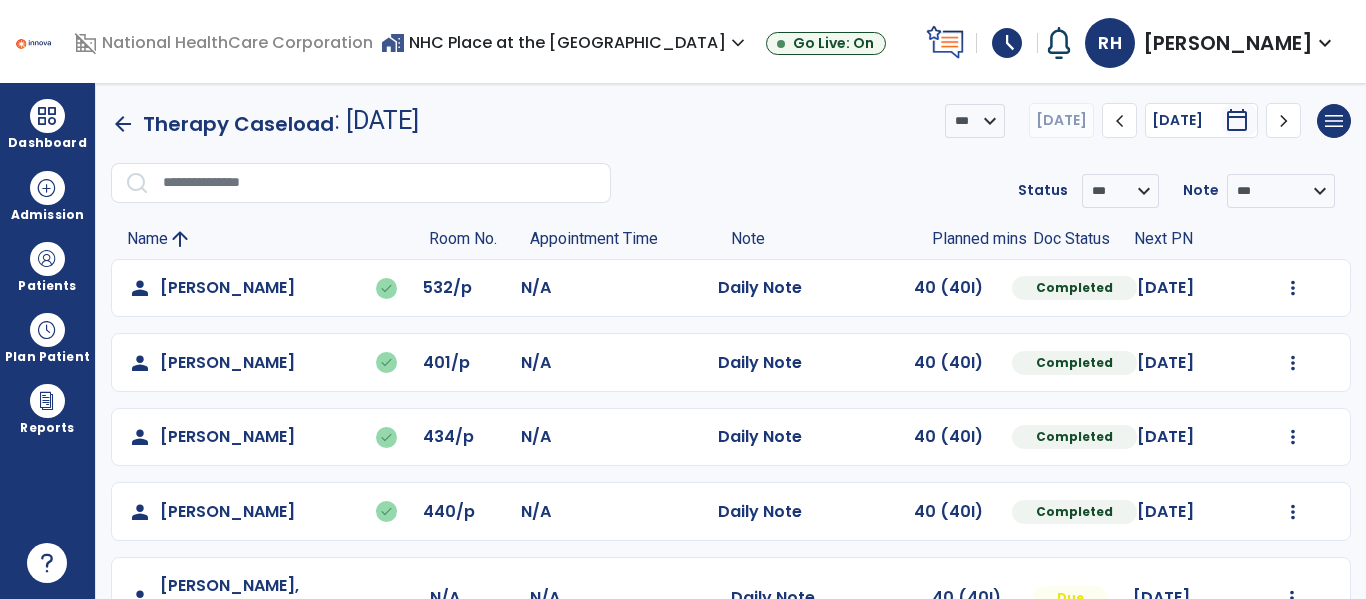 scroll, scrollTop: 0, scrollLeft: 0, axis: both 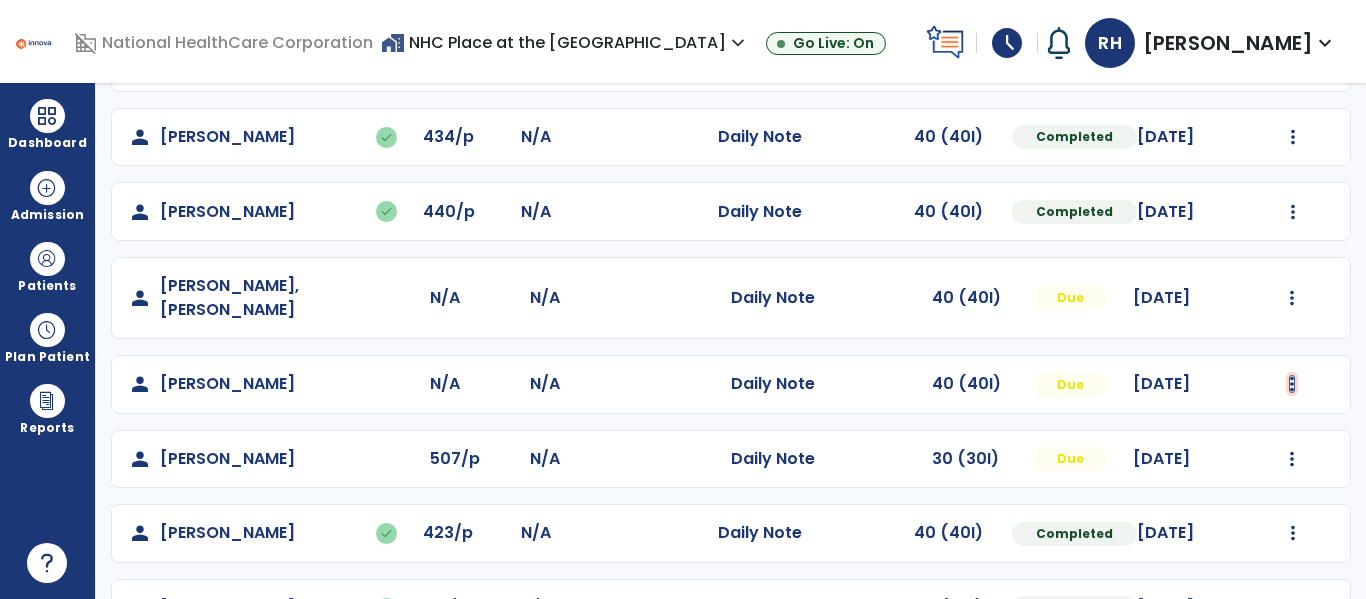 click at bounding box center (1293, -12) 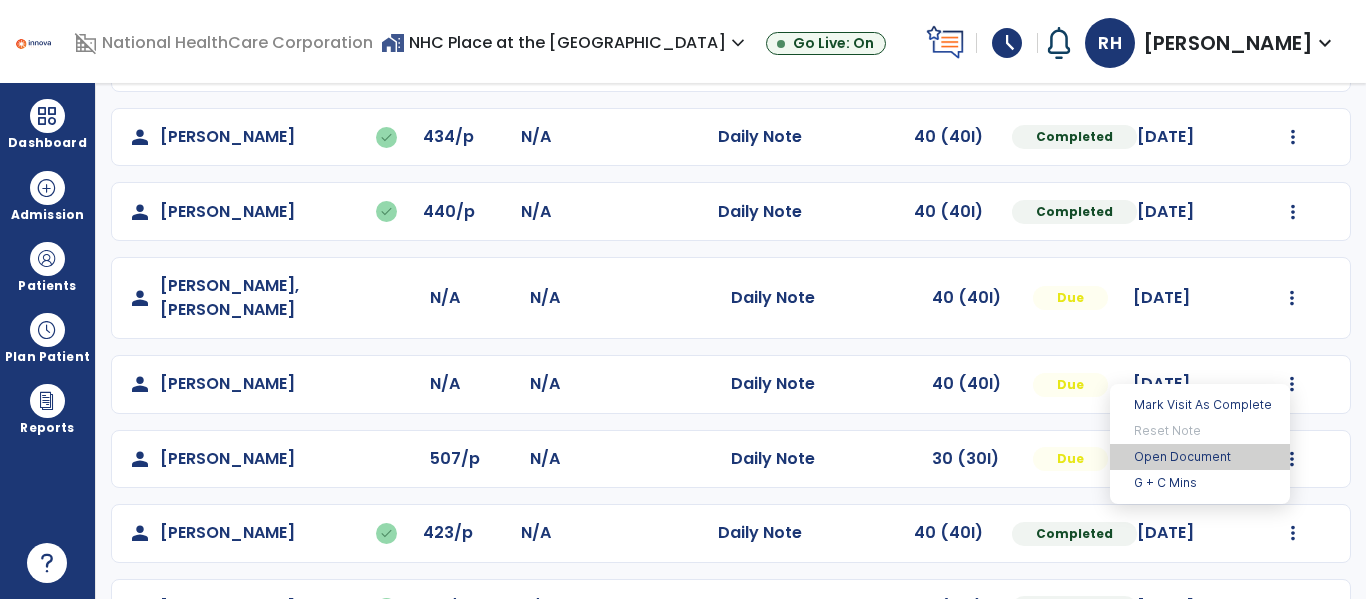 click on "Open Document" at bounding box center [1200, 457] 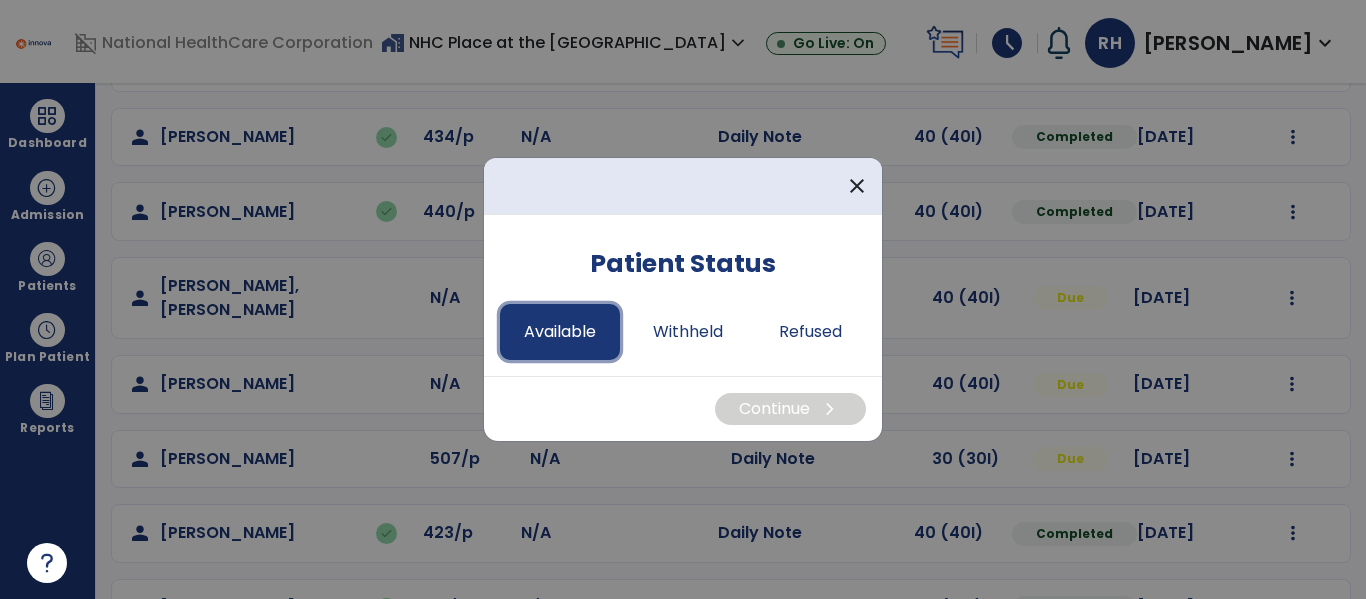 click on "Available" at bounding box center [560, 332] 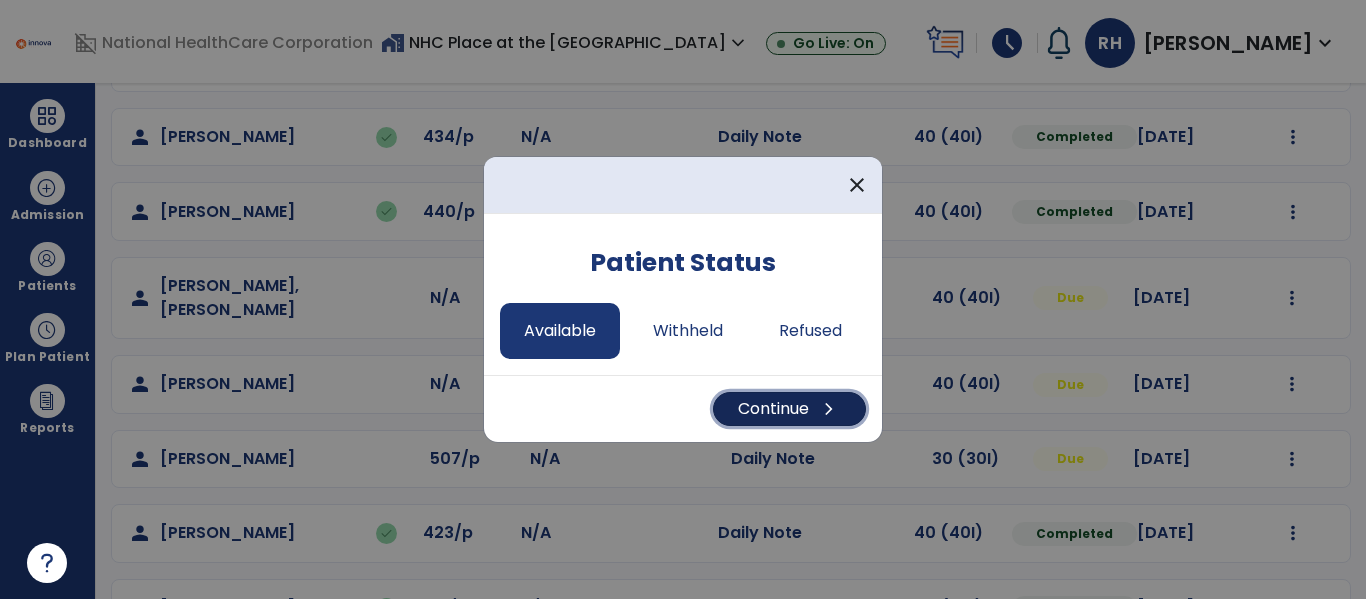 click on "Continue   chevron_right" at bounding box center (789, 409) 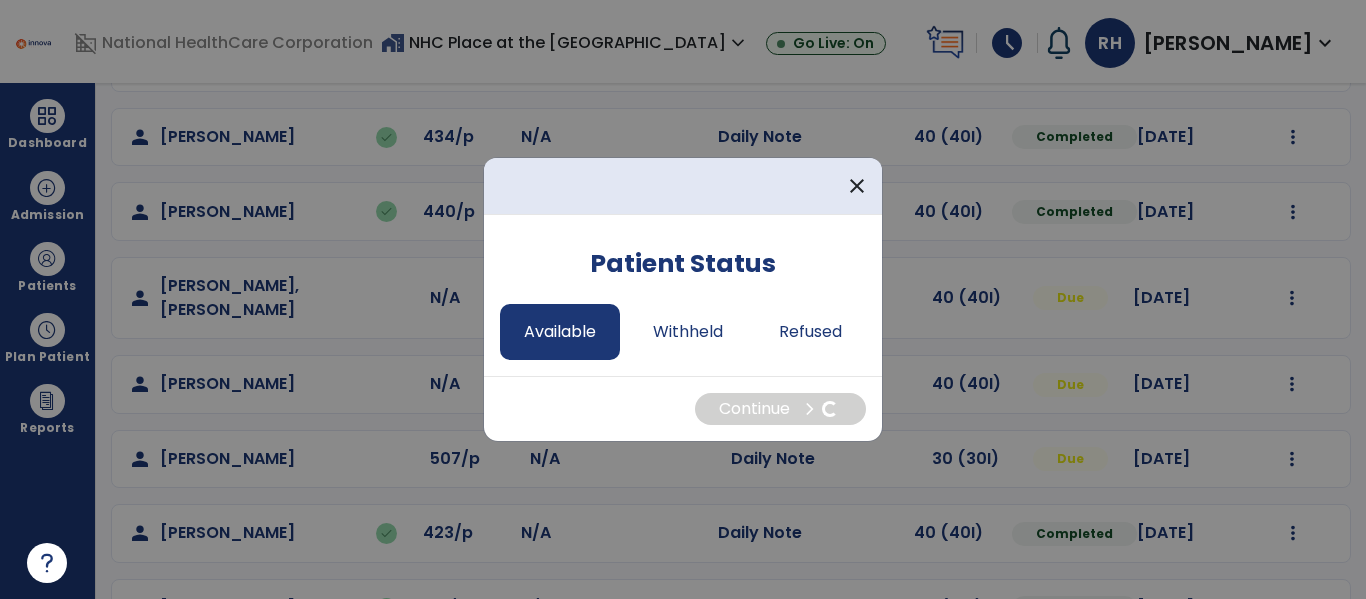 select on "*" 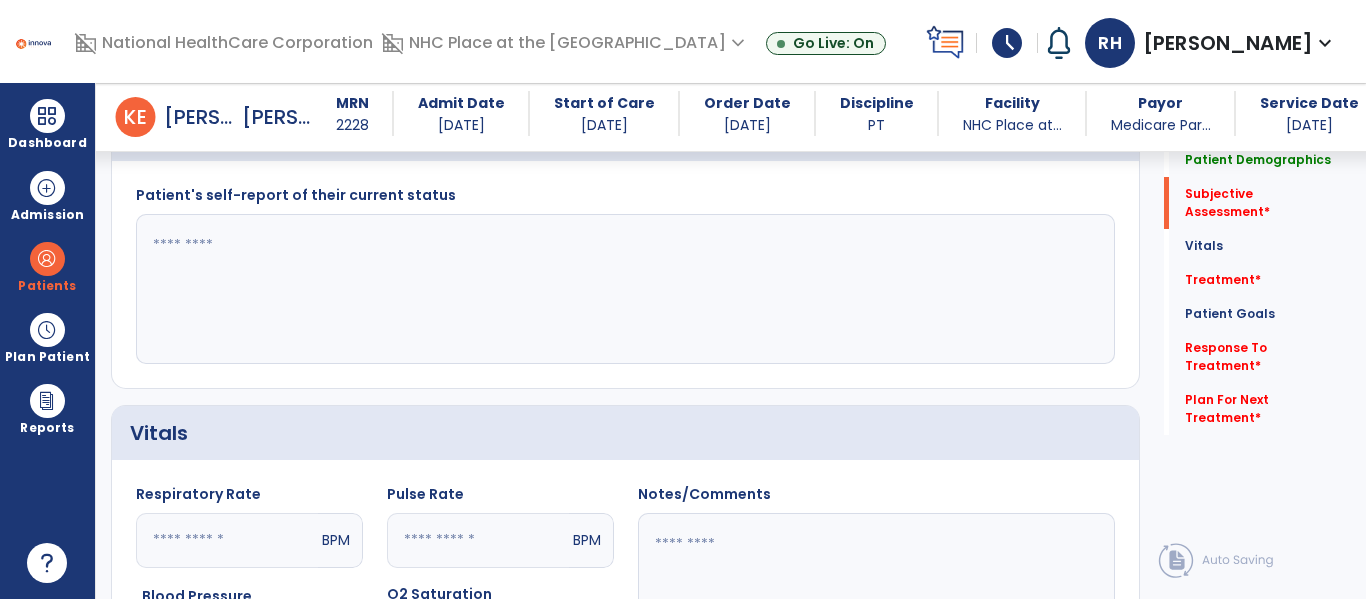 scroll, scrollTop: 316, scrollLeft: 0, axis: vertical 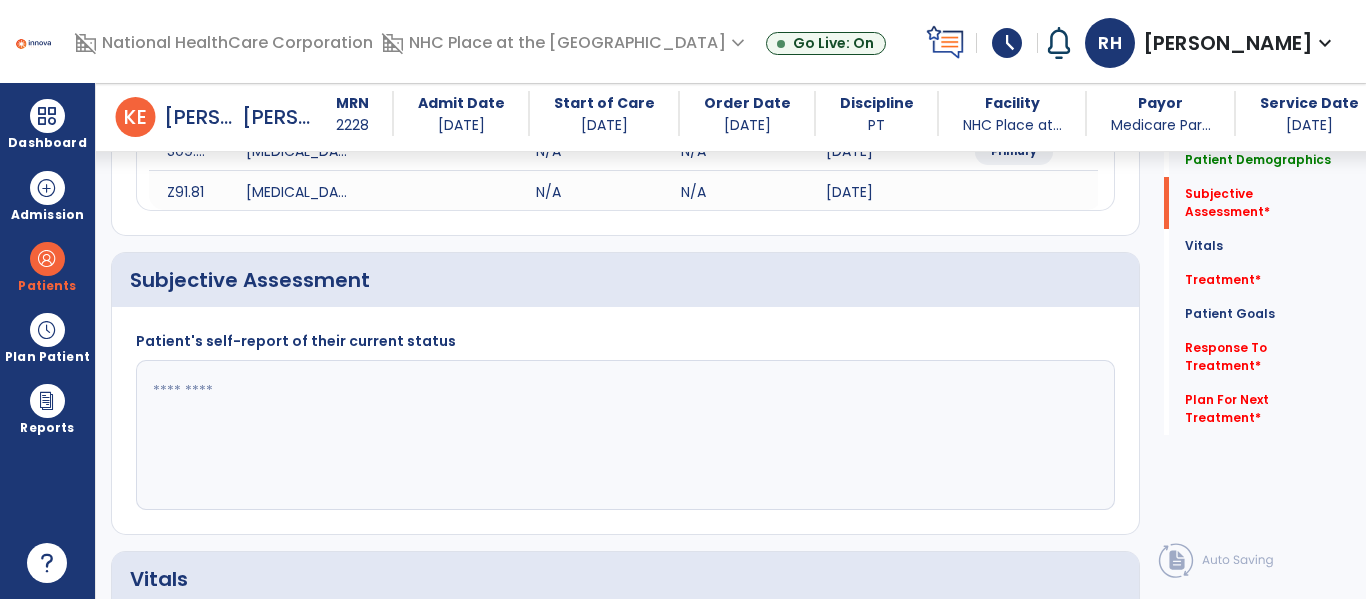 click 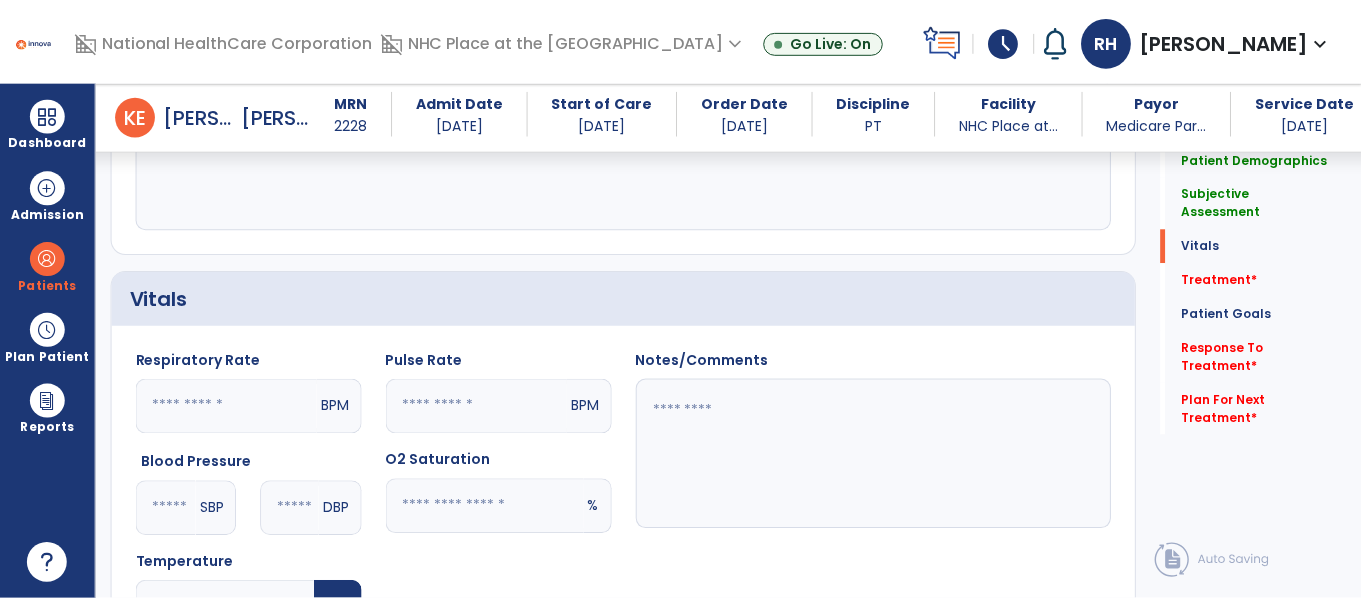 scroll, scrollTop: 1016, scrollLeft: 0, axis: vertical 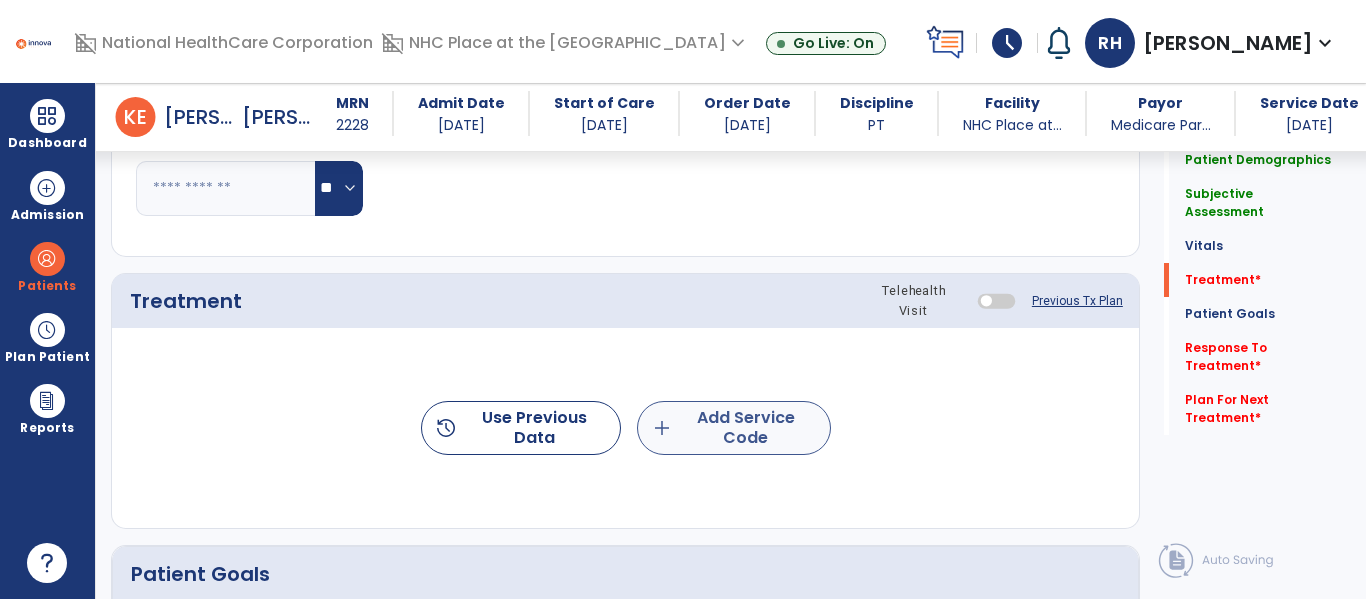 type on "**********" 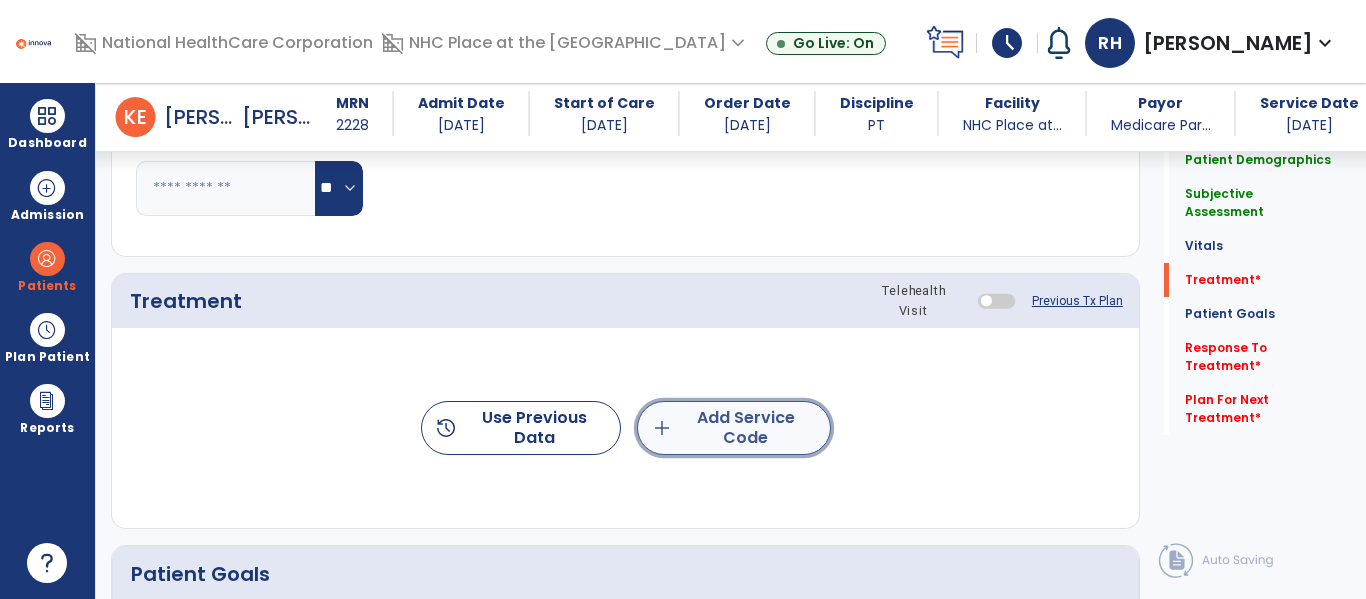 click on "add  Add Service Code" 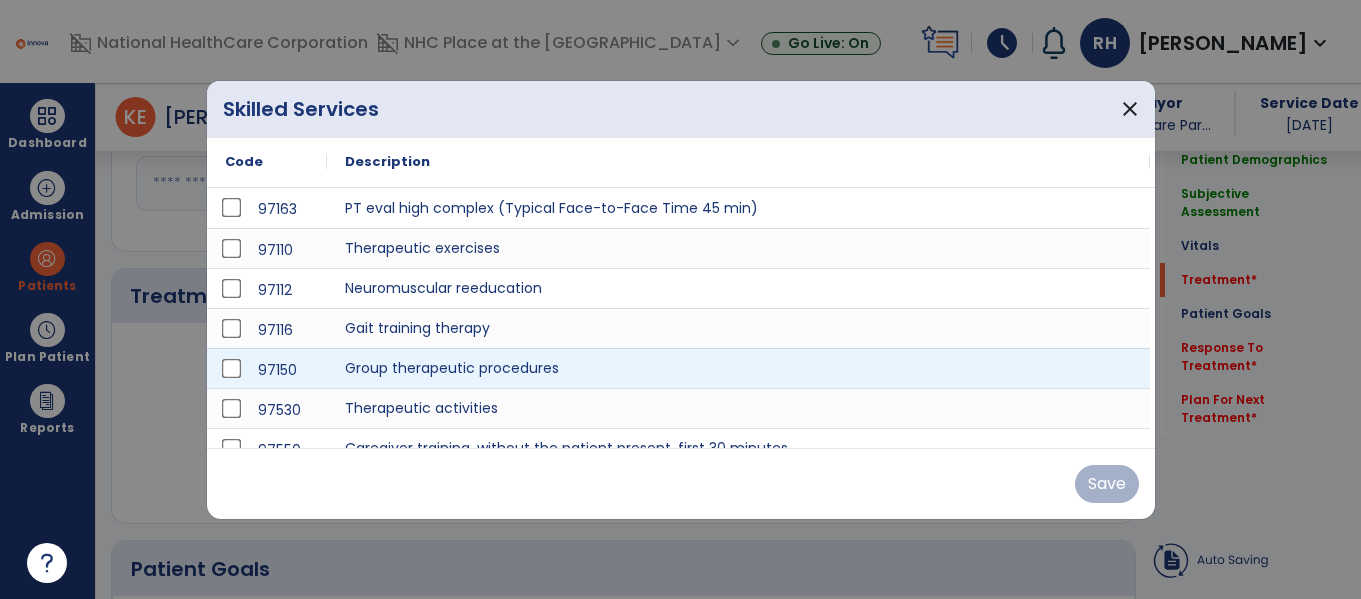 scroll, scrollTop: 1016, scrollLeft: 0, axis: vertical 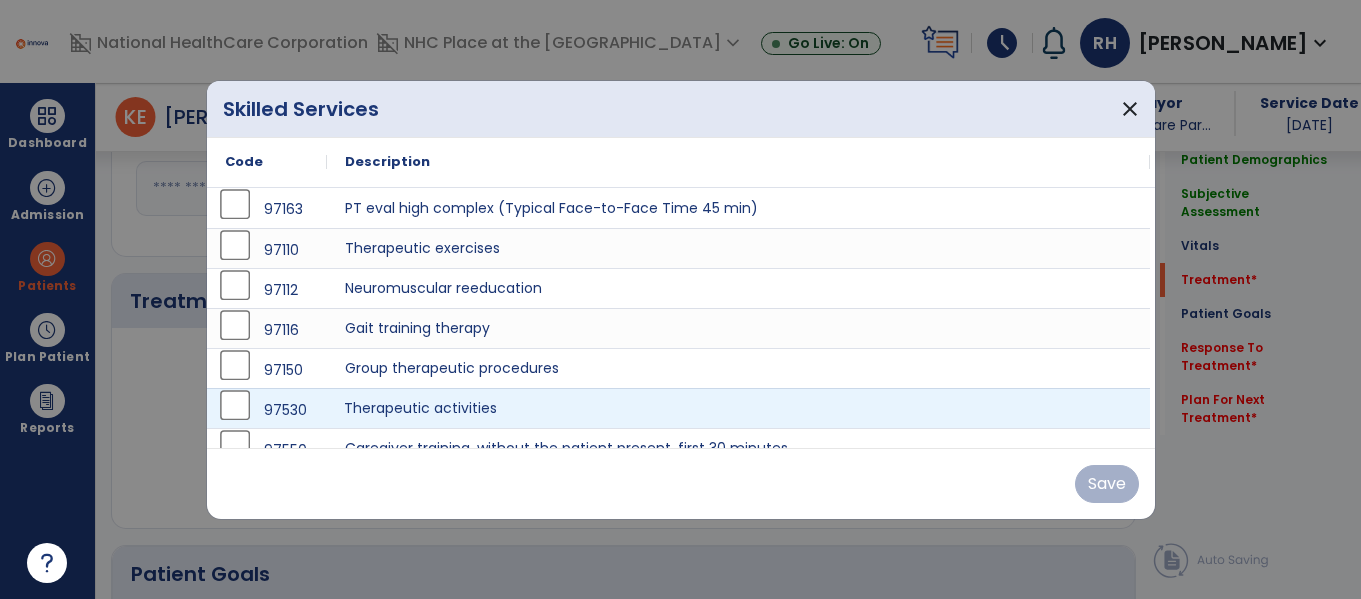 click on "Therapeutic activities" at bounding box center [738, 408] 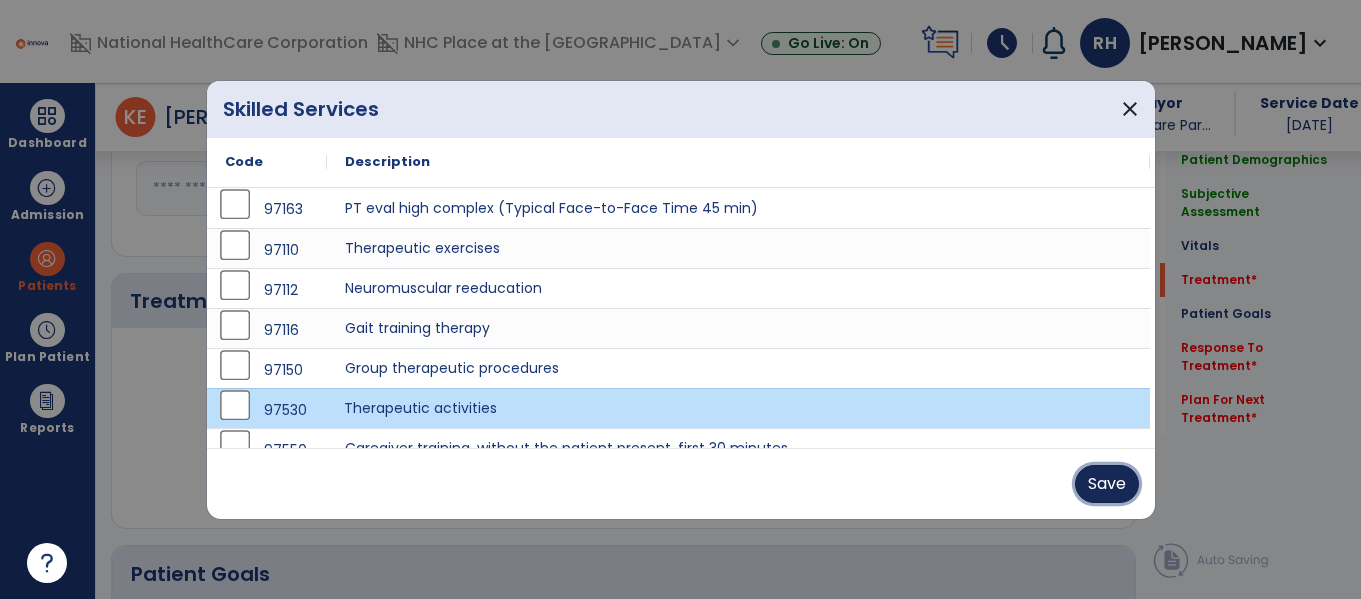 click on "Save" at bounding box center (1107, 484) 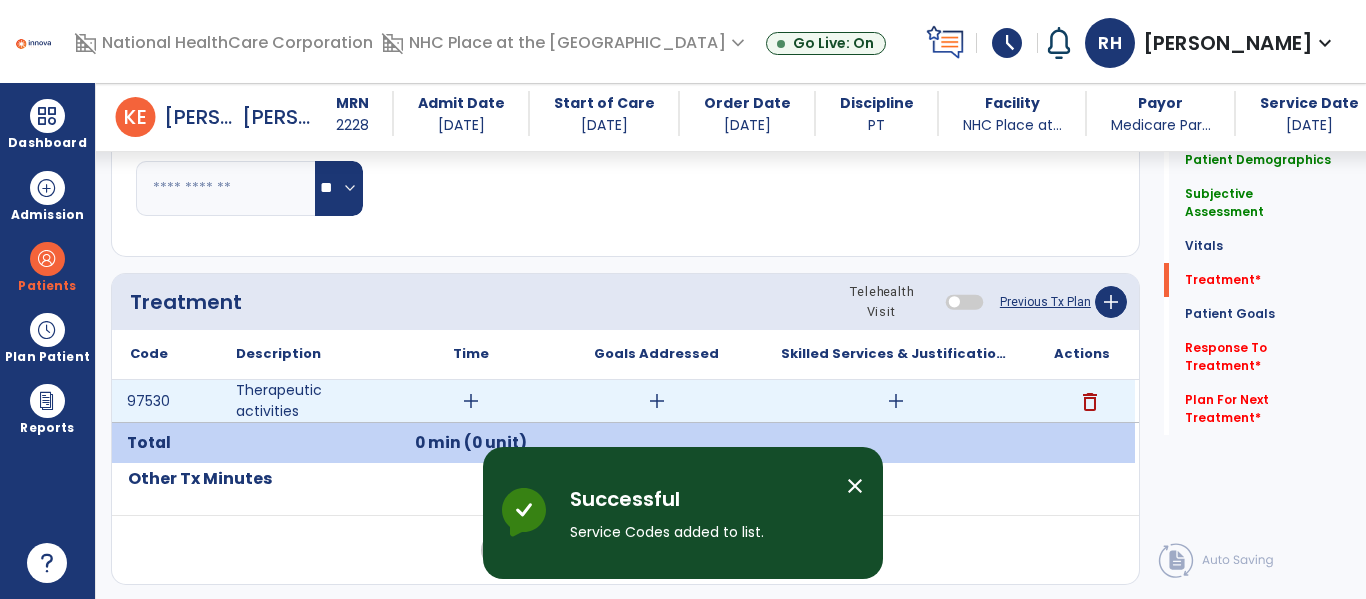 click on "add" at bounding box center [471, 401] 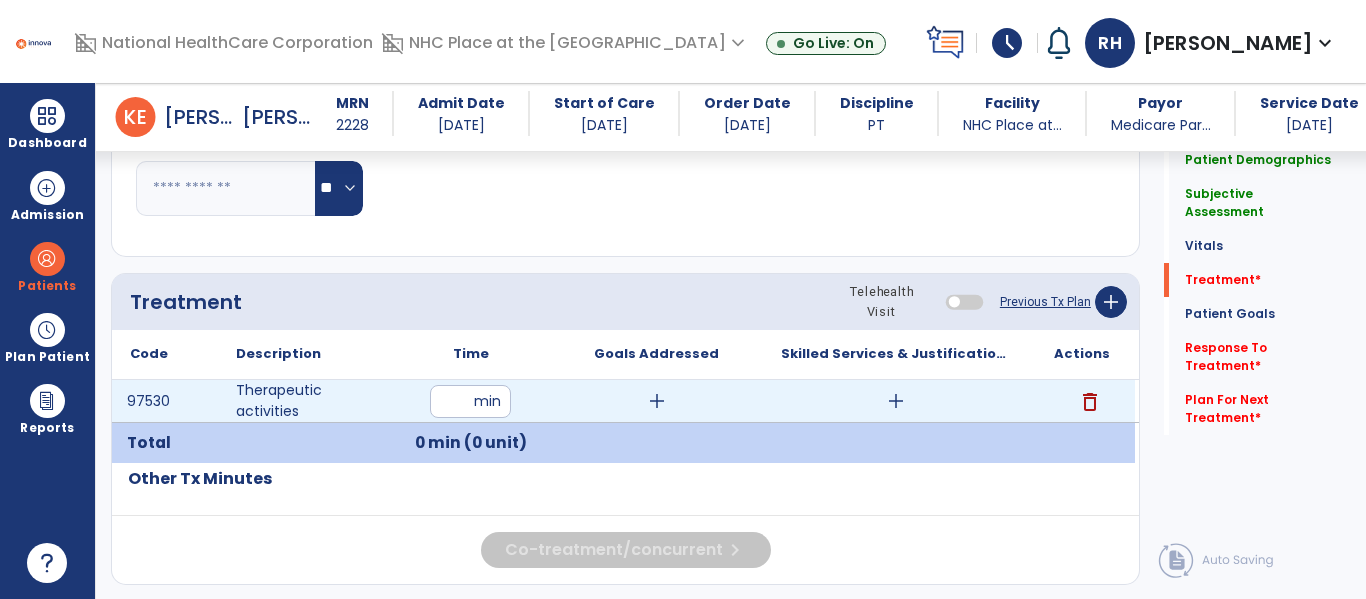 type on "**" 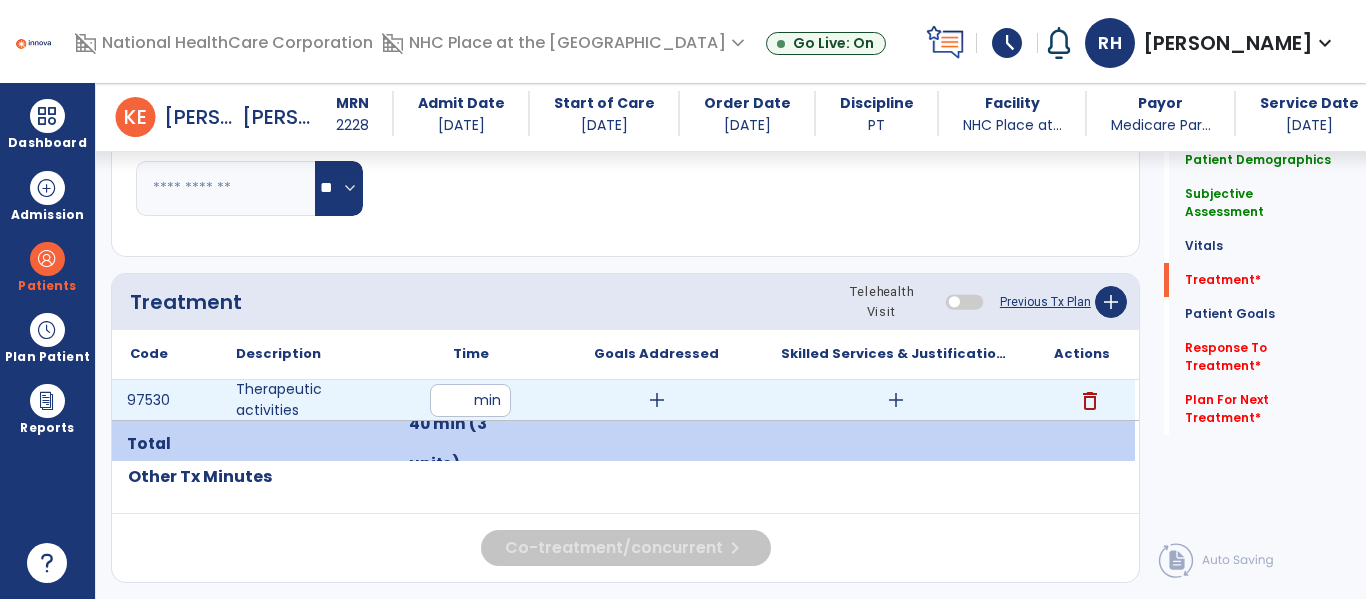 click on "add" at bounding box center (656, 400) 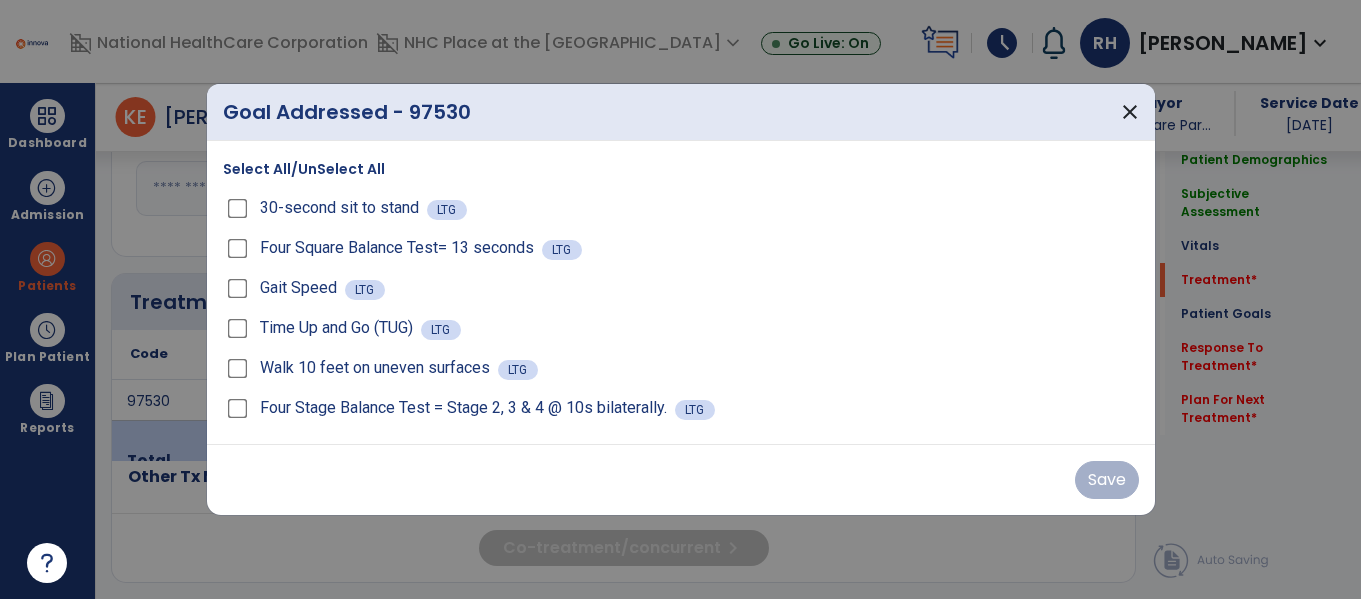 scroll, scrollTop: 1016, scrollLeft: 0, axis: vertical 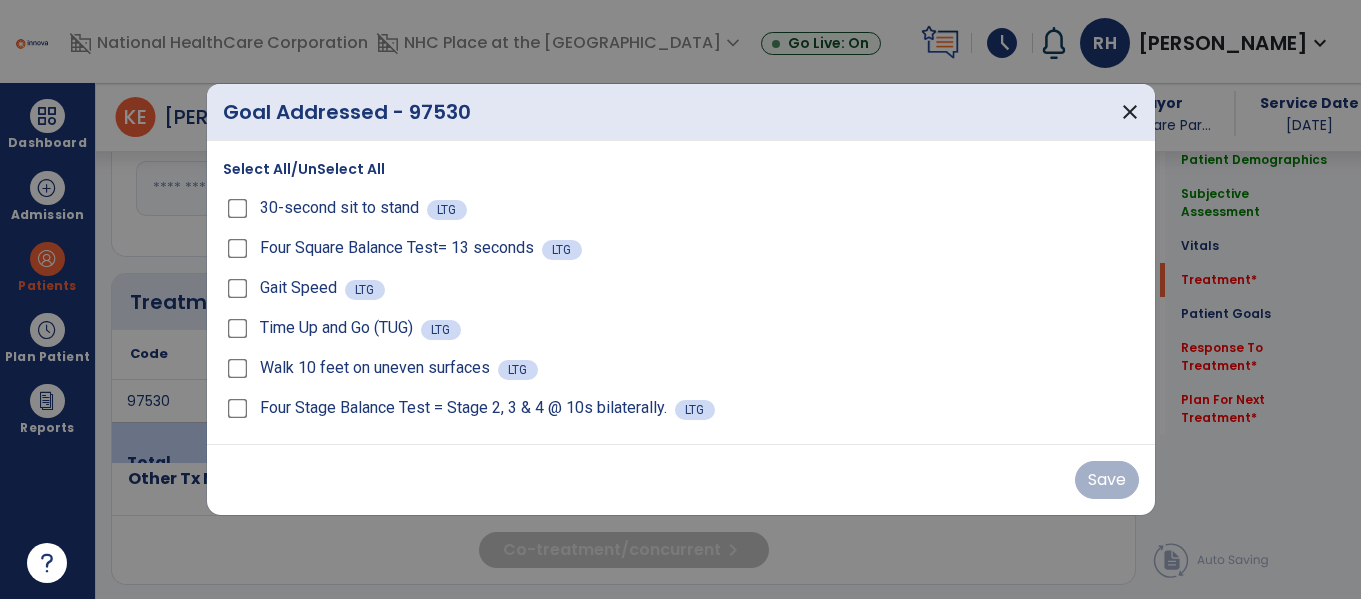 click on "Four Square Balance Test= 13 seconds" at bounding box center (397, 248) 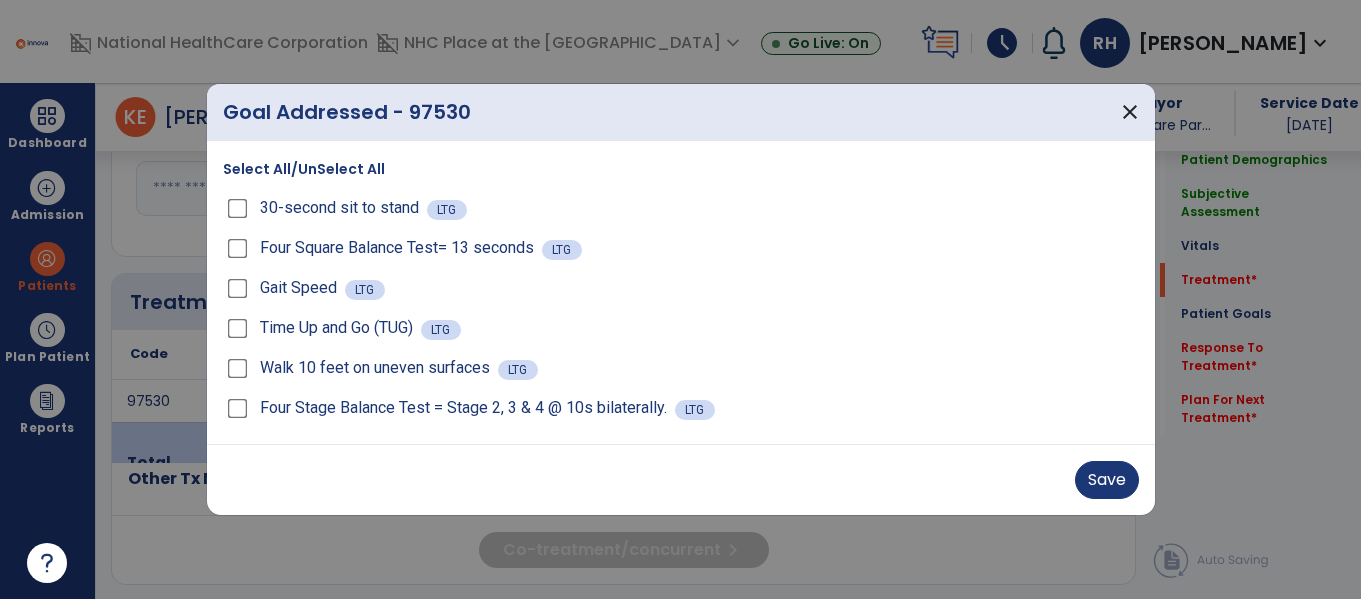 click on "Four Stage Balance Test = Stage 2, 3 & 4 @ 10s bilaterally.  LTG" at bounding box center [681, 408] 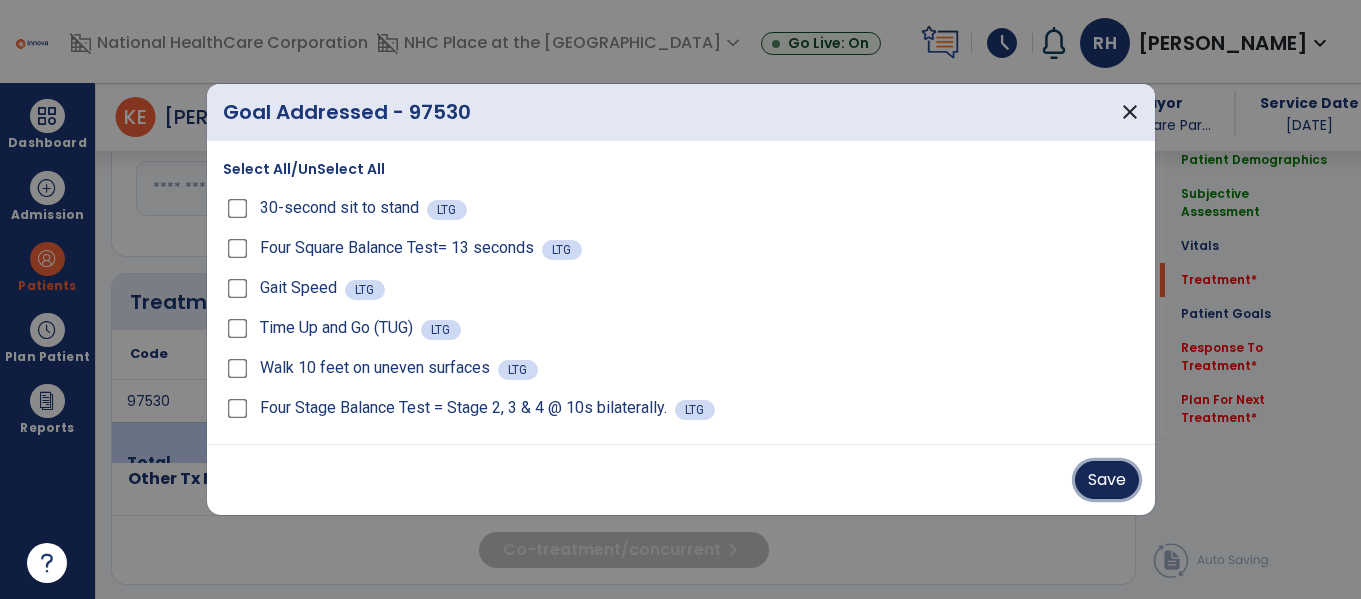 click on "Save" at bounding box center (1107, 480) 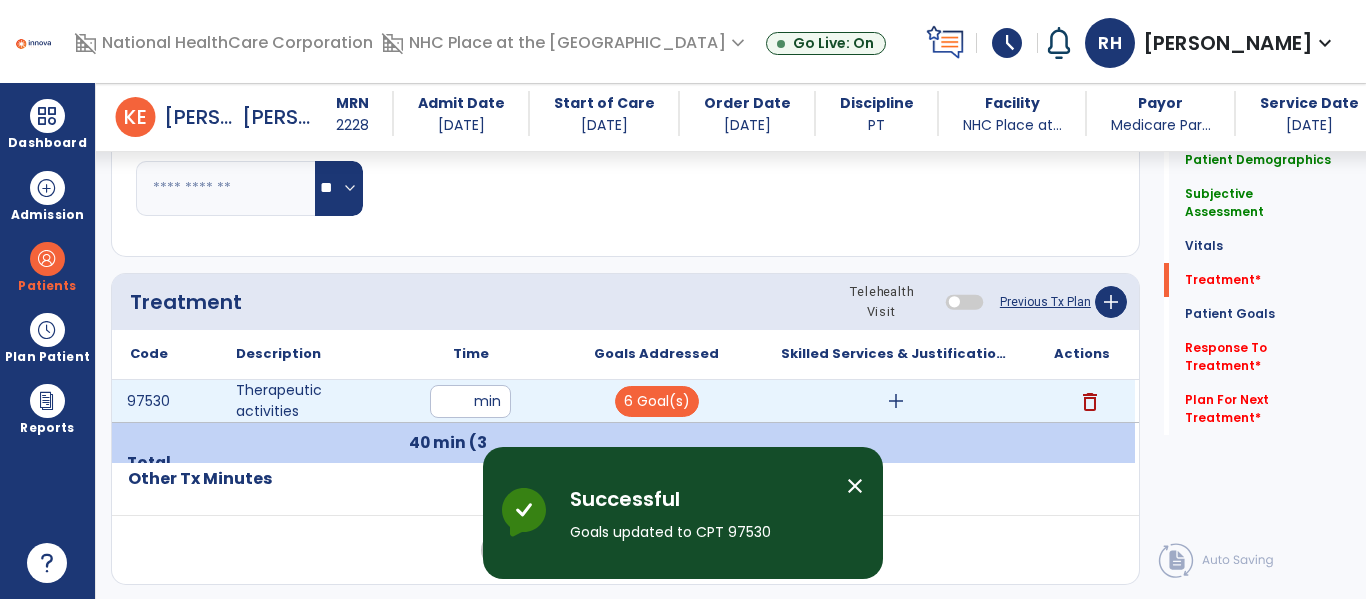 click on "add" at bounding box center (896, 401) 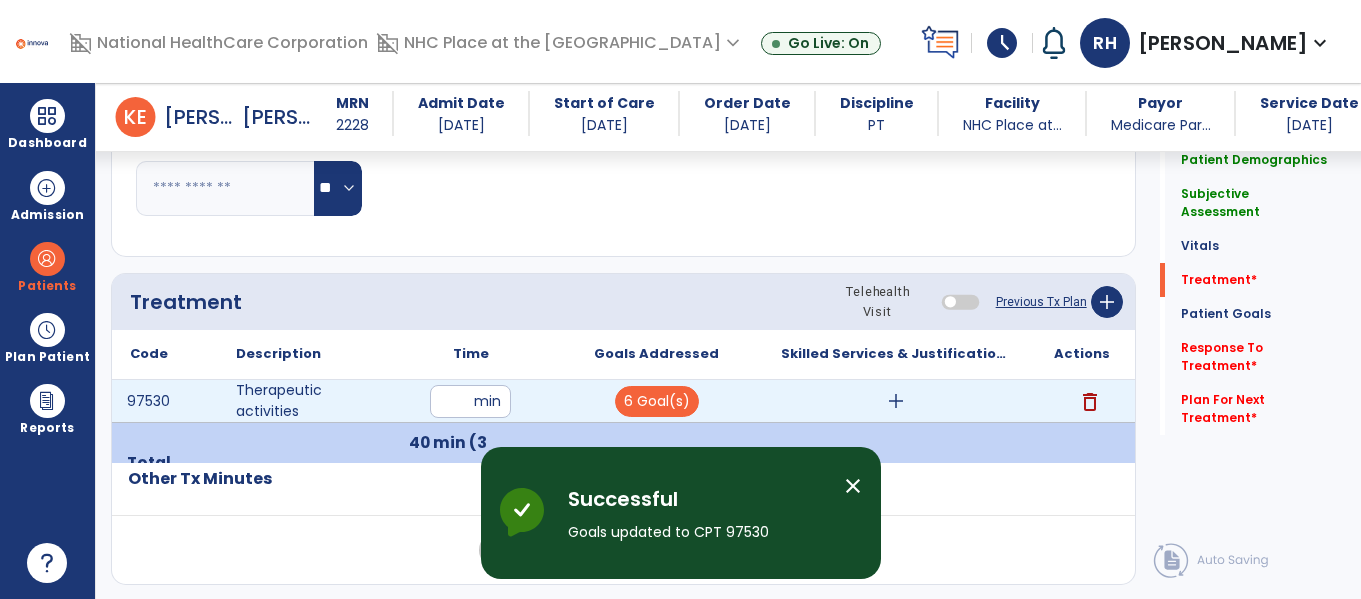 scroll, scrollTop: 1016, scrollLeft: 0, axis: vertical 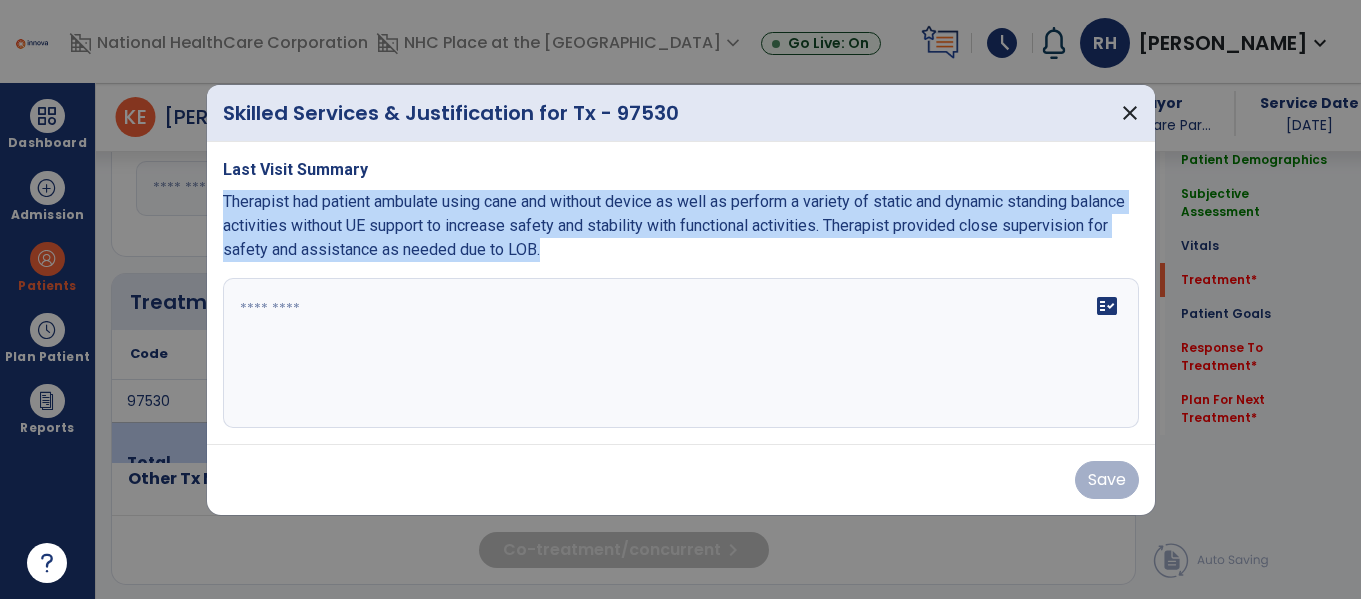 drag, startPoint x: 224, startPoint y: 198, endPoint x: 663, endPoint y: 288, distance: 448.13055 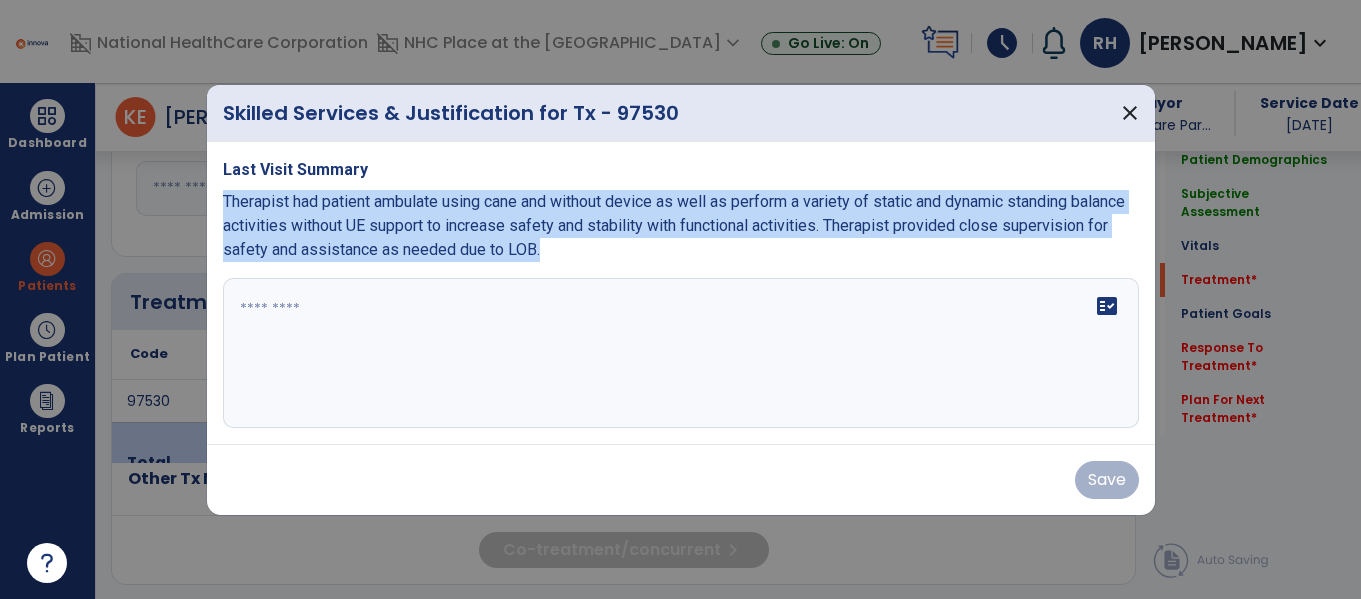click on "Last Visit Summary Therapist had patient ambulate using cane and without device as well as perform a variety of static and dynamic standing balance activities without UE support to increase safety and stability with functional activities. Therapist provided close supervision for safety and assistance as needed due to LOB.    fact_check" at bounding box center (681, 293) 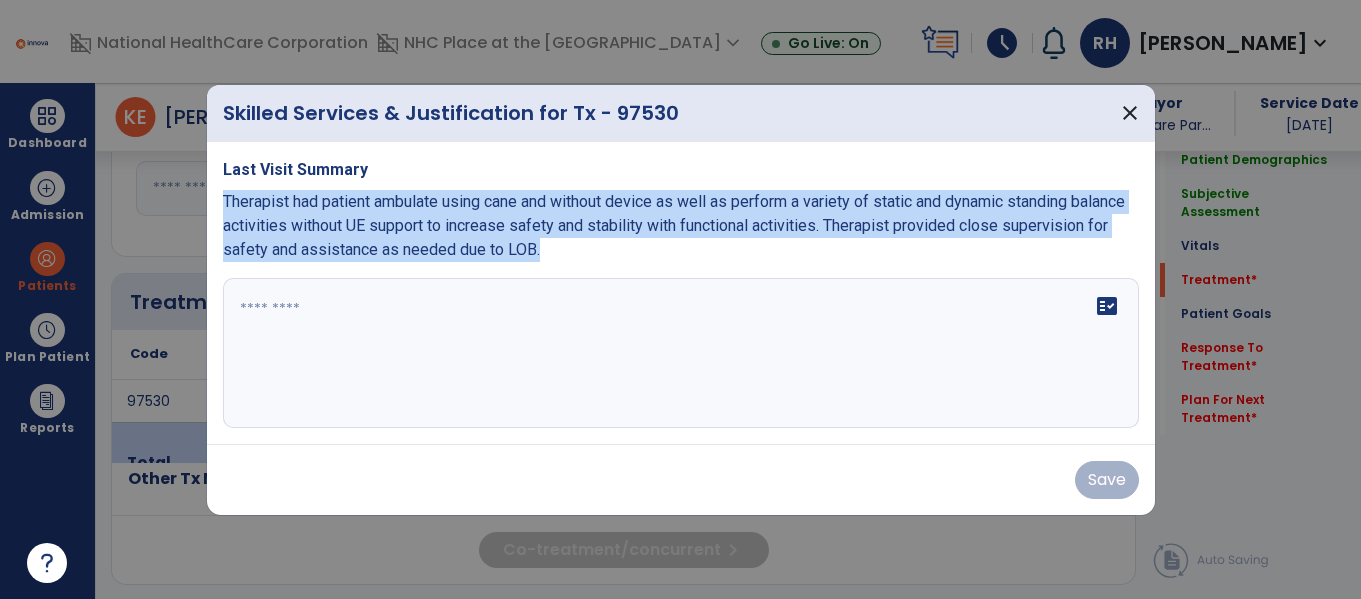 copy on "Therapist had patient ambulate using cane and without device as well as perform a variety of static and dynamic standing balance activities without UE support to increase safety and stability with functional activities. Therapist provided close supervision for safety and assistance as needed due to LOB." 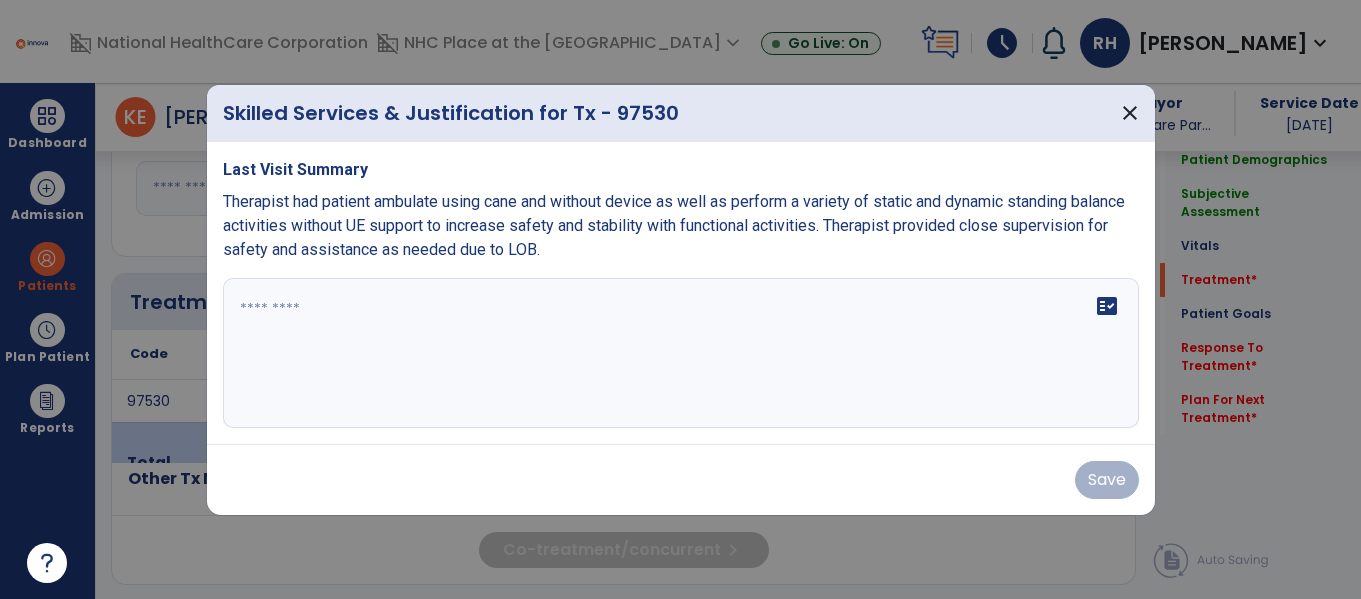 click at bounding box center (681, 353) 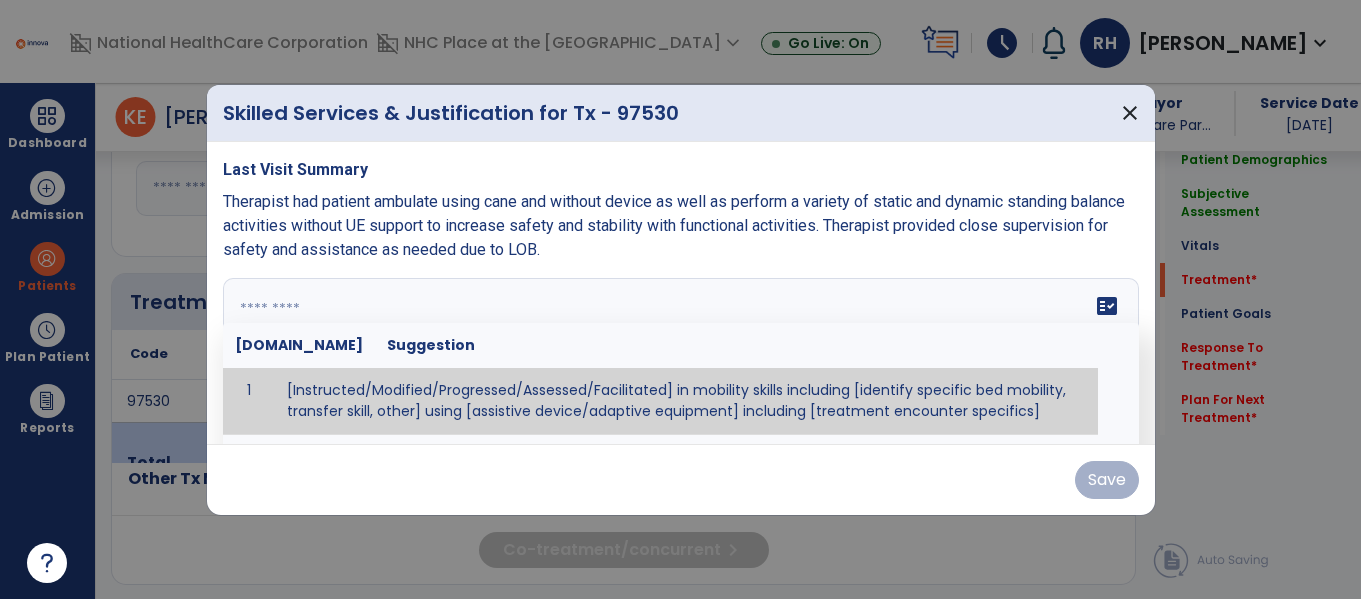 paste on "**********" 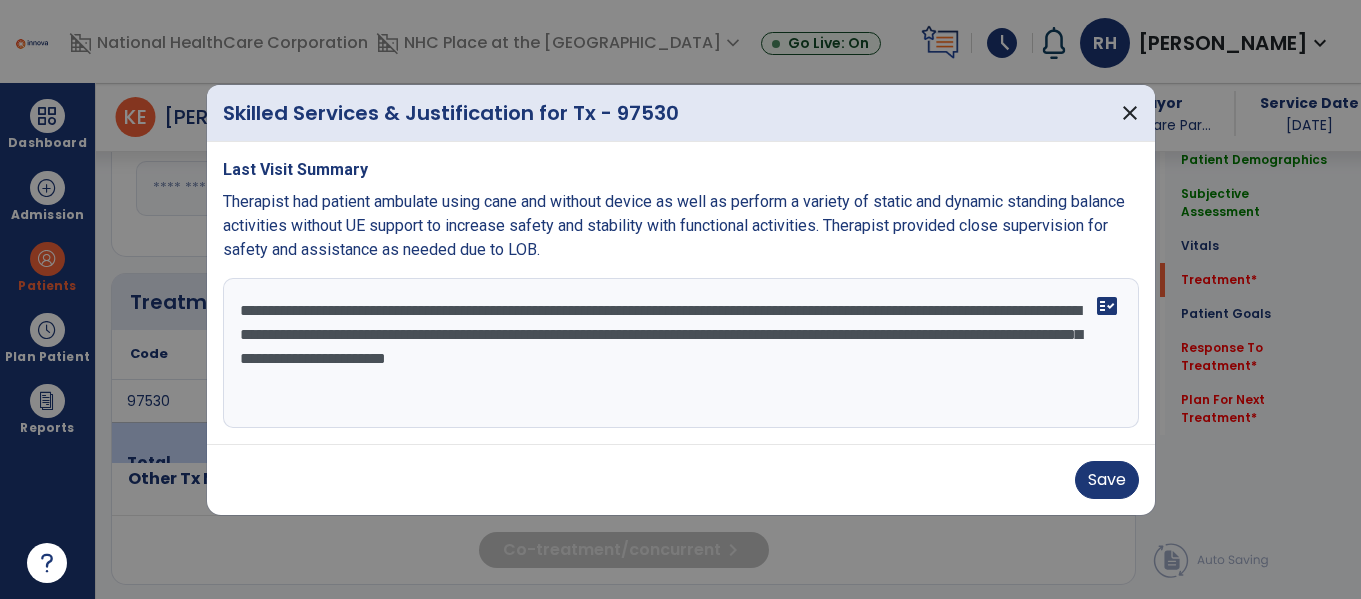 click on "**********" at bounding box center (681, 353) 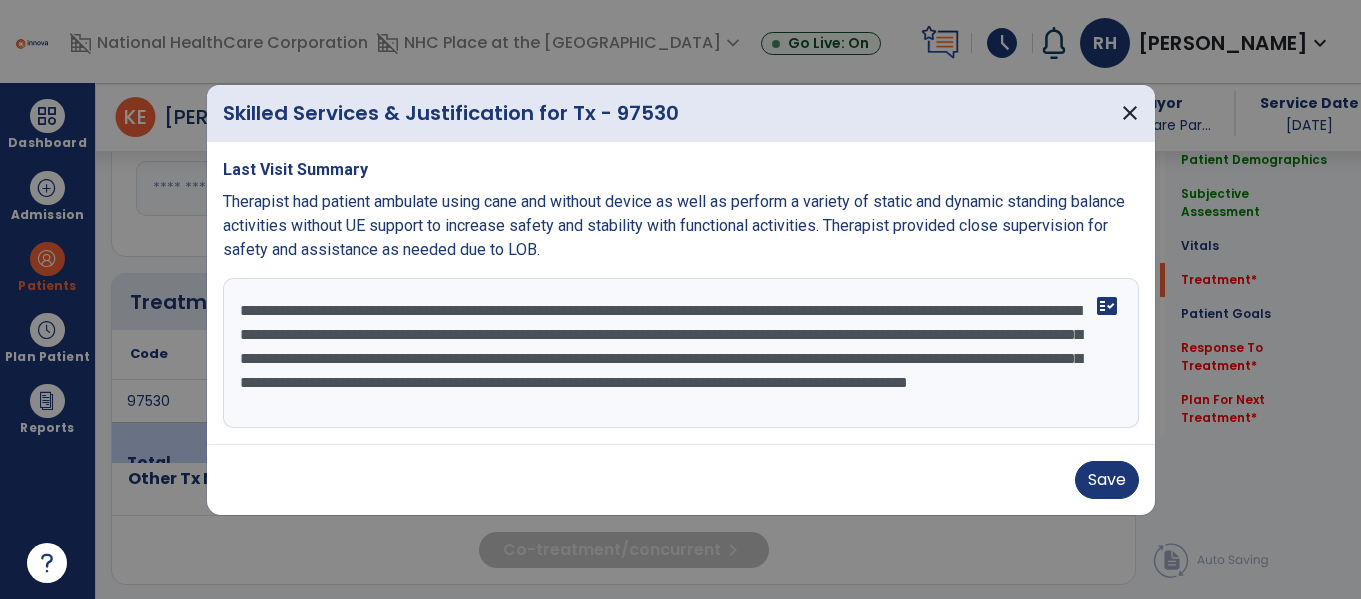 scroll, scrollTop: 16, scrollLeft: 0, axis: vertical 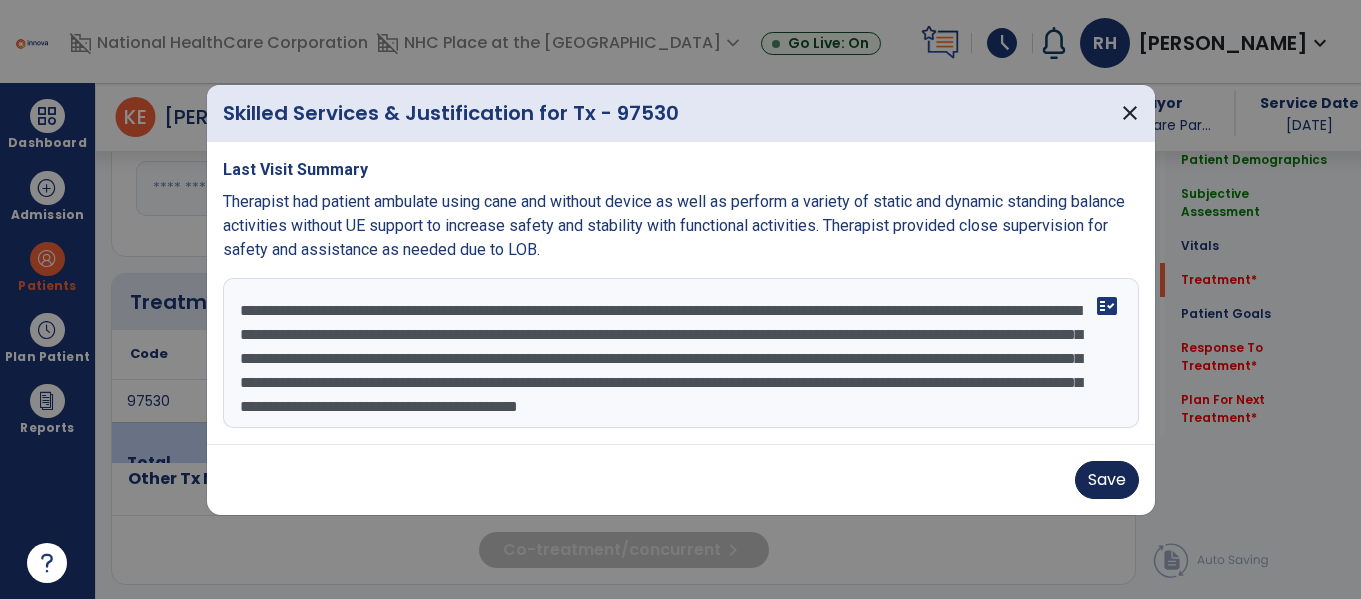 type on "**********" 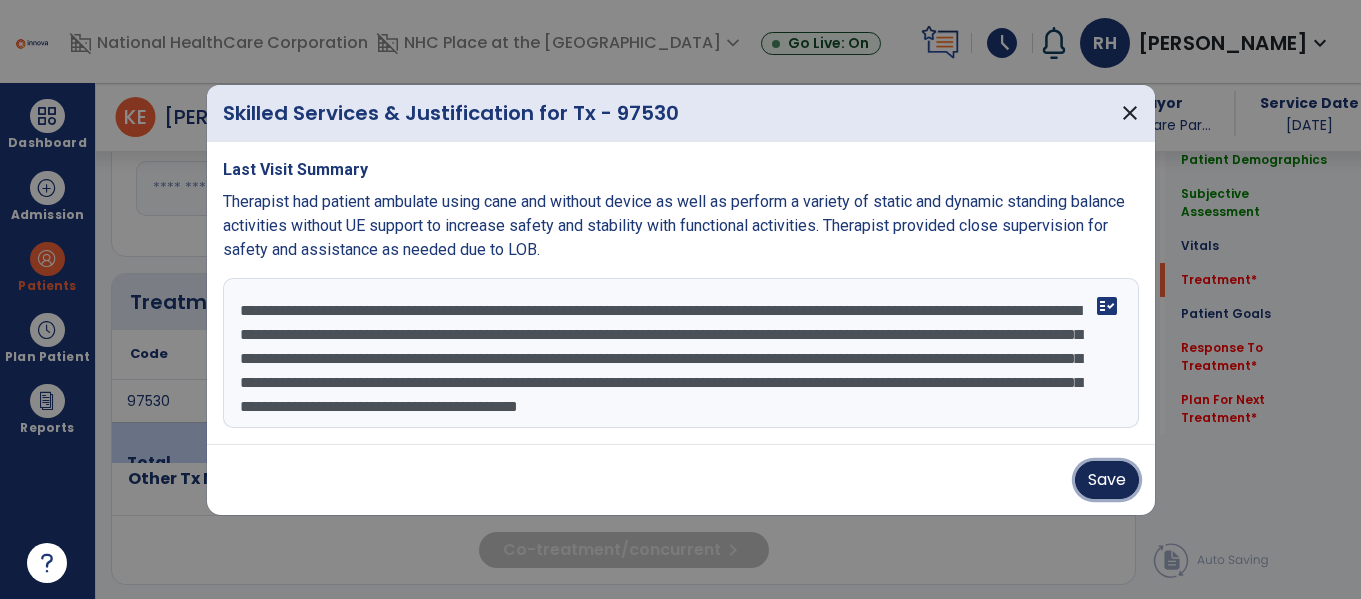 click on "Save" at bounding box center [1107, 480] 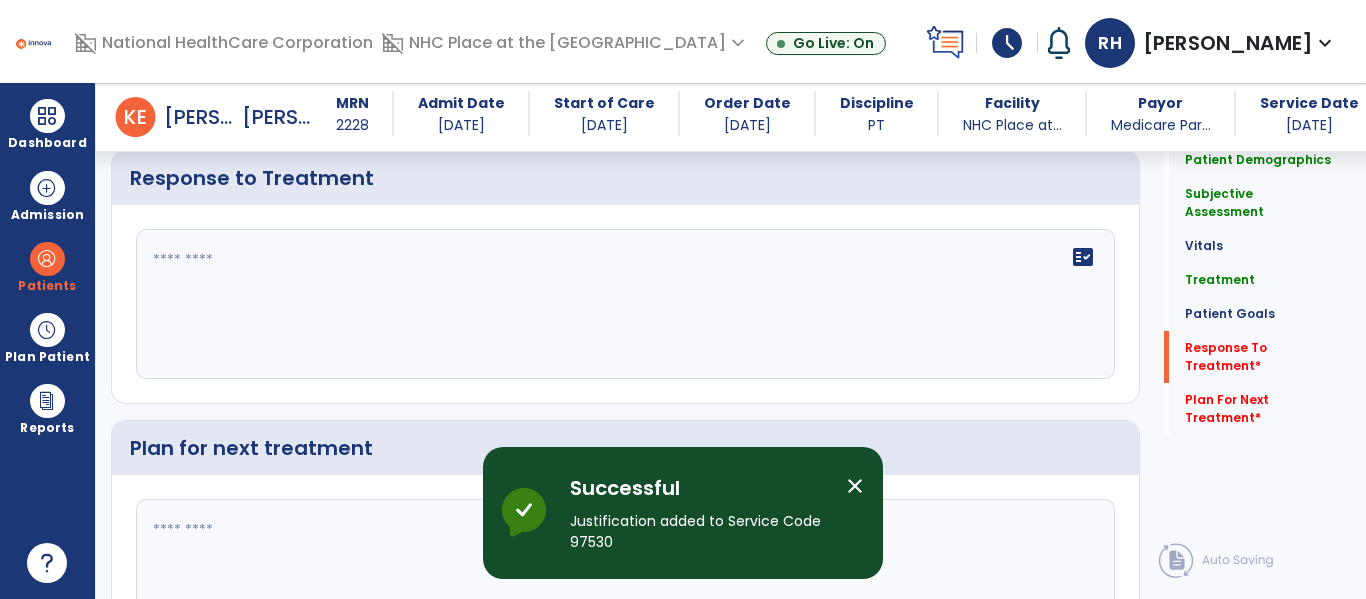 scroll, scrollTop: 2816, scrollLeft: 0, axis: vertical 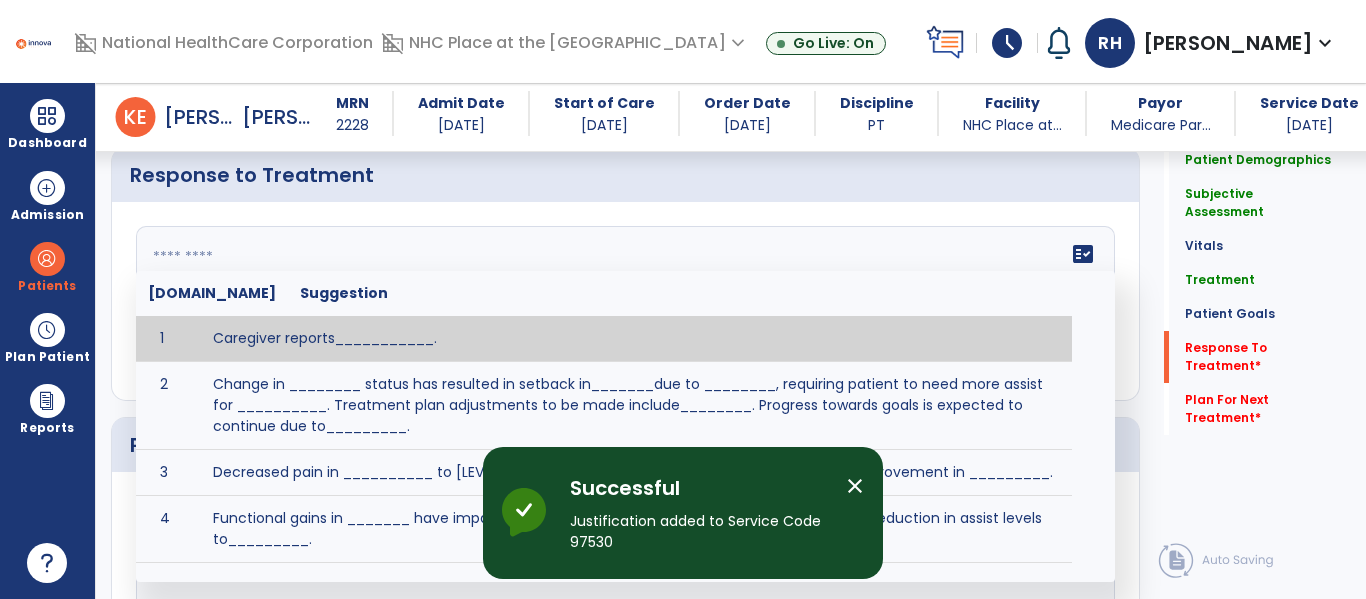 click on "fact_check  [DOMAIN_NAME] Suggestion 1 Caregiver reports___________. 2 Change in ________ status has resulted in setback in_______due to ________, requiring patient to need more assist for __________.   Treatment plan adjustments to be made include________.  Progress towards goals is expected to continue due to_________. 3 Decreased pain in __________ to [LEVEL] in response to [MODALITY/TREATMENT] allows for improvement in _________. 4 Functional gains in _______ have impacted the patient's ability to perform_________ with a reduction in assist levels to_________. 5 Functional progress this week has been significant due to__________. 6 Gains in ________ have improved the patient's ability to perform ______with decreased levels of assist to___________. 7 Improvement in ________allows patient to tolerate higher levels of challenges in_________. 8 Pain in [AREA] has decreased to [LEVEL] in response to [TREATMENT/MODALITY], allowing fore ease in completing__________. 9 10 11 12 13 14 15 16 17 18 19 20 21" 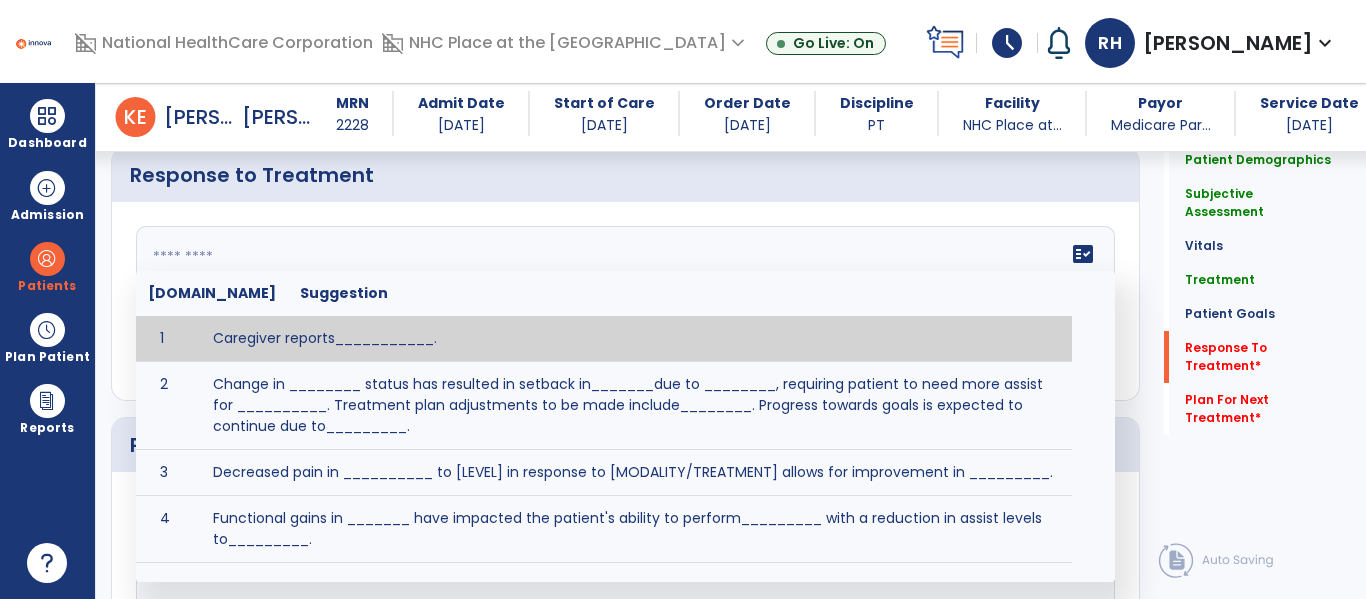 click 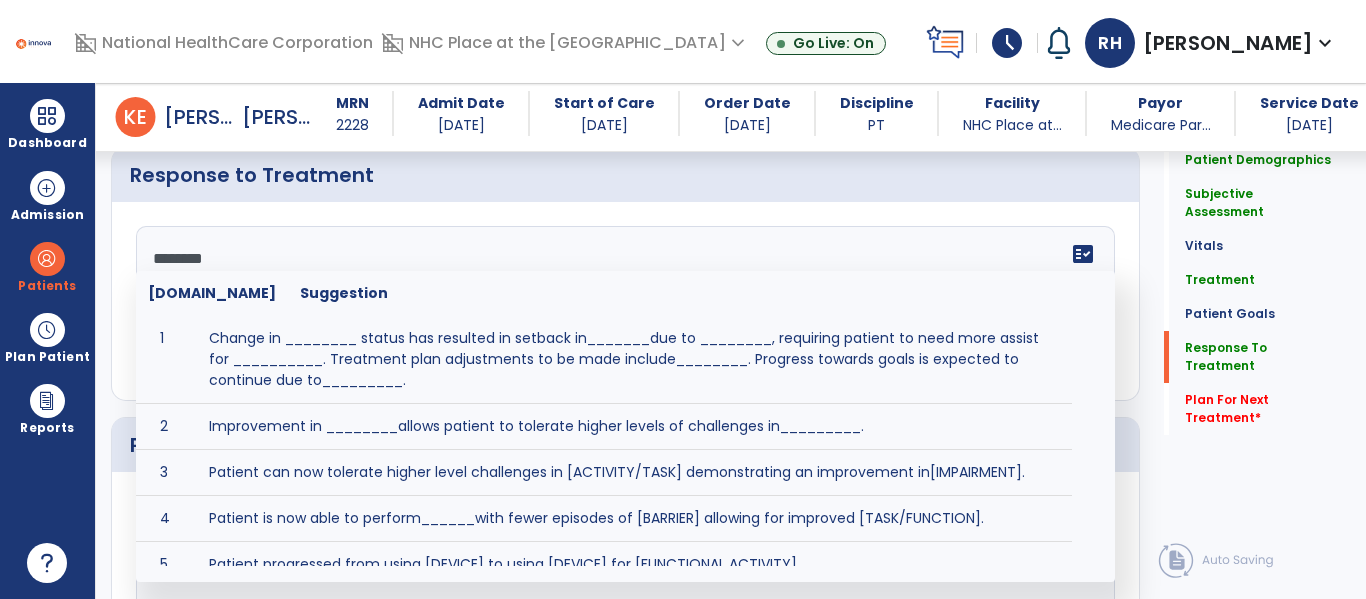 scroll, scrollTop: 2816, scrollLeft: 0, axis: vertical 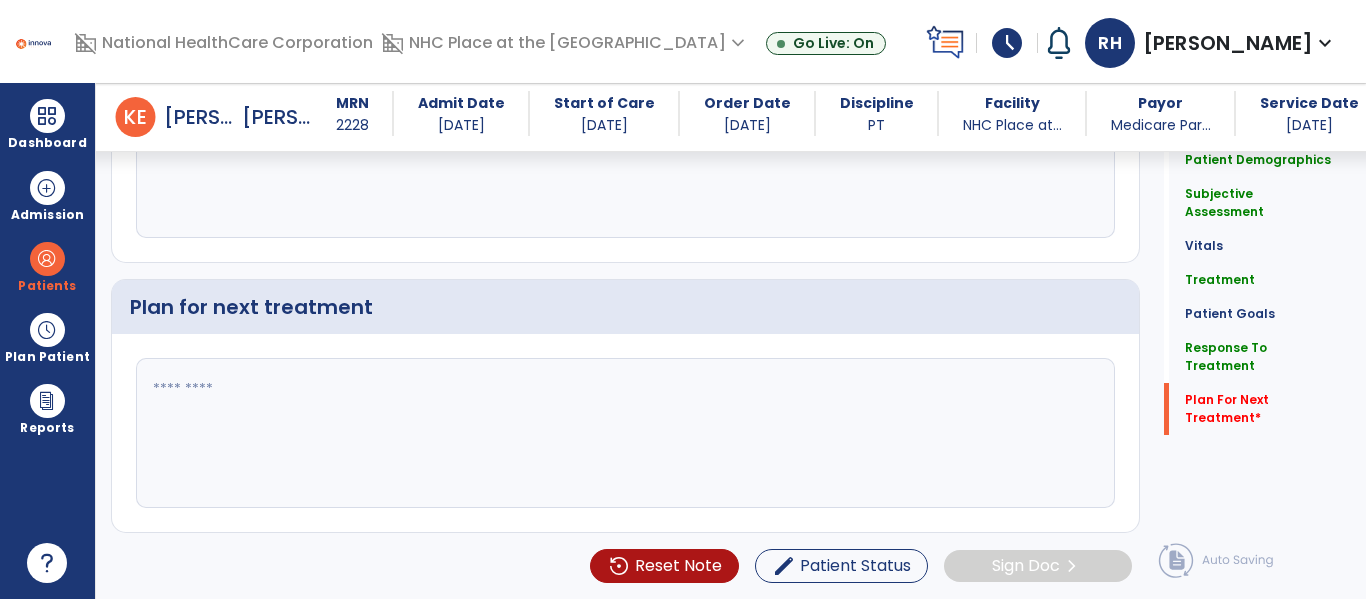 type on "**********" 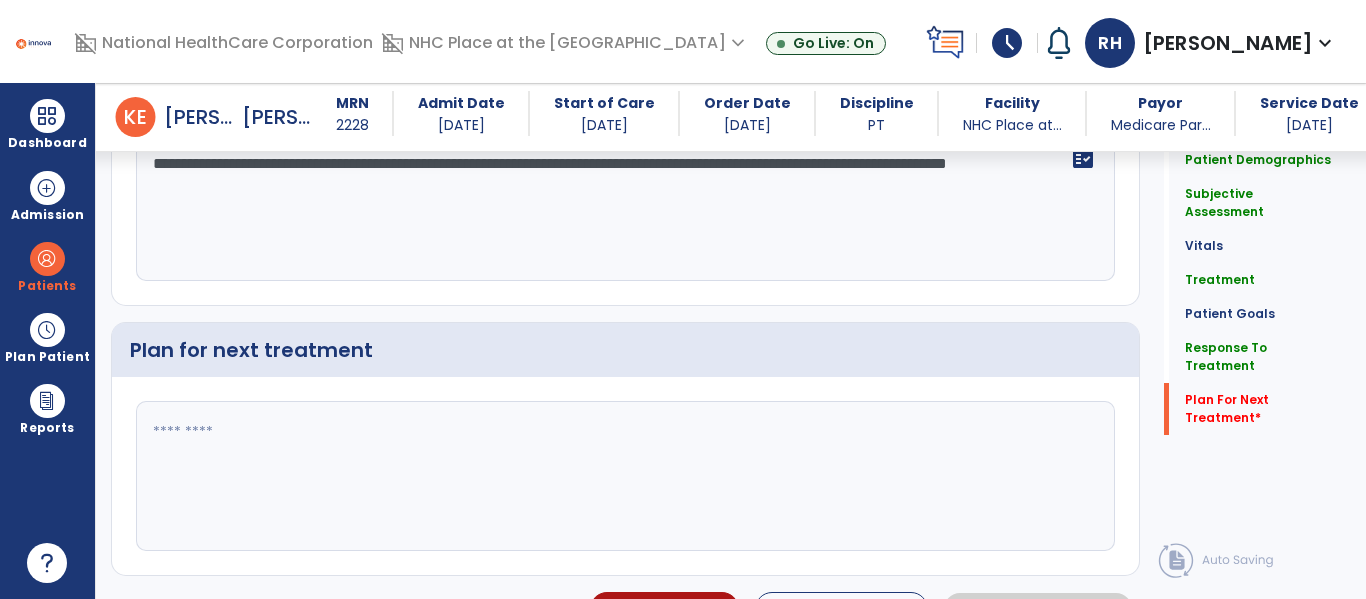 scroll, scrollTop: 2955, scrollLeft: 0, axis: vertical 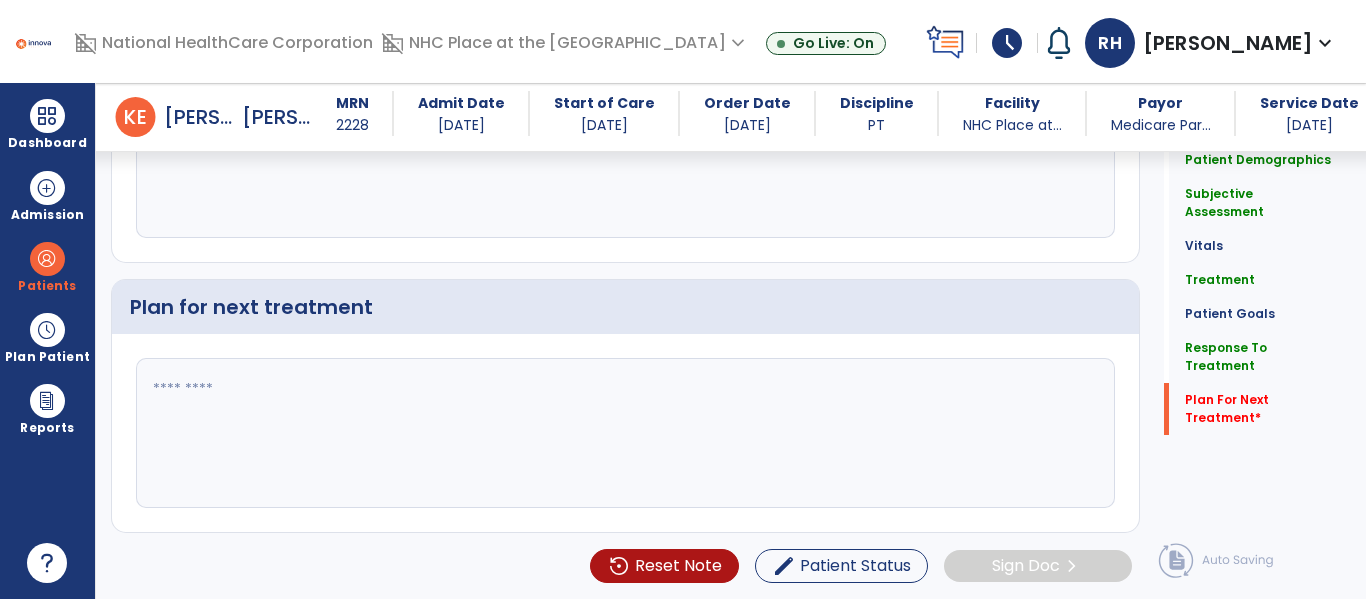 paste on "**********" 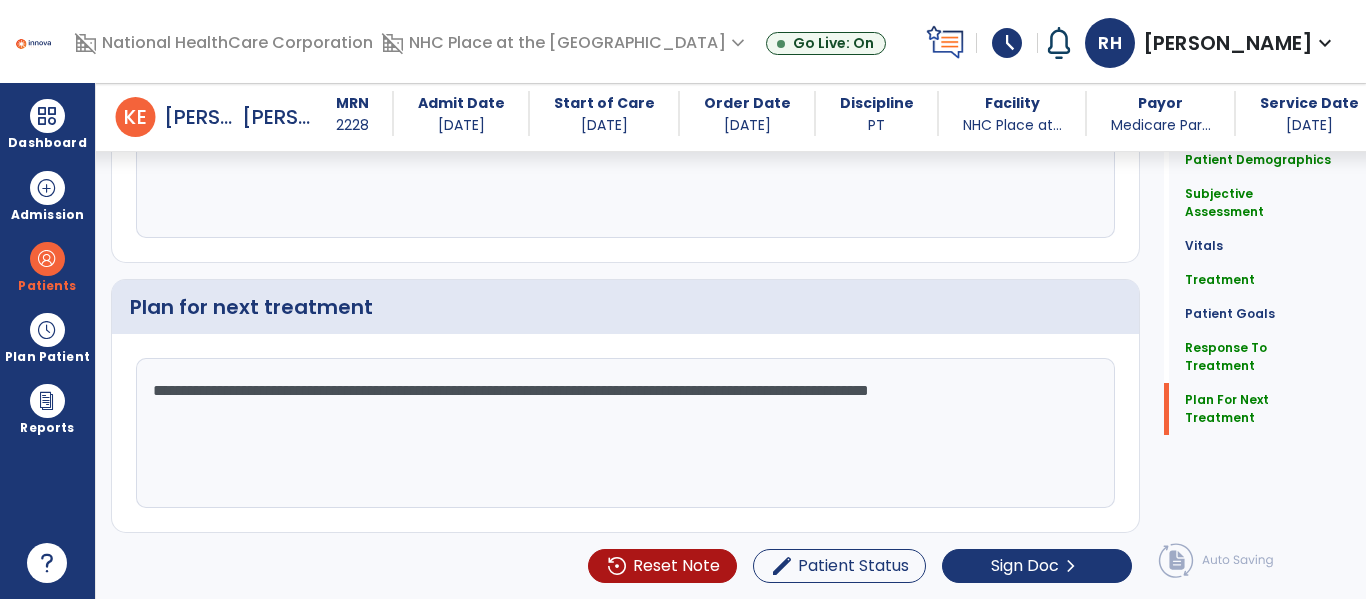 scroll, scrollTop: 2955, scrollLeft: 0, axis: vertical 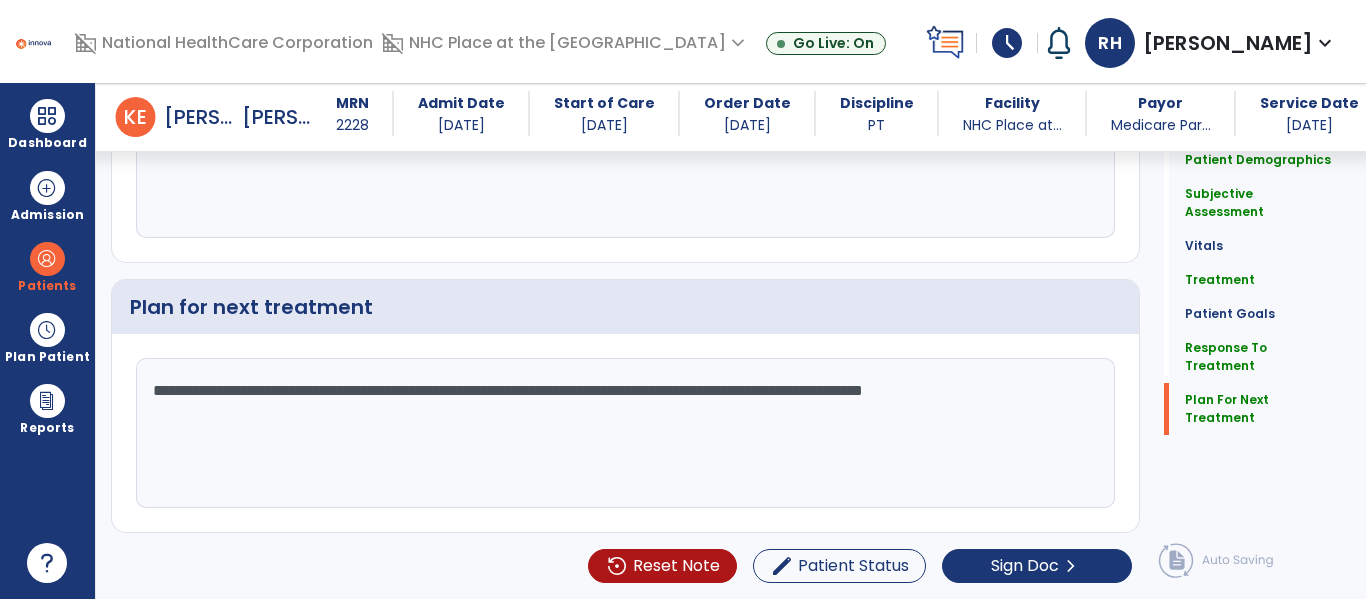 drag, startPoint x: 474, startPoint y: 396, endPoint x: 485, endPoint y: 441, distance: 46.32494 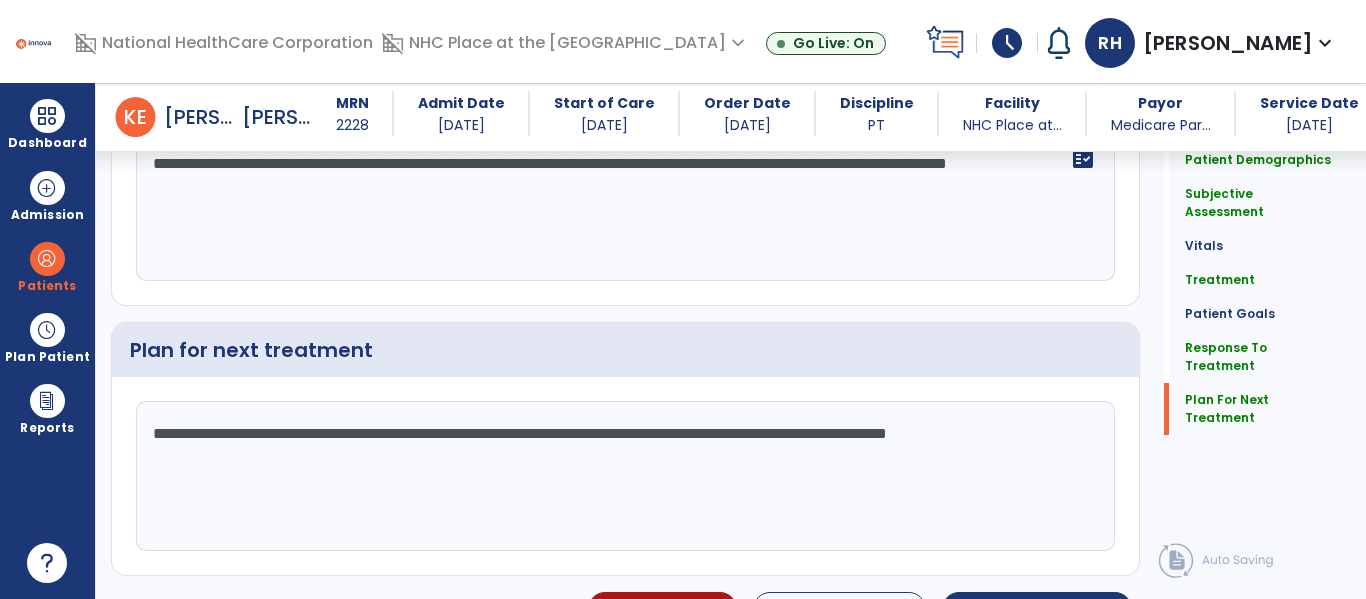 scroll, scrollTop: 2955, scrollLeft: 0, axis: vertical 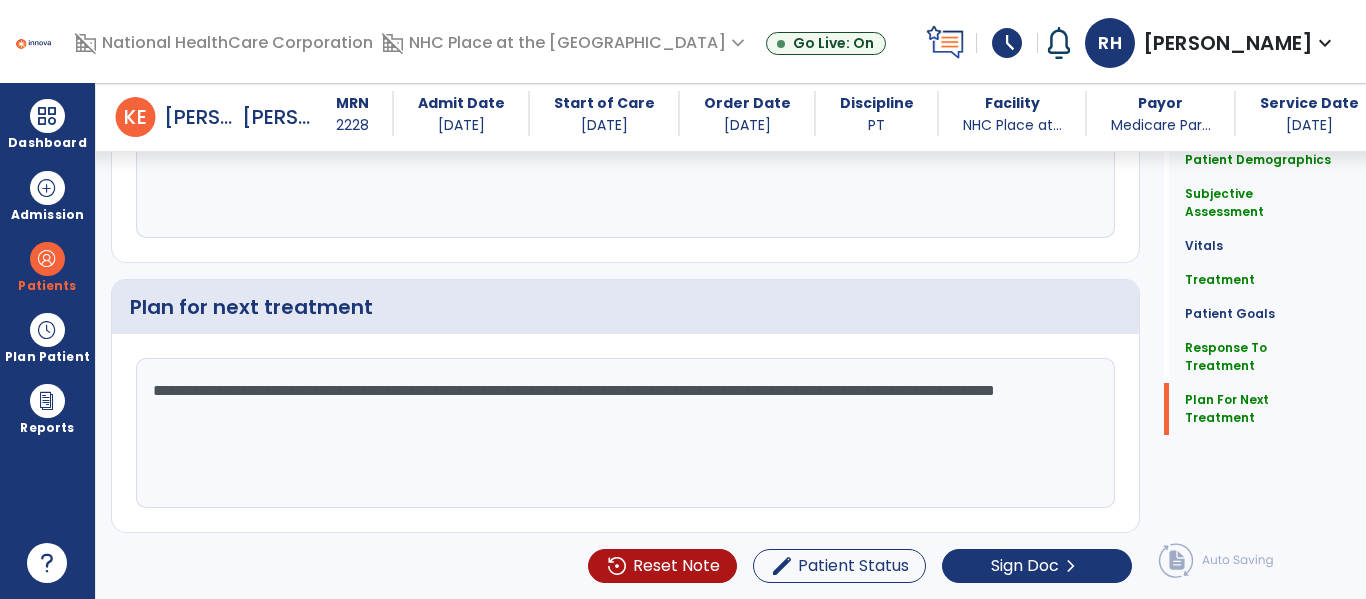 click on "**********" 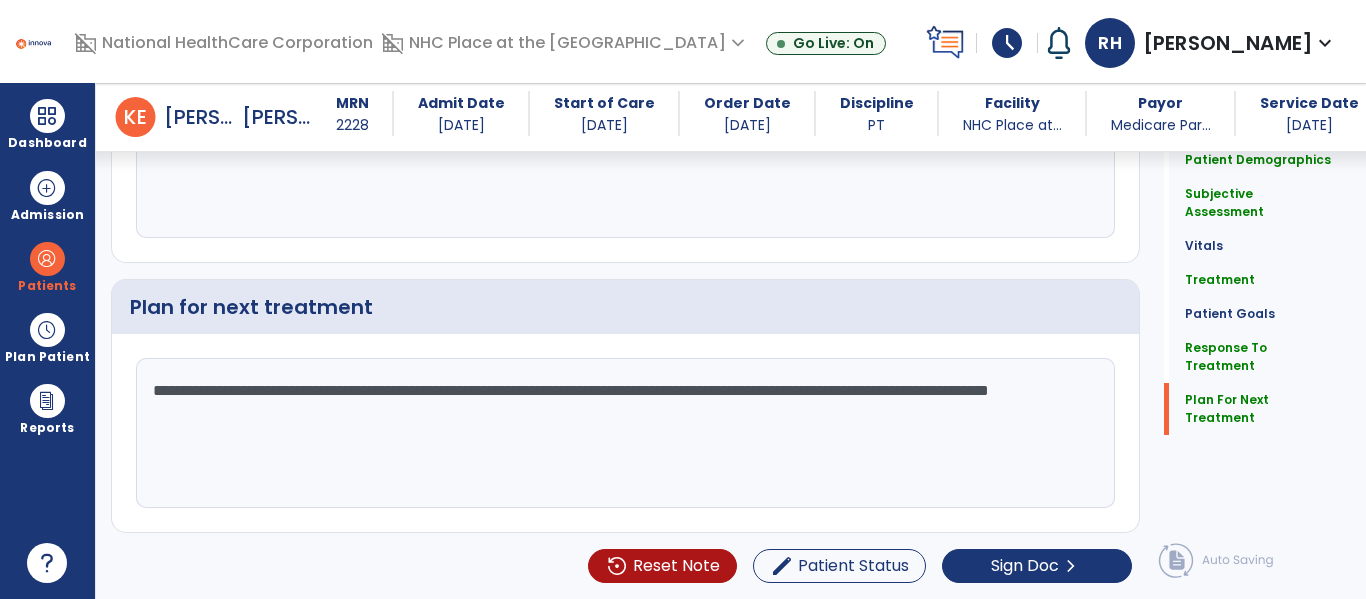 scroll, scrollTop: 2955, scrollLeft: 0, axis: vertical 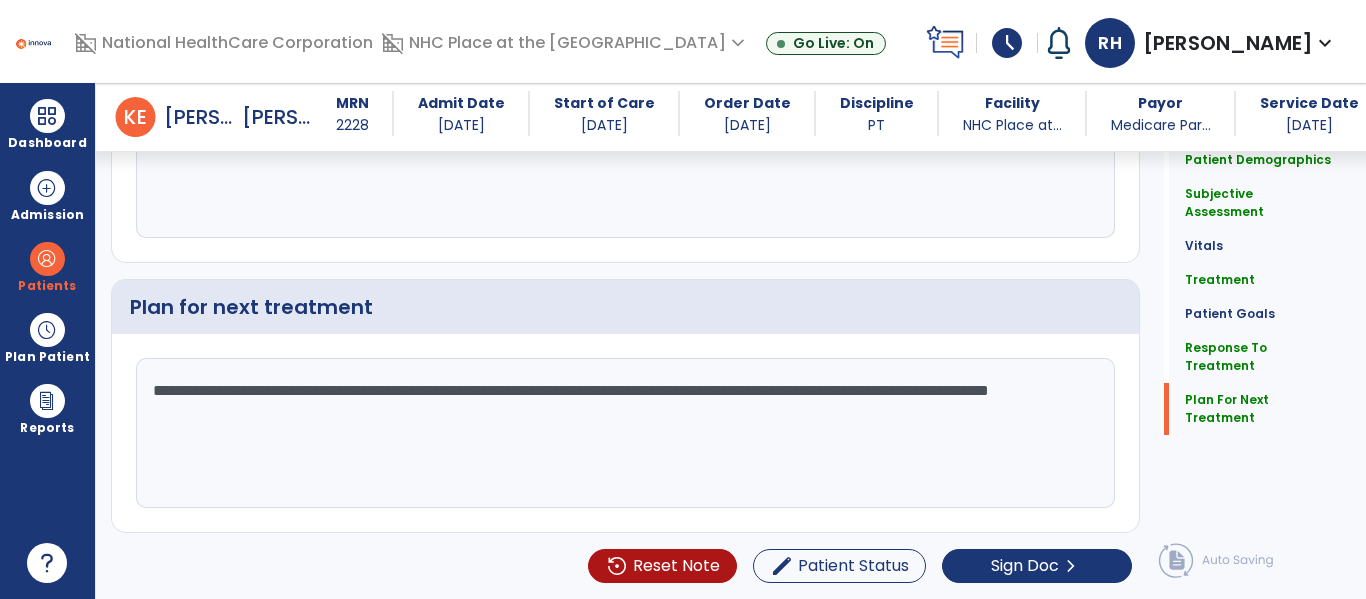 click on "**********" 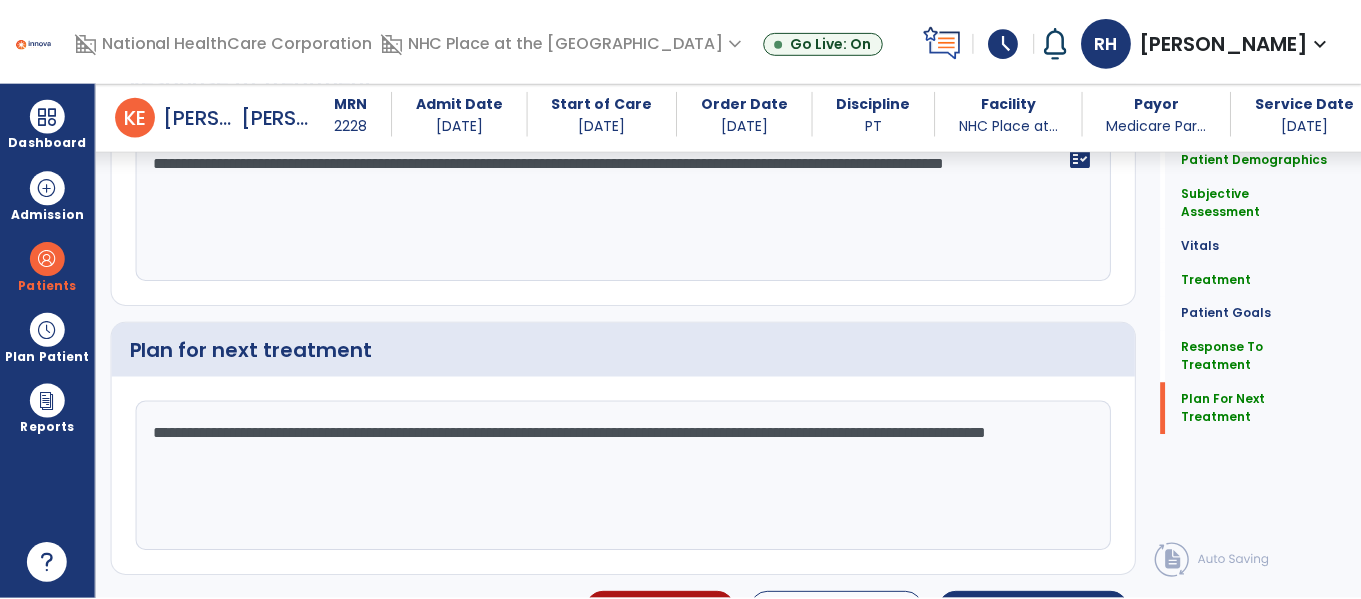 scroll, scrollTop: 2955, scrollLeft: 0, axis: vertical 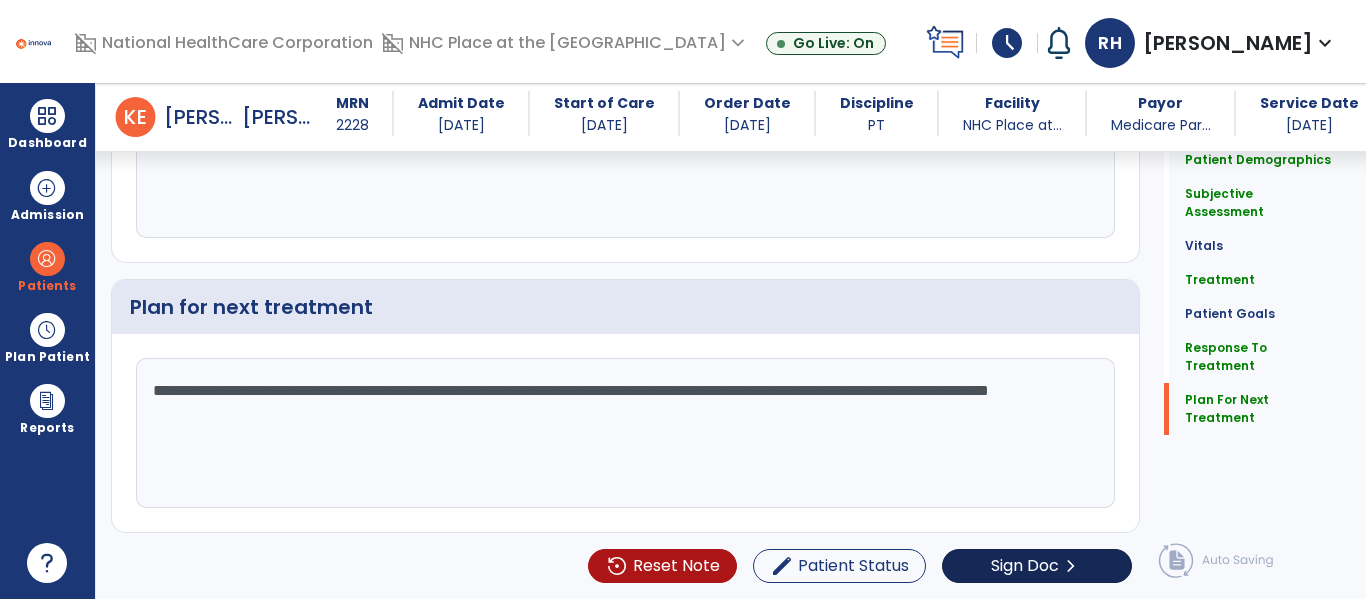 type on "**********" 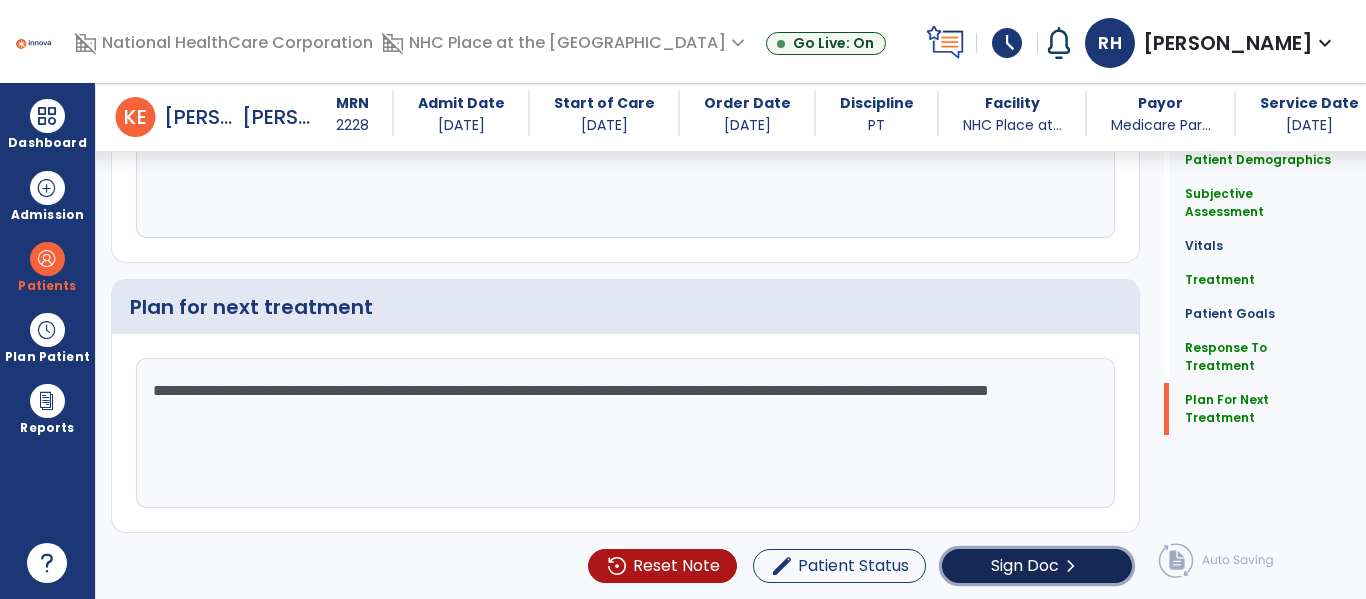 click on "Sign Doc  chevron_right" 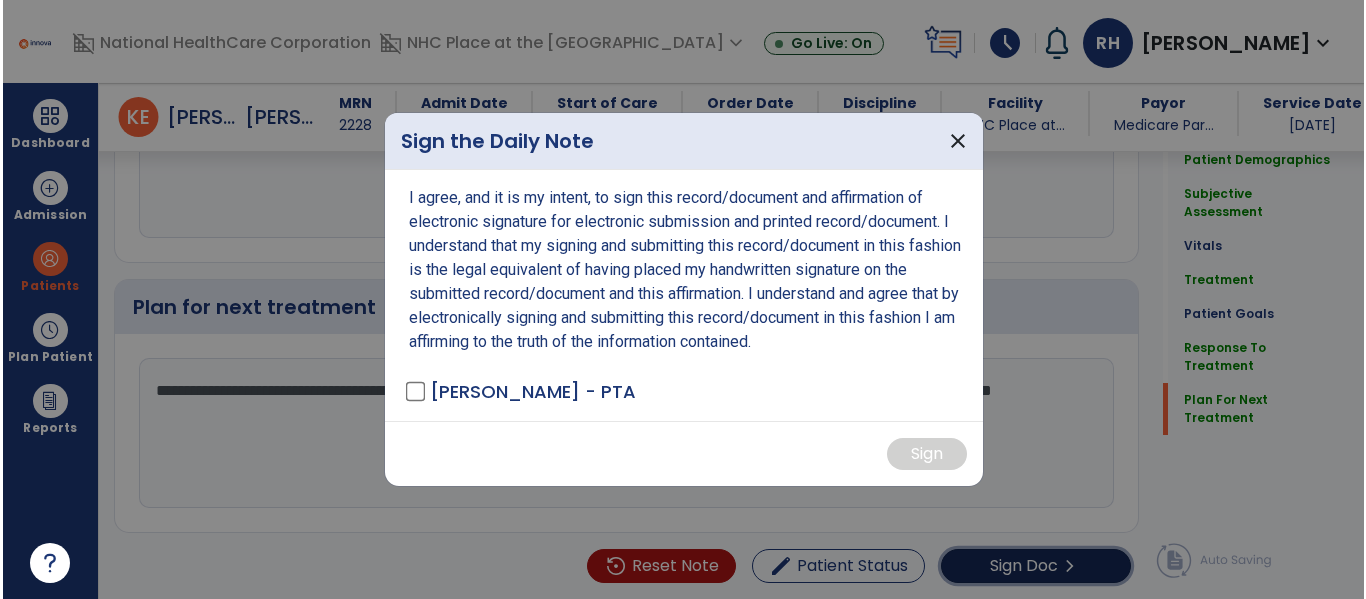 scroll, scrollTop: 2955, scrollLeft: 0, axis: vertical 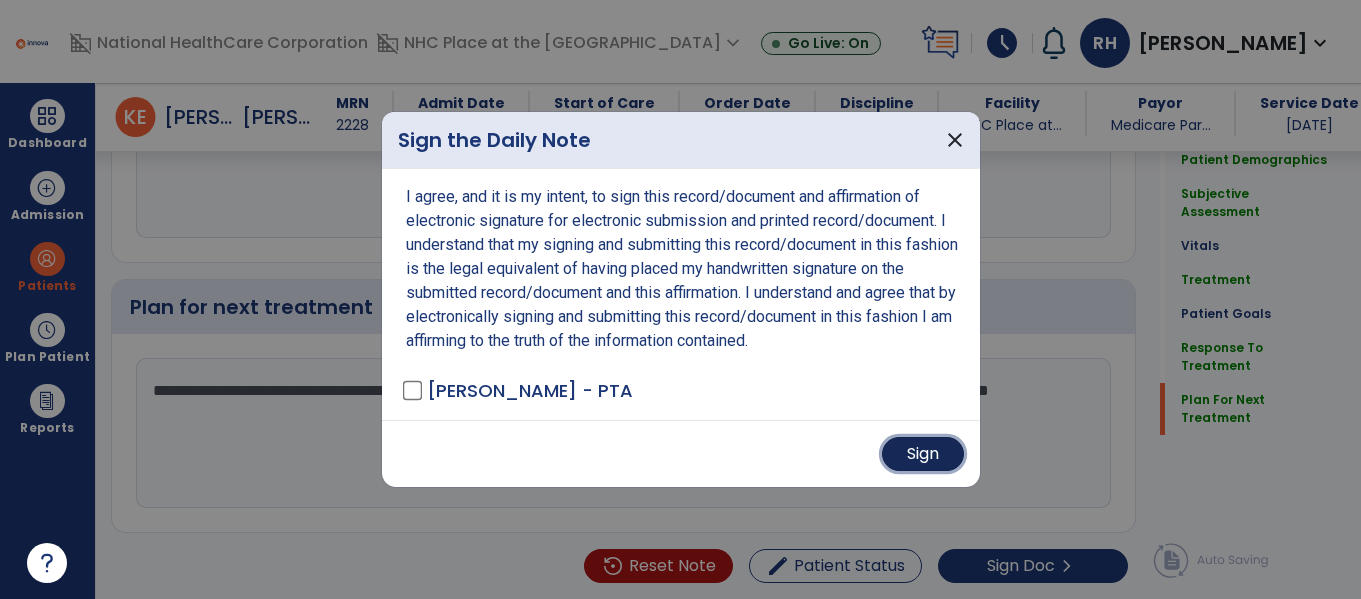 click on "Sign" at bounding box center (923, 454) 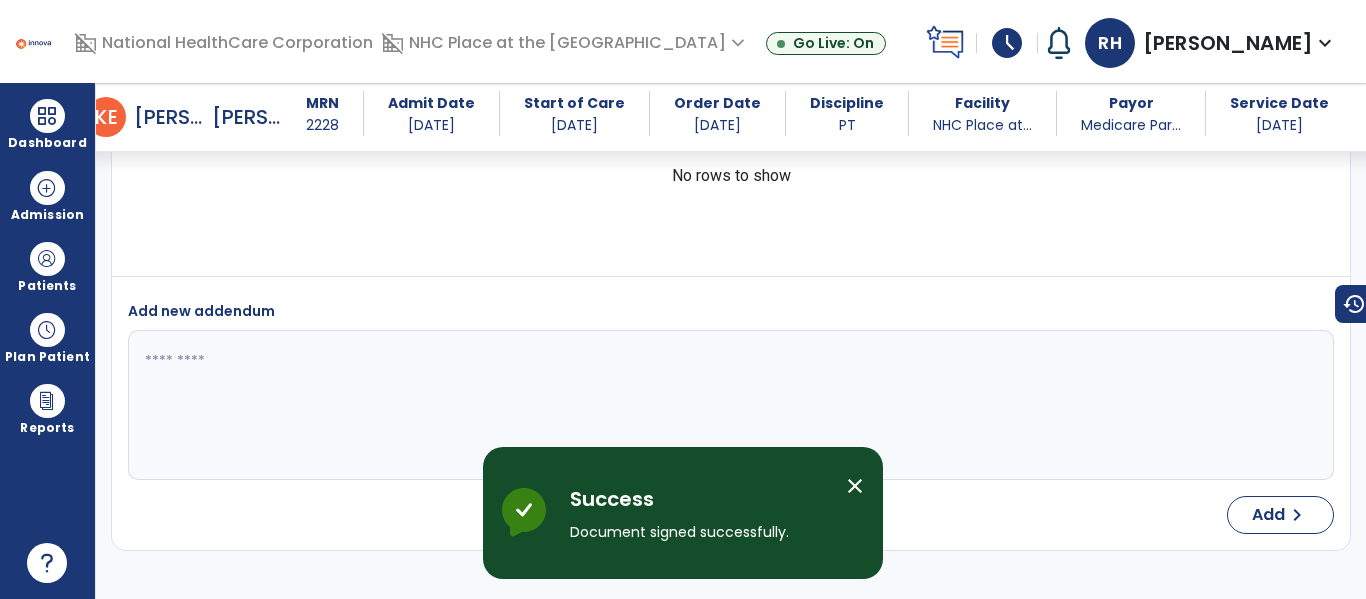 scroll, scrollTop: 3956, scrollLeft: 0, axis: vertical 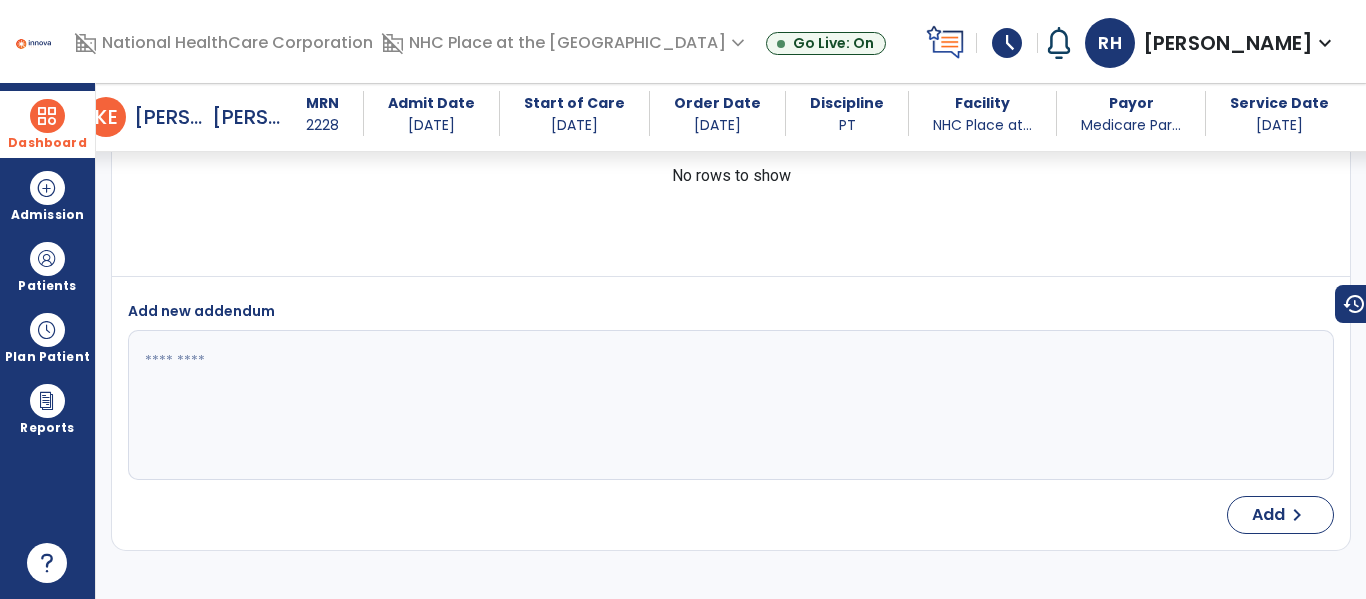 click on "Dashboard" at bounding box center [47, 143] 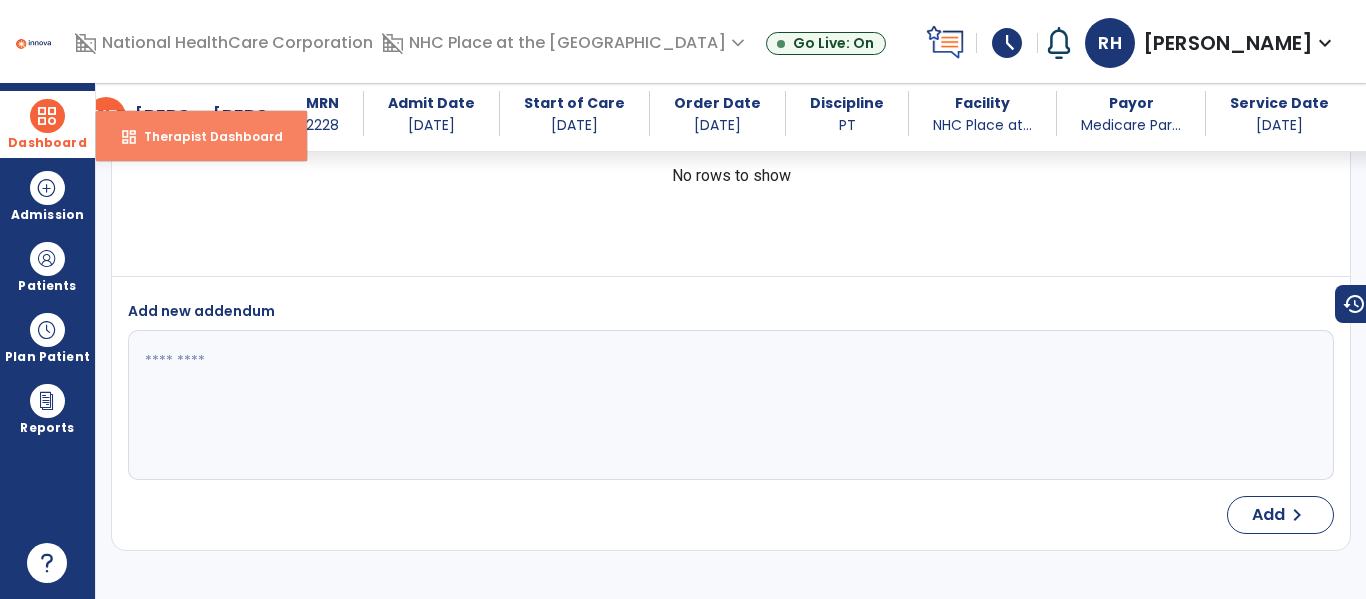 click on "dashboard  Therapist Dashboard" at bounding box center (201, 136) 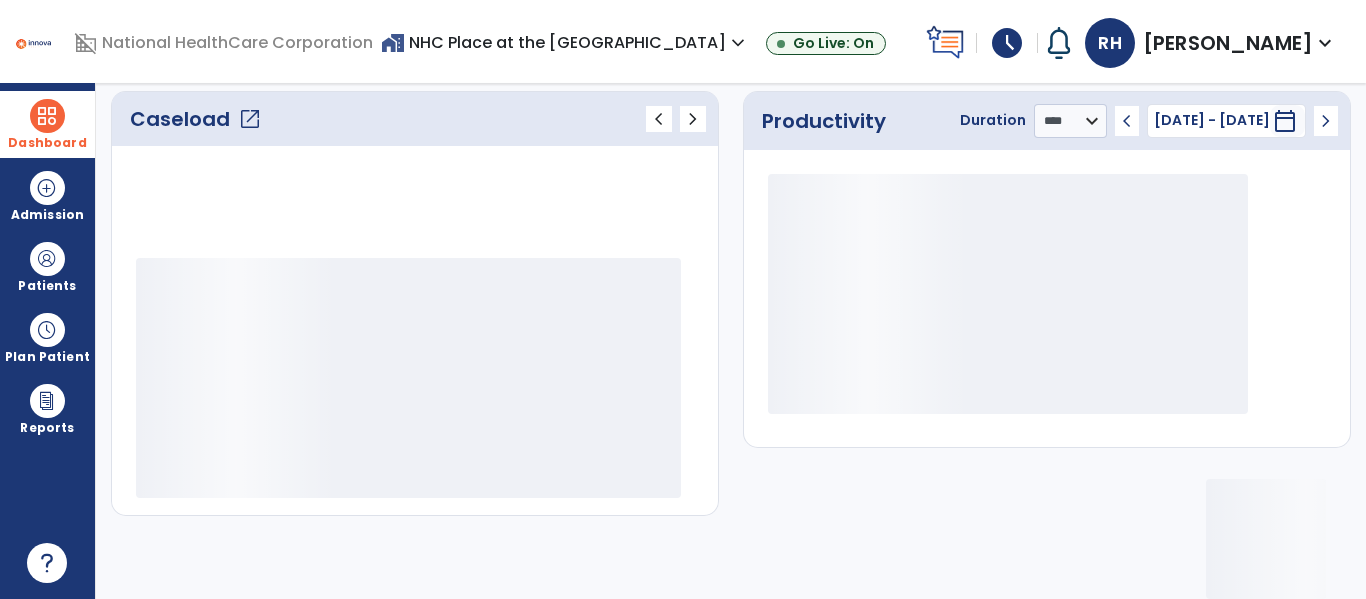 scroll, scrollTop: 275, scrollLeft: 0, axis: vertical 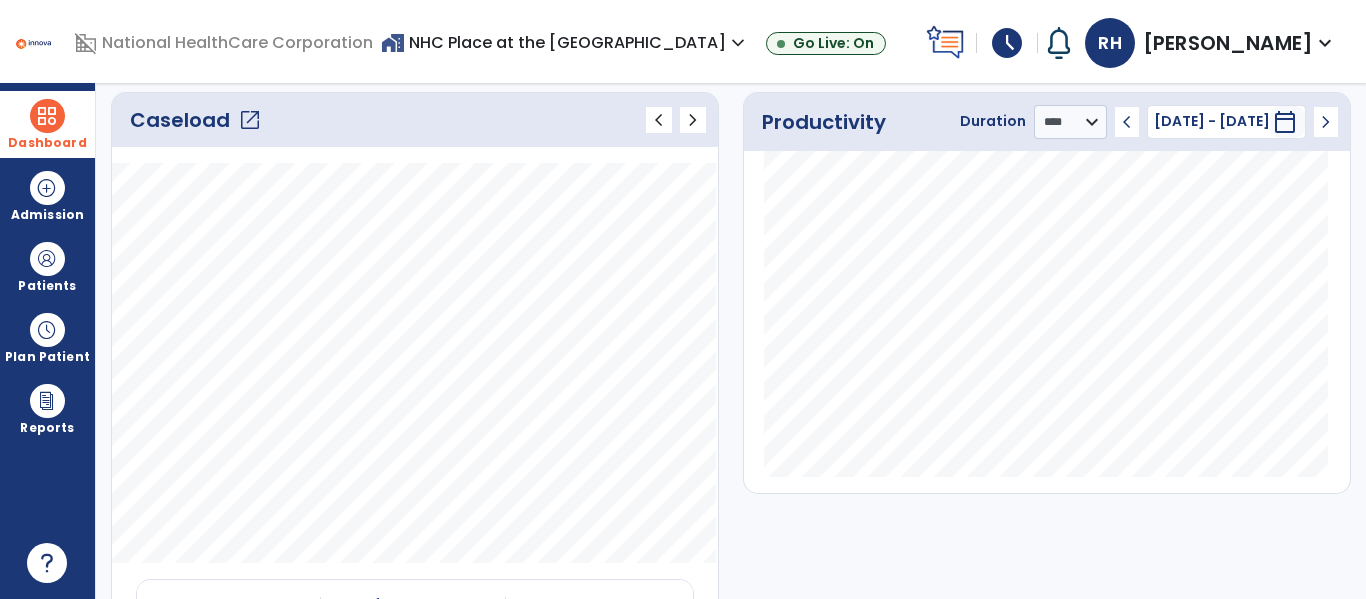 click on "open_in_new" 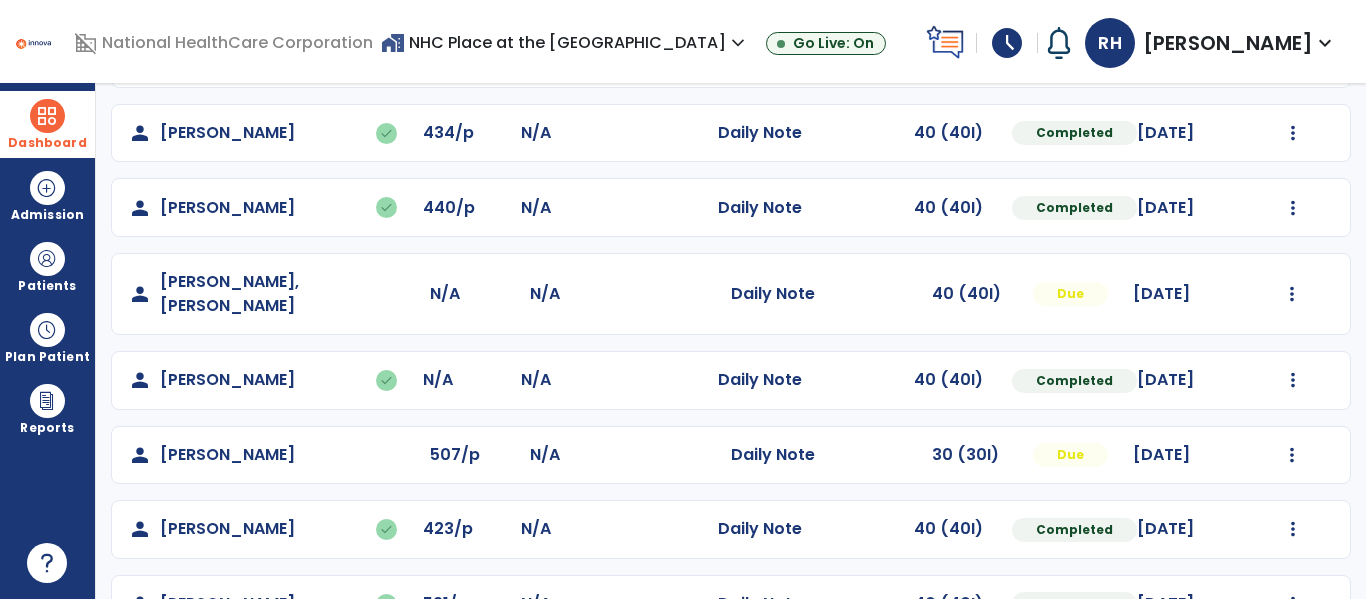 scroll, scrollTop: 337, scrollLeft: 0, axis: vertical 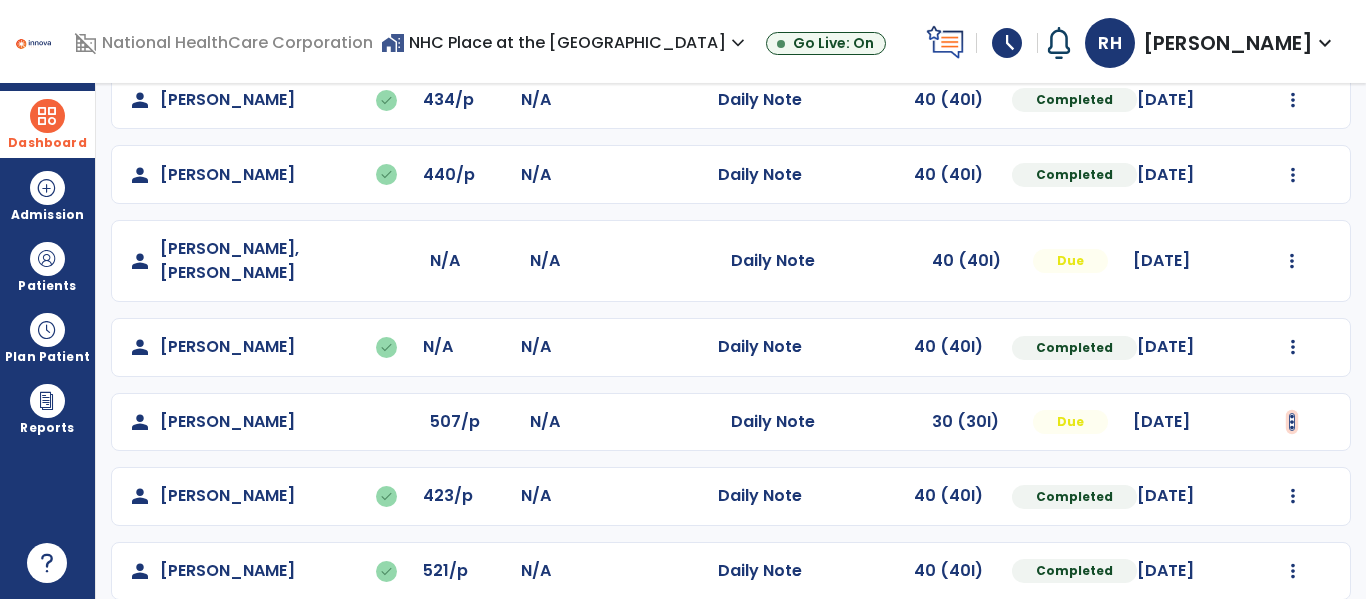 click at bounding box center [1293, -49] 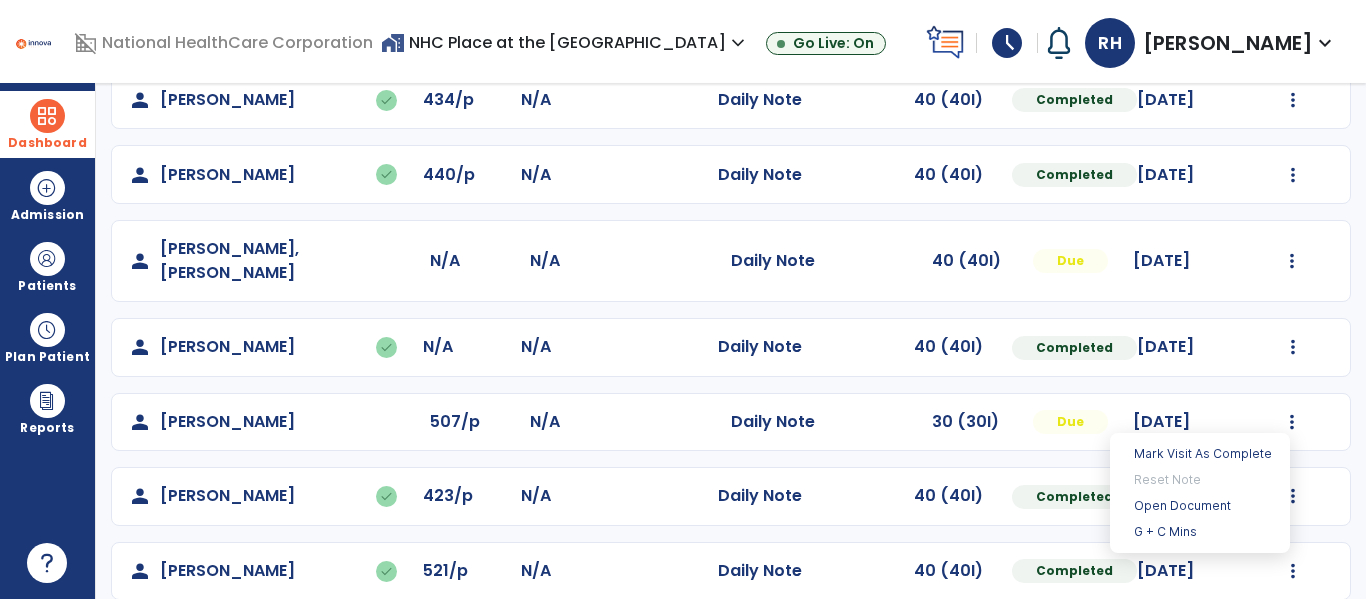 click on "person   [PERSON_NAME]   done  N/A N/A  Daily Note   40 (40I)  Completed [DATE]  Undo Visit Status   Reset Note   Open Document   G + C Mins" 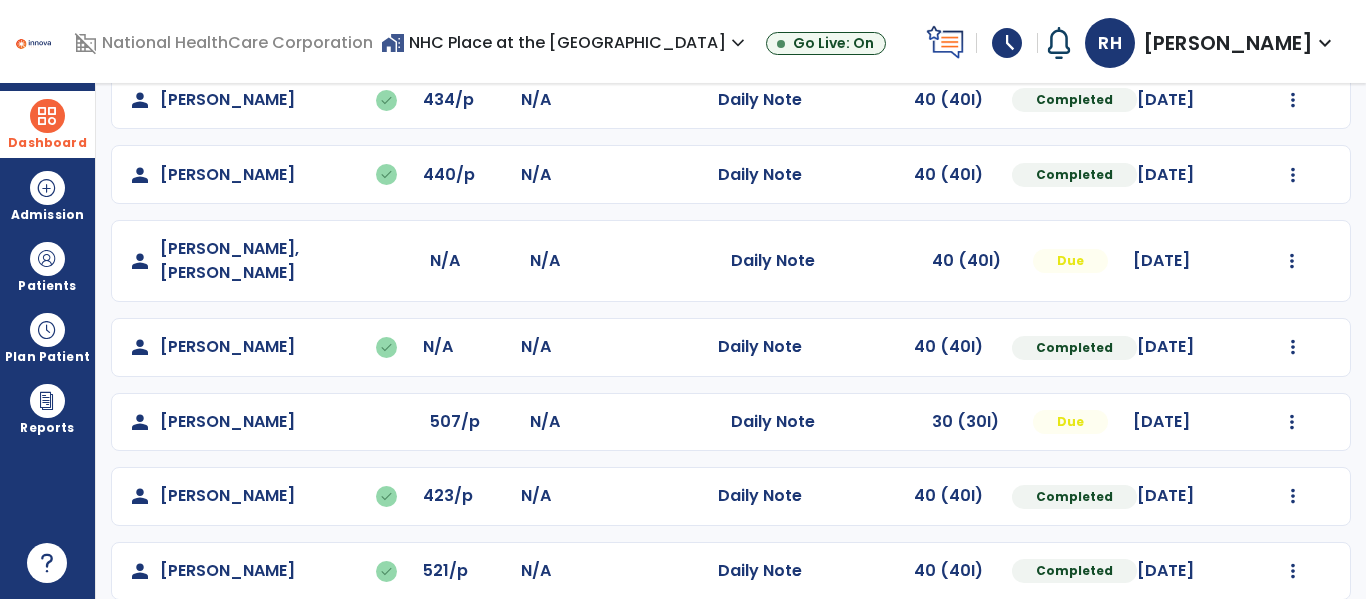 click on "Mark Visit As Complete   Reset Note   Open Document   G + C Mins" 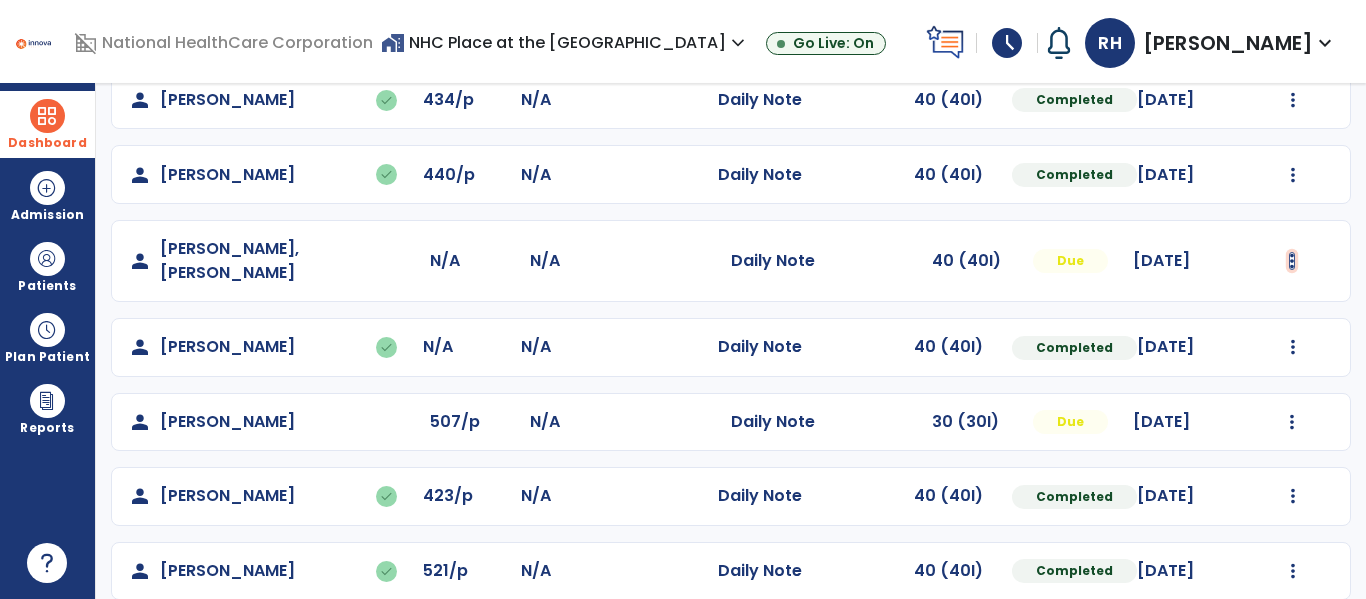 click at bounding box center (1293, -49) 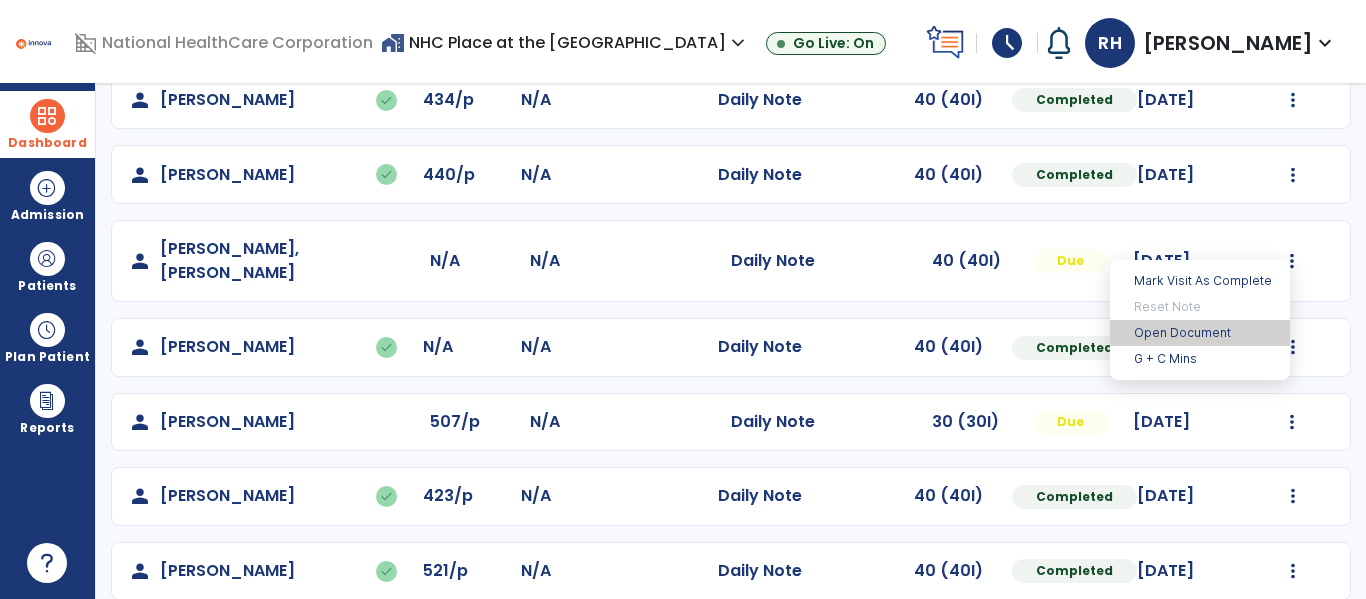 click on "Open Document" at bounding box center (1200, 333) 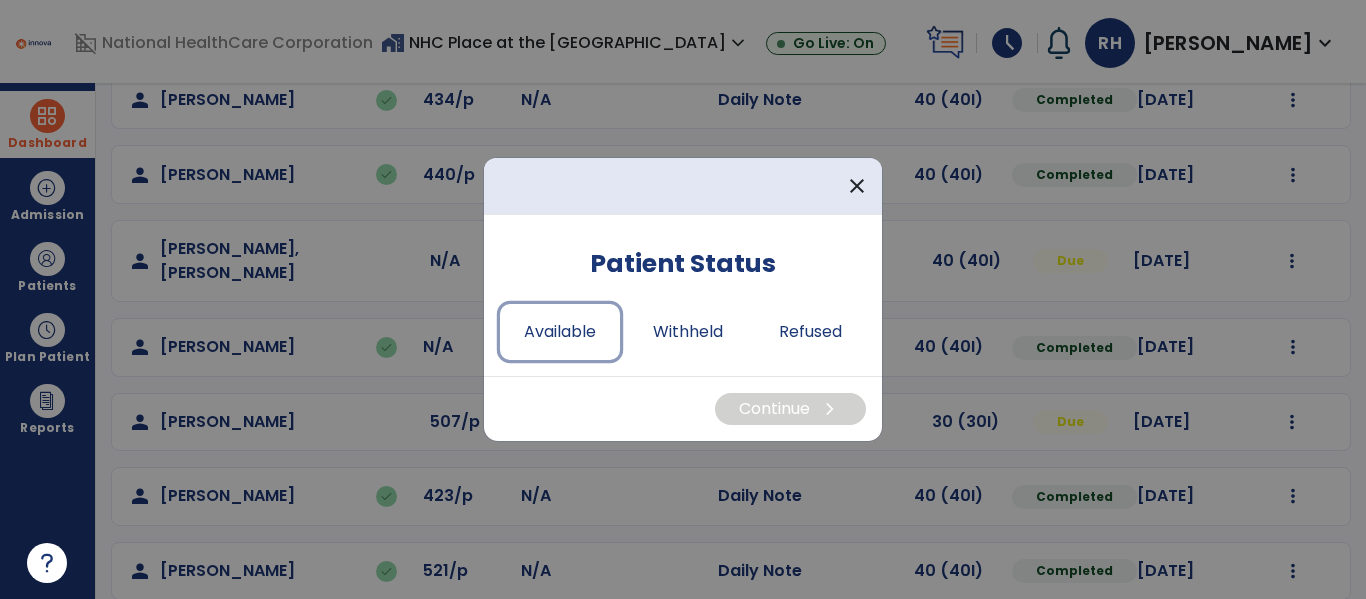 drag, startPoint x: 535, startPoint y: 345, endPoint x: 588, endPoint y: 370, distance: 58.60034 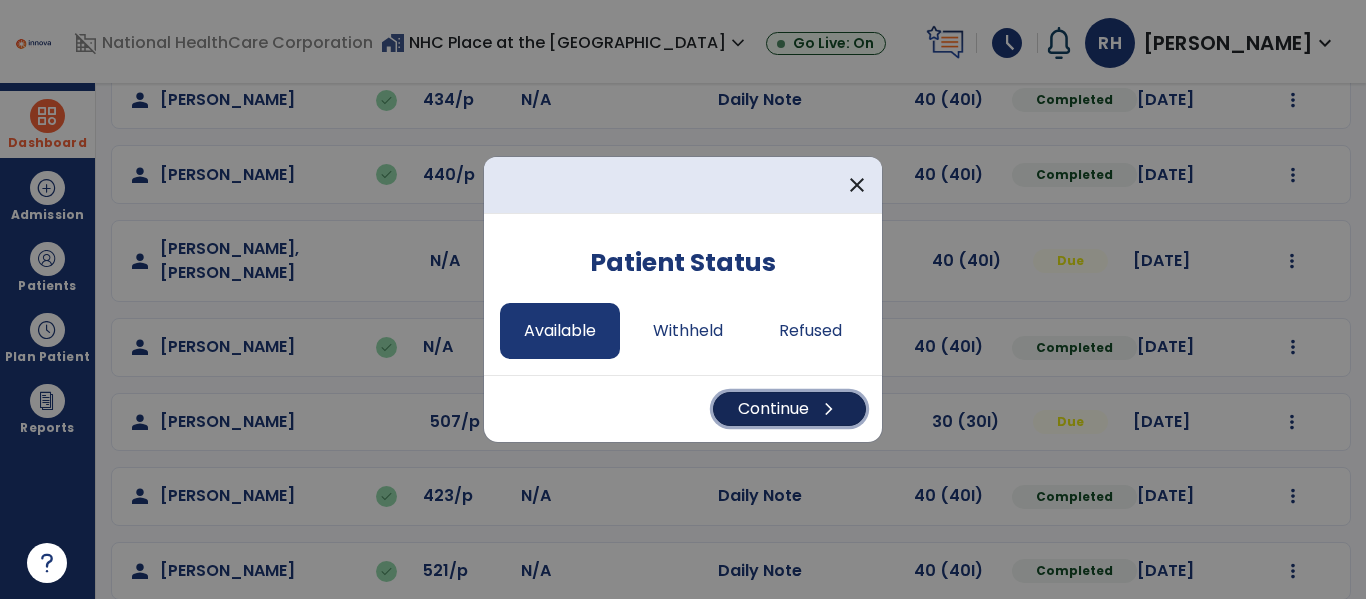 click on "Continue   chevron_right" at bounding box center (789, 409) 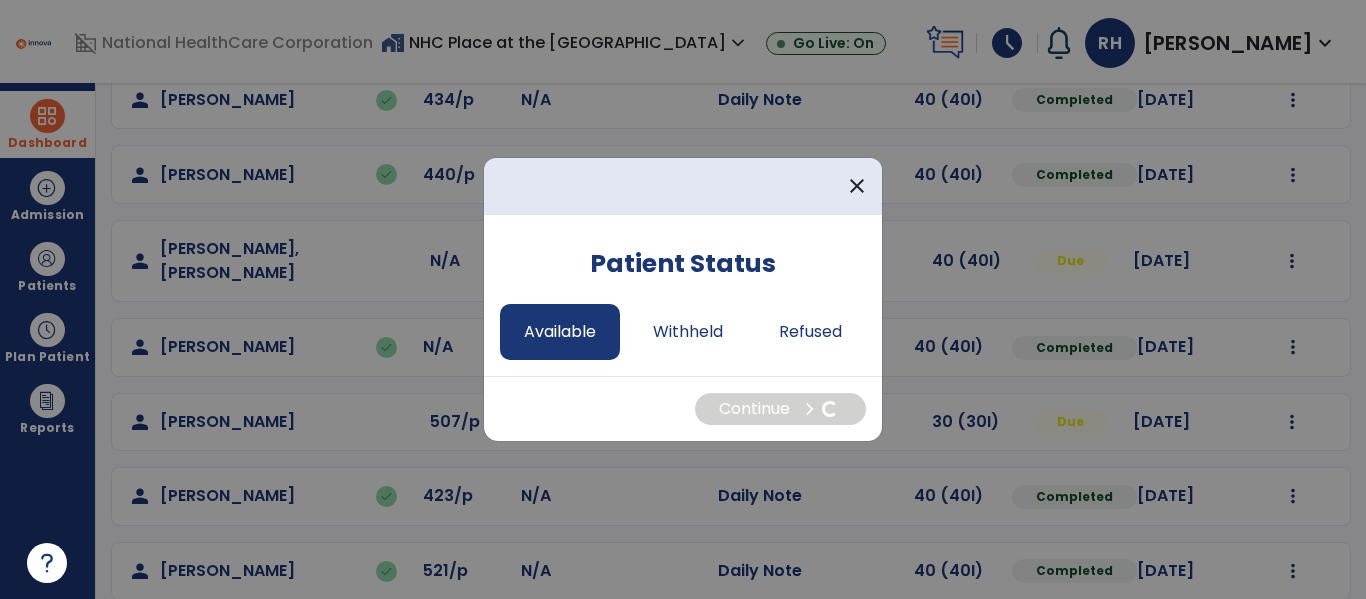 select on "*" 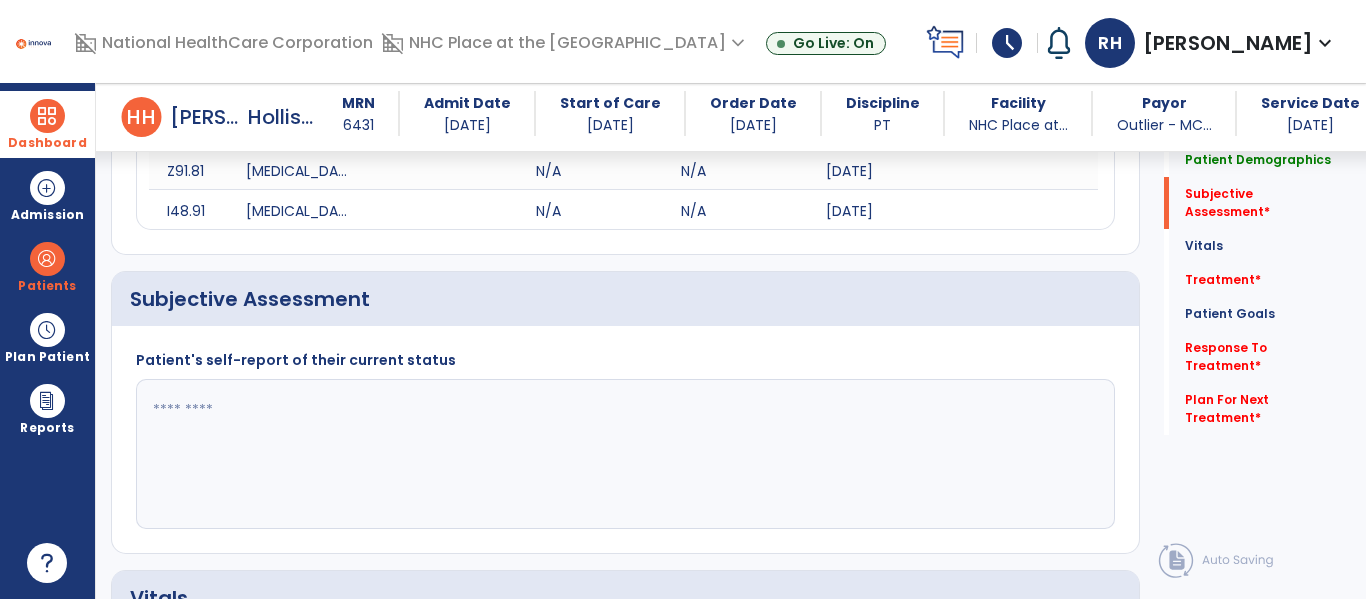 scroll, scrollTop: 516, scrollLeft: 0, axis: vertical 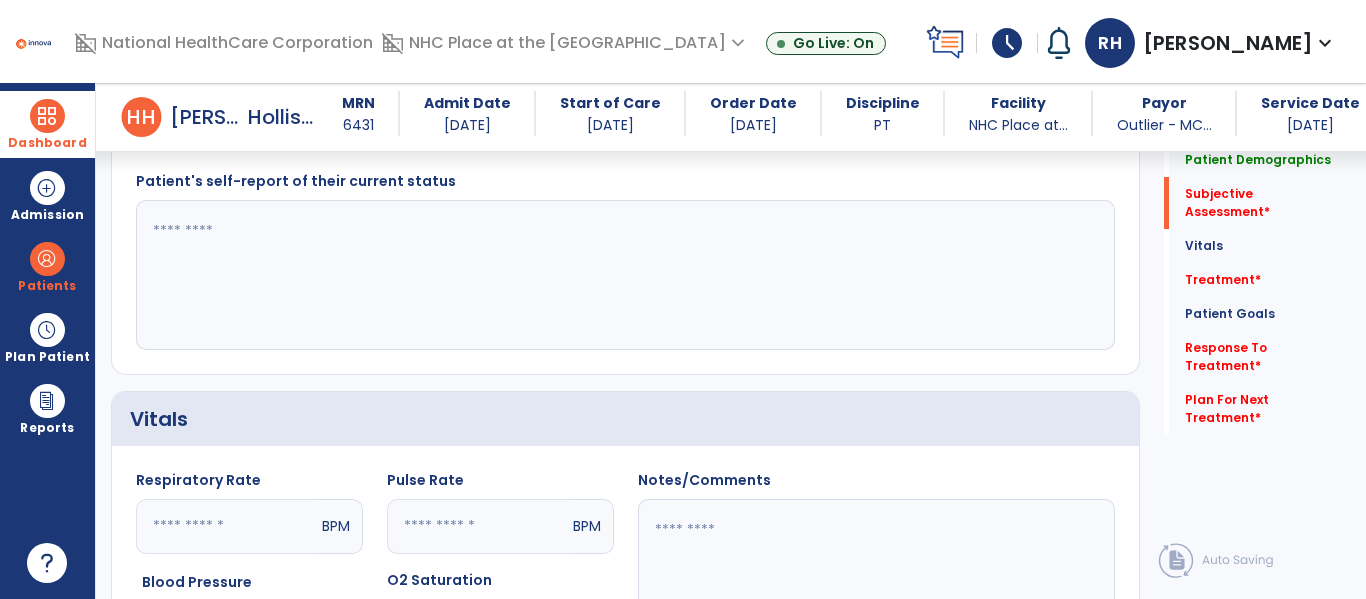 click 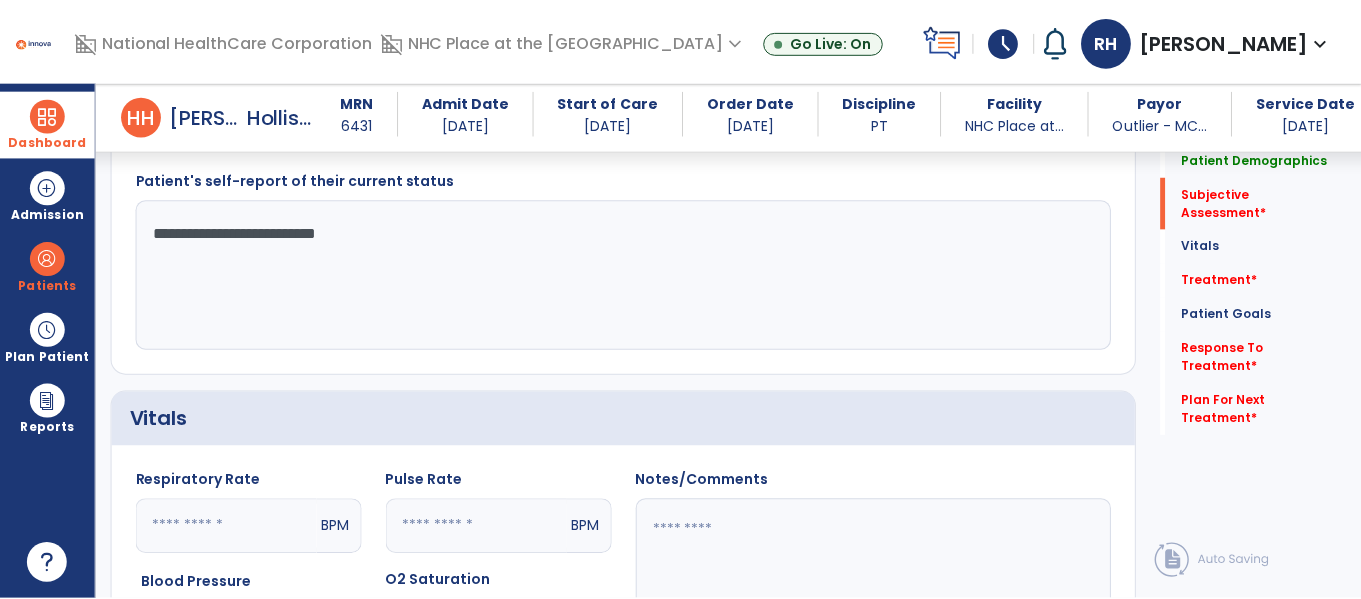 scroll, scrollTop: 1116, scrollLeft: 0, axis: vertical 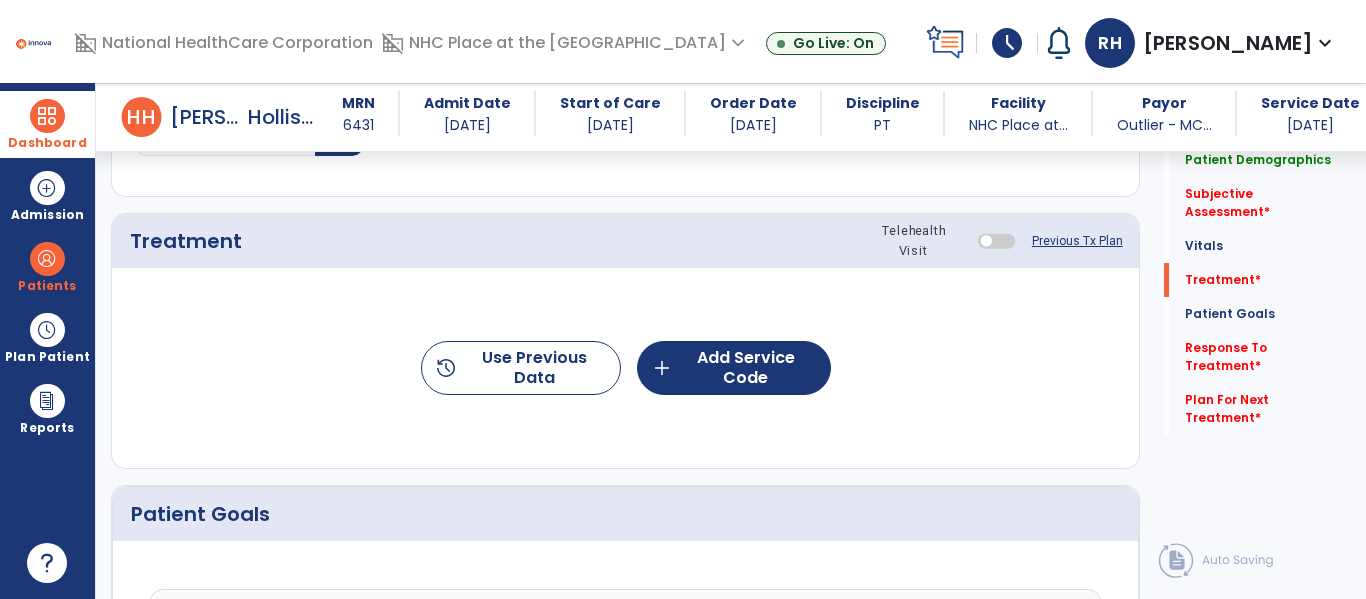 type on "**********" 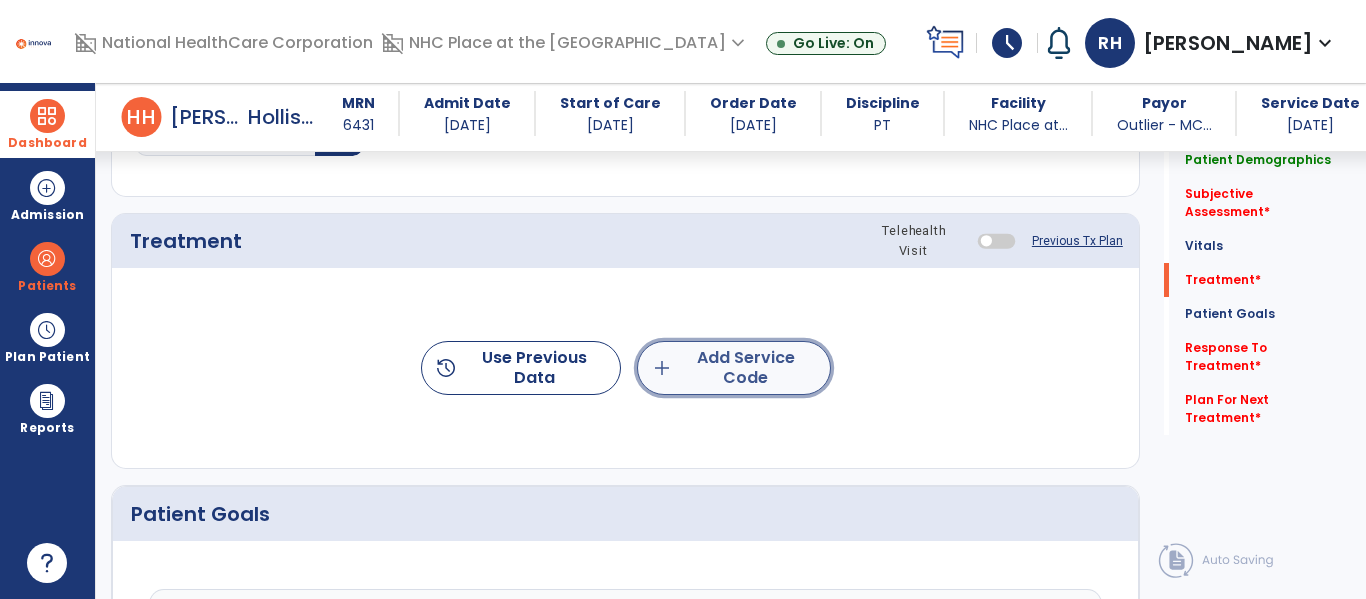 click on "add  Add Service Code" 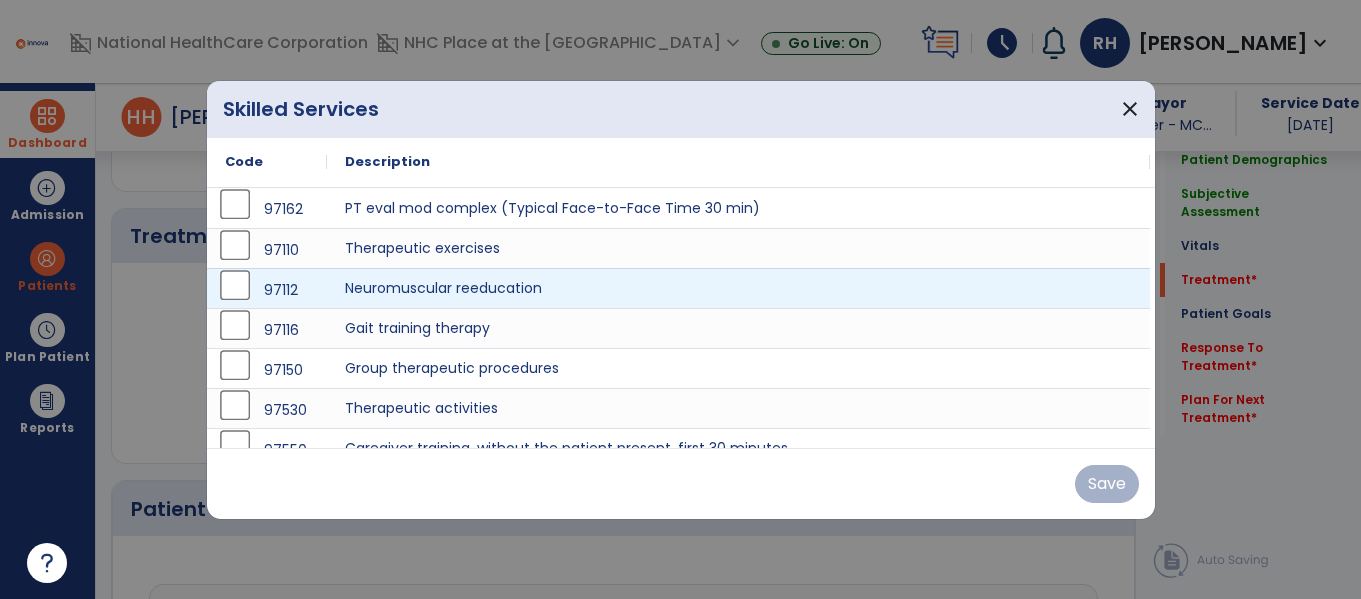 scroll, scrollTop: 1116, scrollLeft: 0, axis: vertical 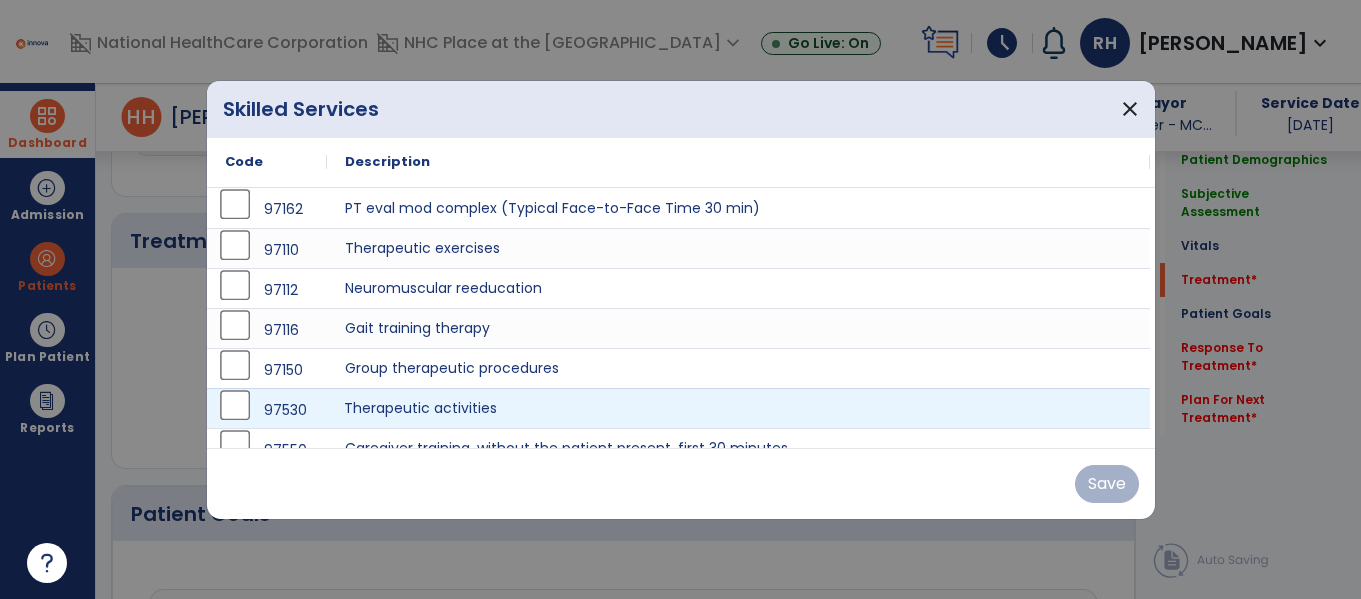 click on "Therapeutic activities" at bounding box center [738, 408] 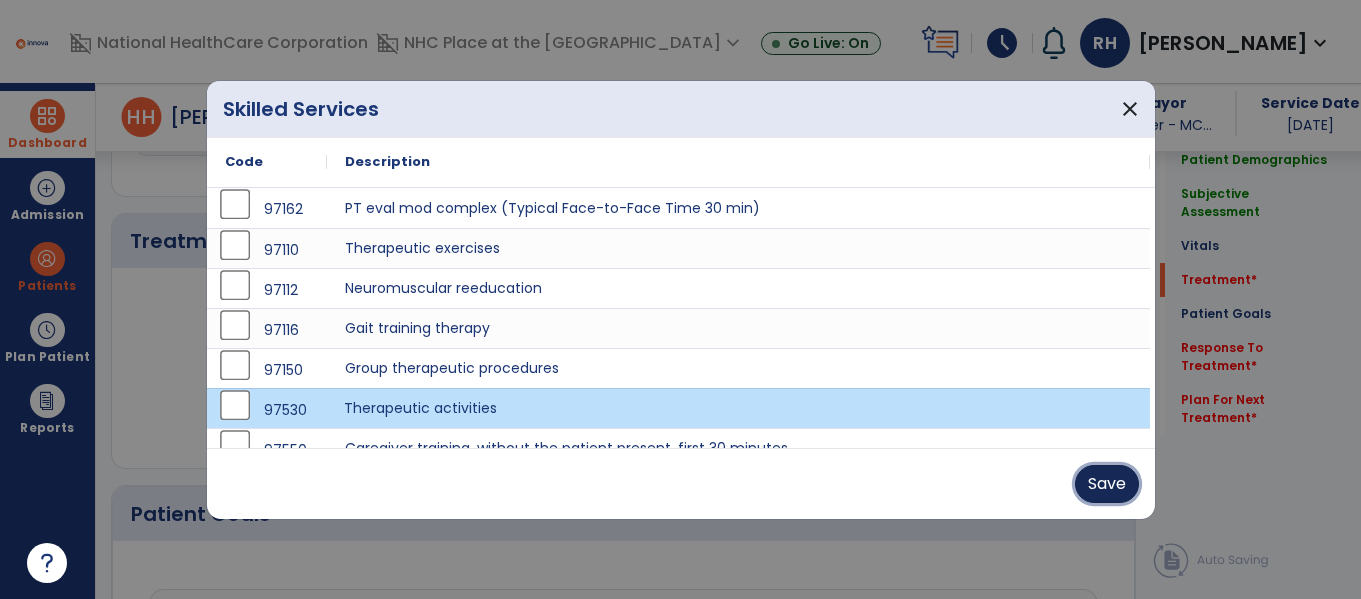click on "Save" at bounding box center (1107, 484) 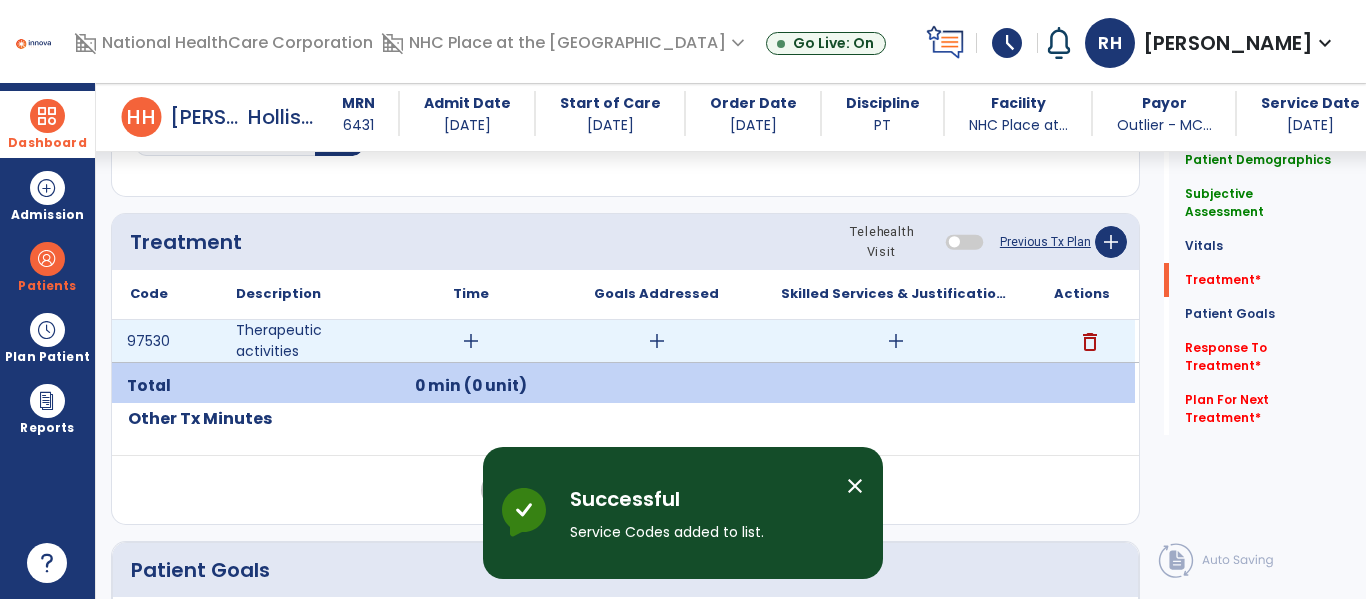 click on "add" at bounding box center [470, 341] 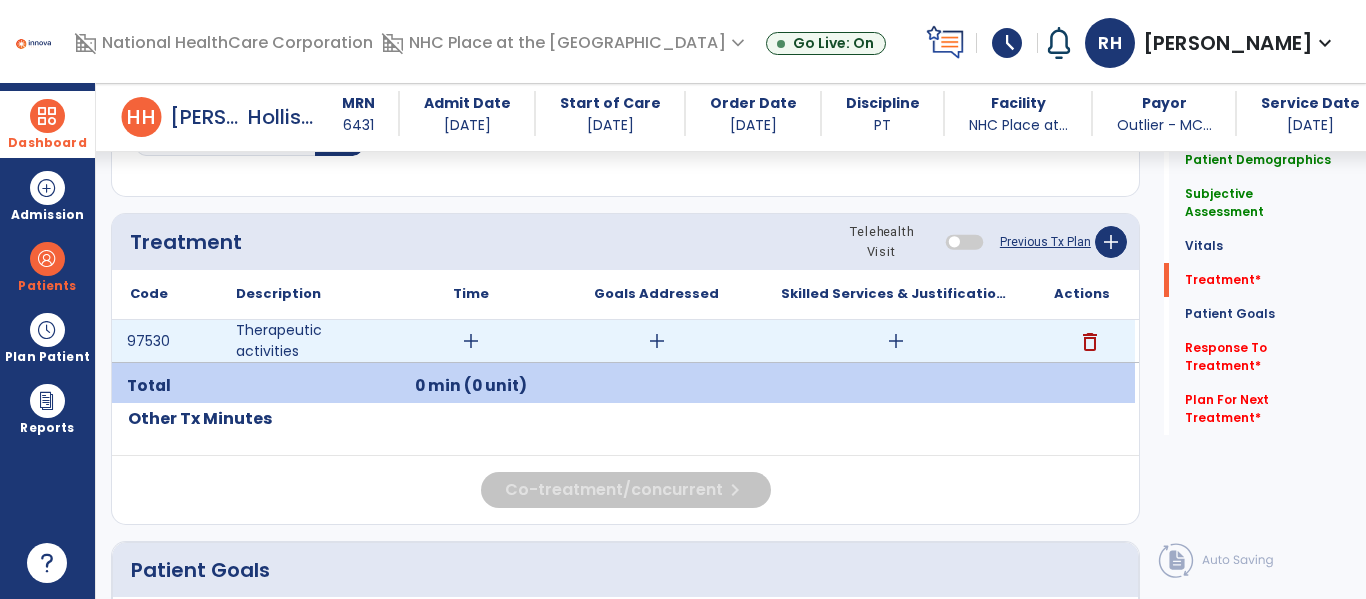 click on "add" at bounding box center [471, 341] 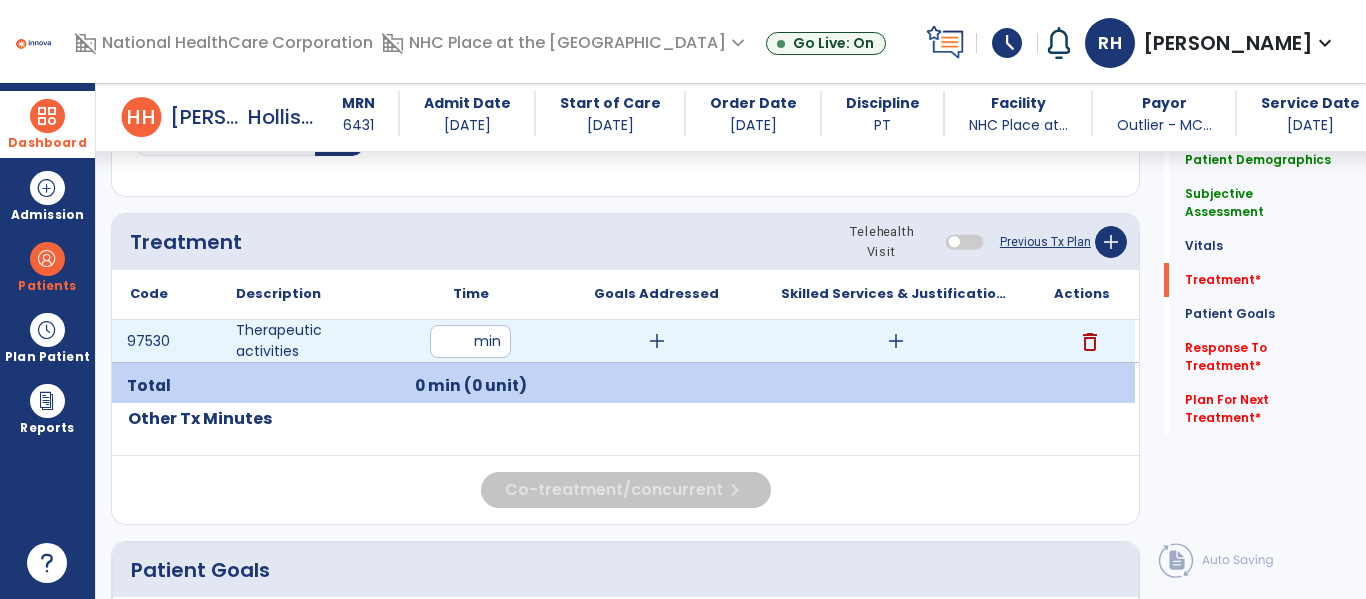 type on "**" 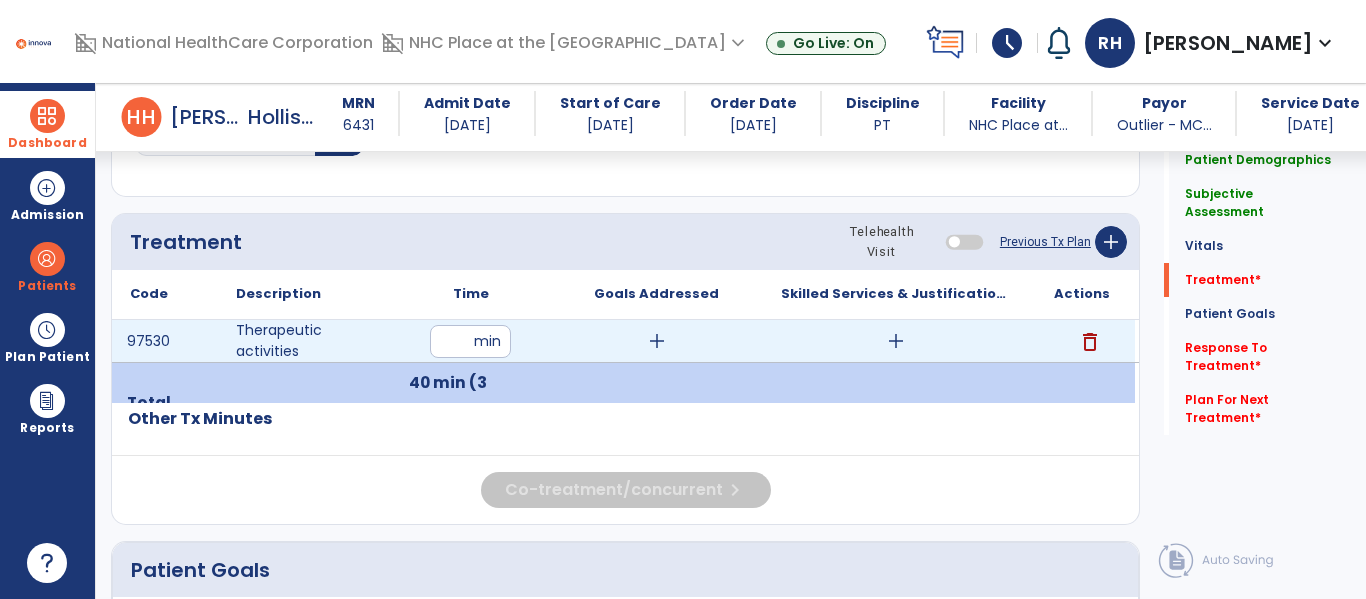 click on "add" at bounding box center [657, 341] 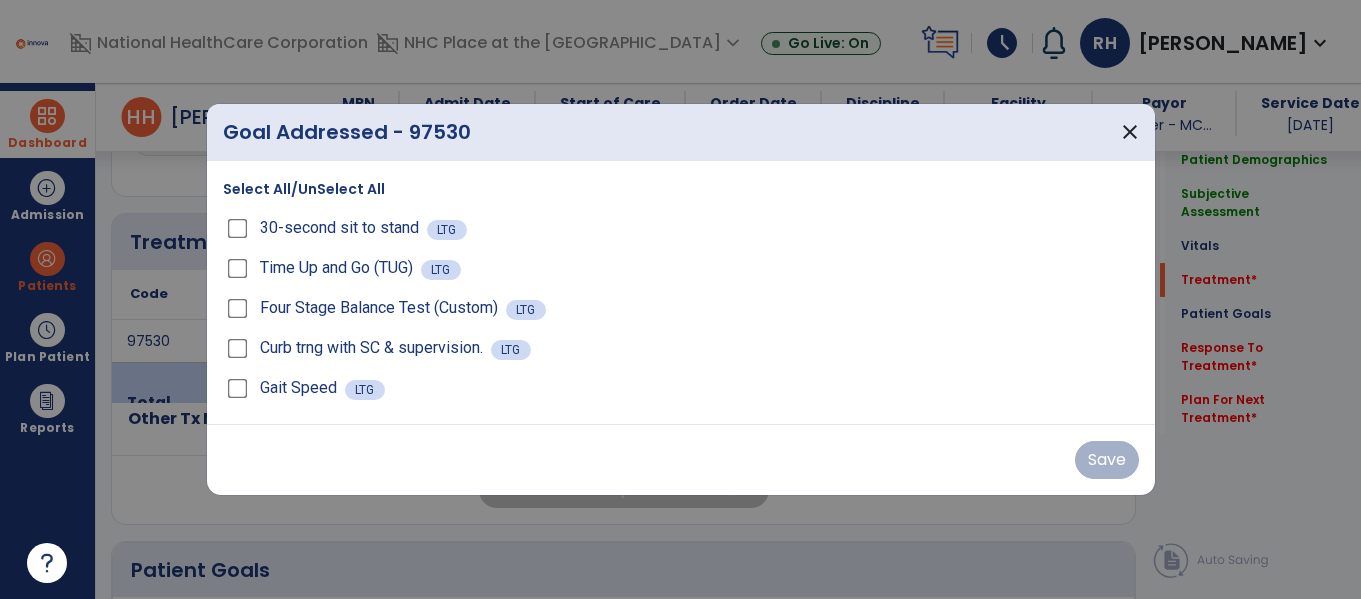 scroll, scrollTop: 1116, scrollLeft: 0, axis: vertical 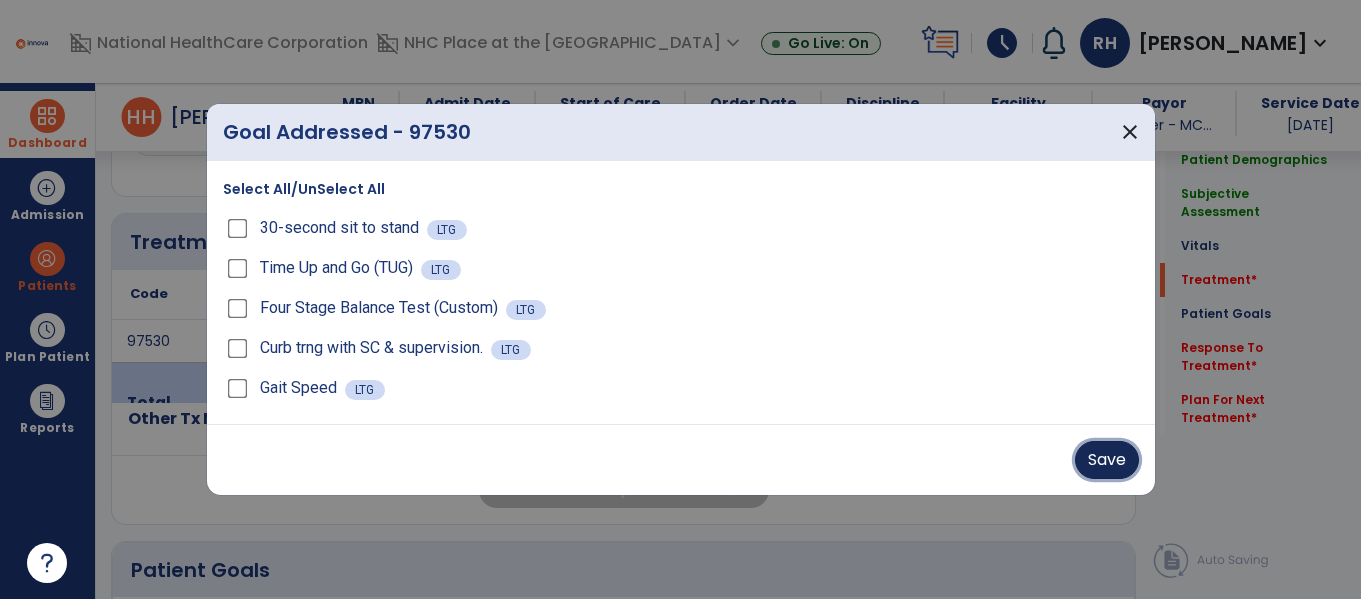 click on "Save" at bounding box center (1107, 460) 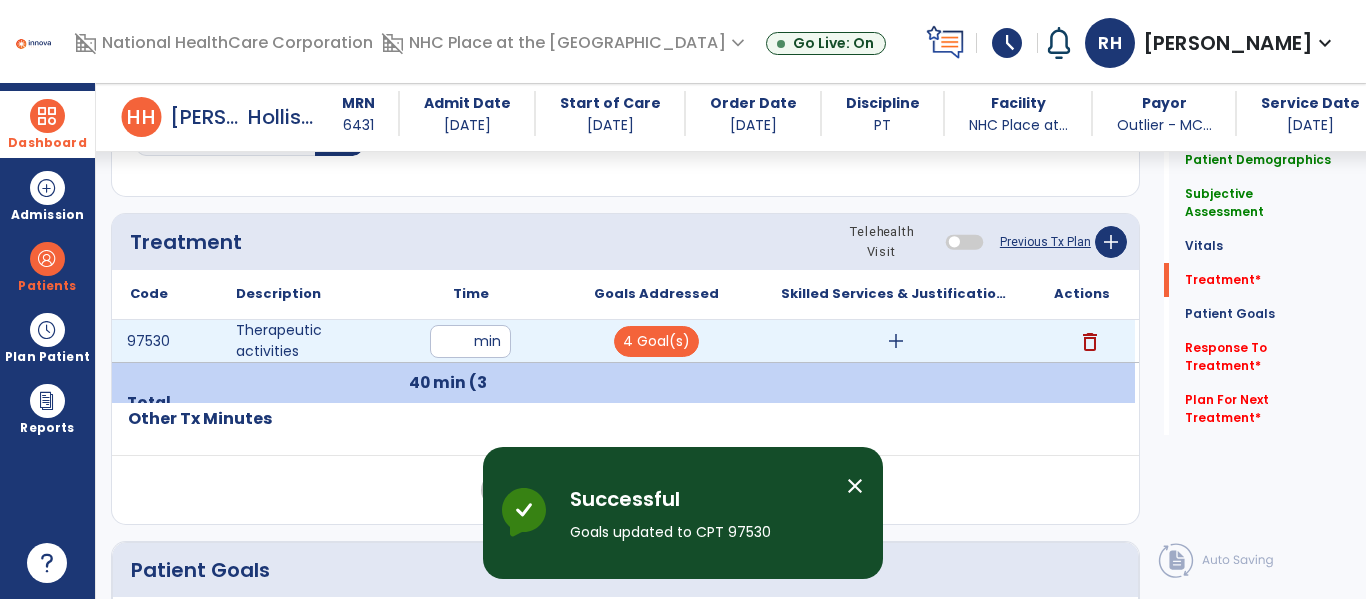 click on "add" at bounding box center [896, 341] 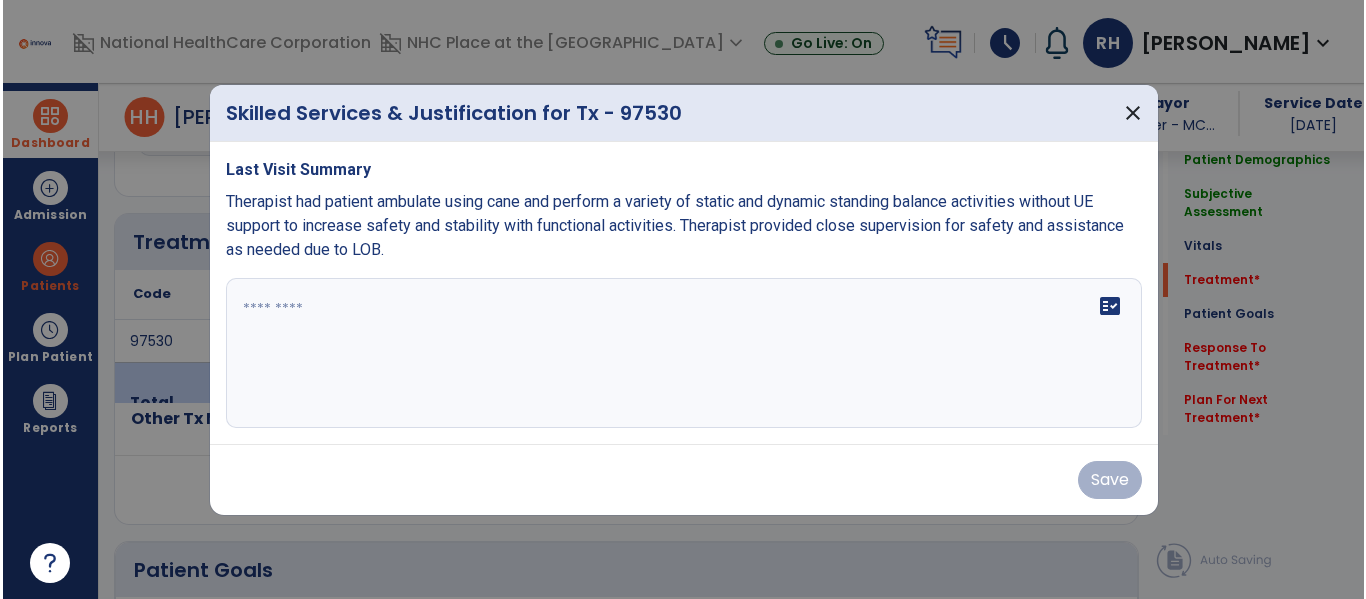 scroll, scrollTop: 1116, scrollLeft: 0, axis: vertical 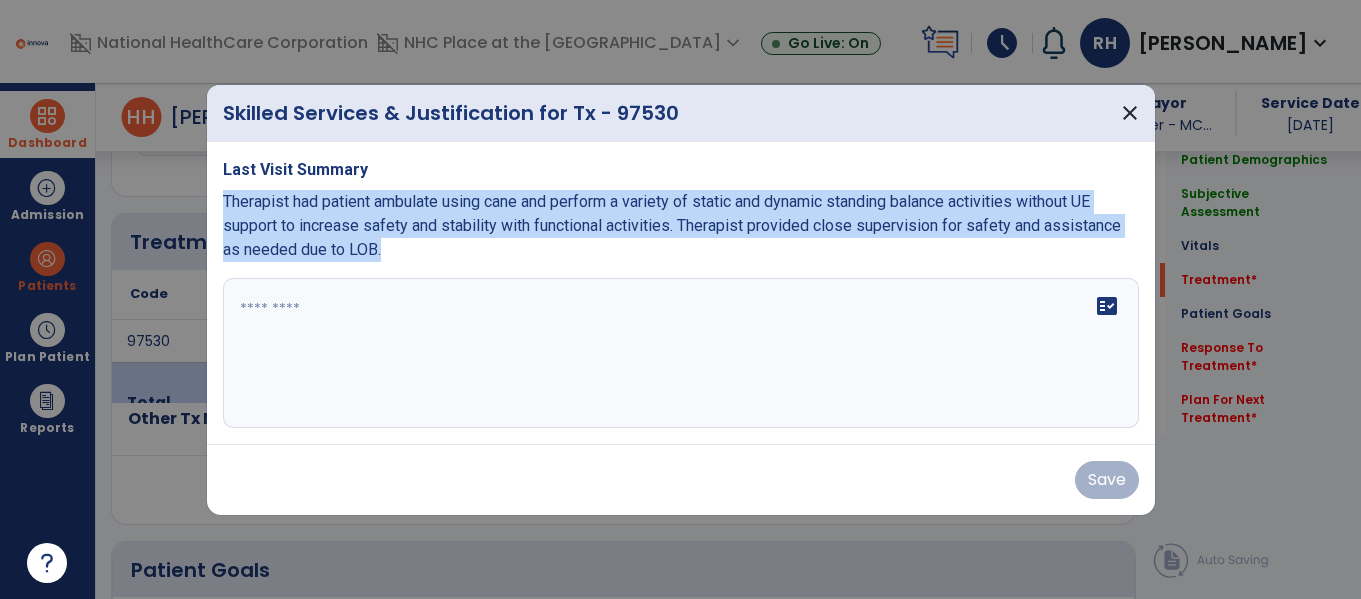 drag, startPoint x: 222, startPoint y: 197, endPoint x: 507, endPoint y: 283, distance: 297.69278 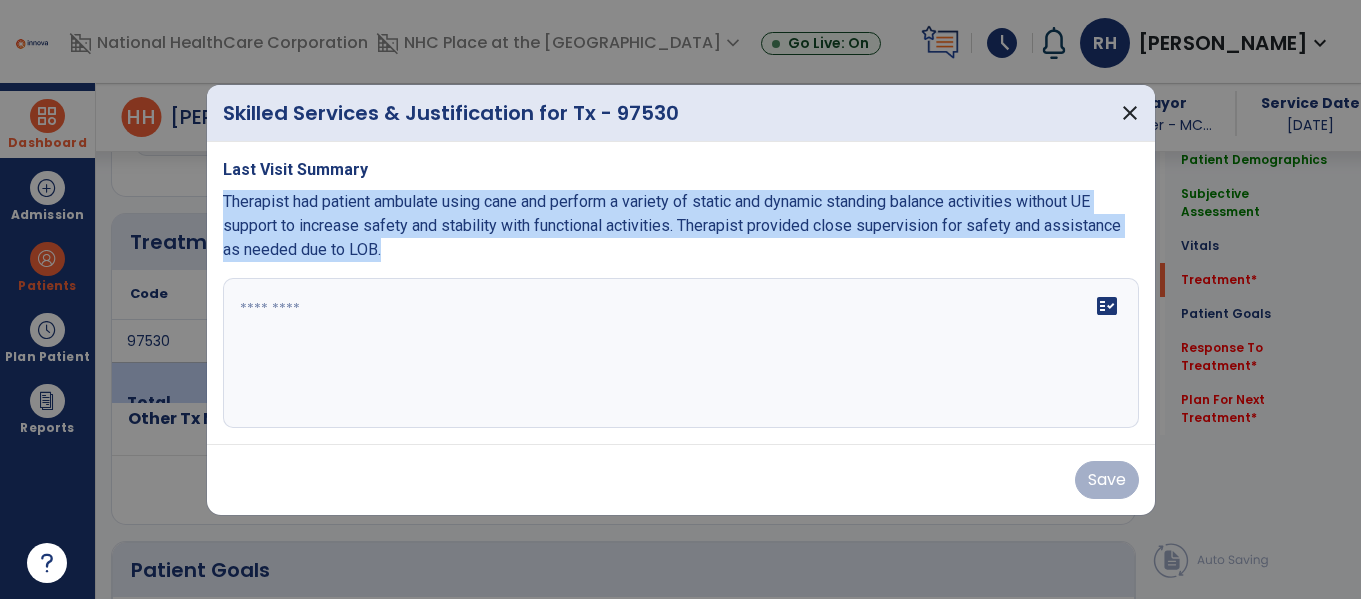 click on "Last Visit Summary Therapist had patient ambulate using cane and perform a variety of static and dynamic standing balance activities without UE support to increase safety and stability with functional activities. Therapist provided close supervision for safety and assistance as needed due to LOB.   fact_check" at bounding box center [681, 293] 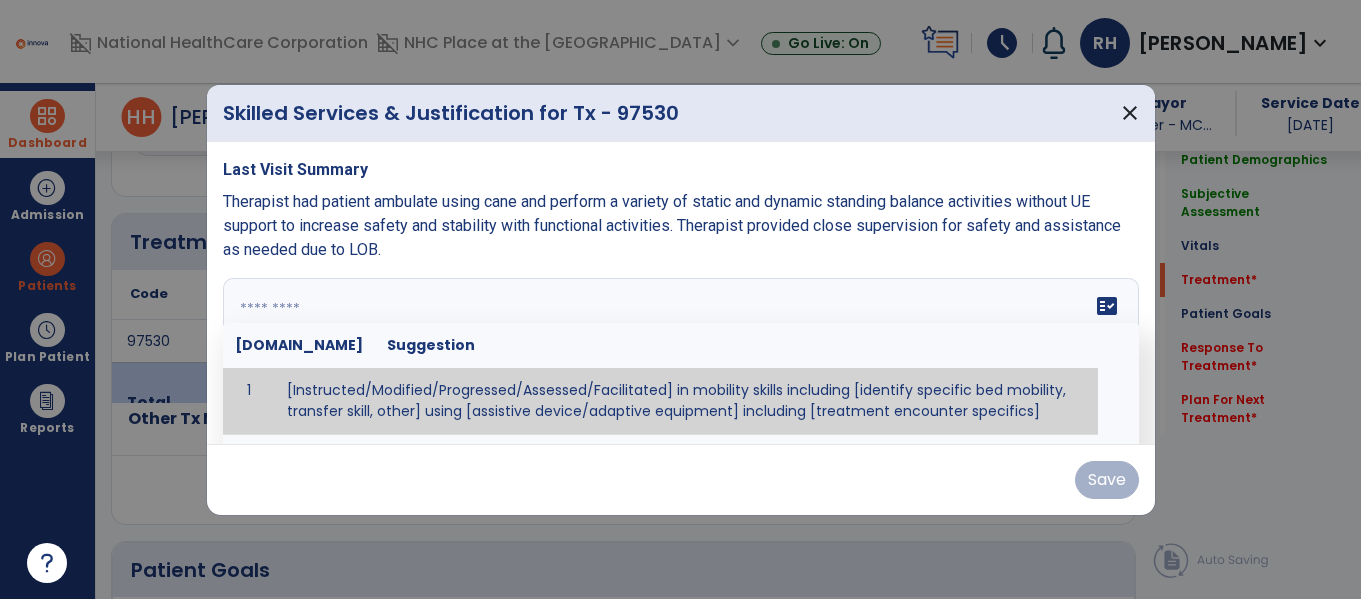 click on "fact_check  [DOMAIN_NAME] Suggestion 1 [Instructed/Modified/Progressed/Assessed/Facilitated] in mobility skills including [identify specific bed mobility, transfer skill, other] using [assistive device/adaptive equipment] including [treatment encounter specifics]" at bounding box center [681, 353] 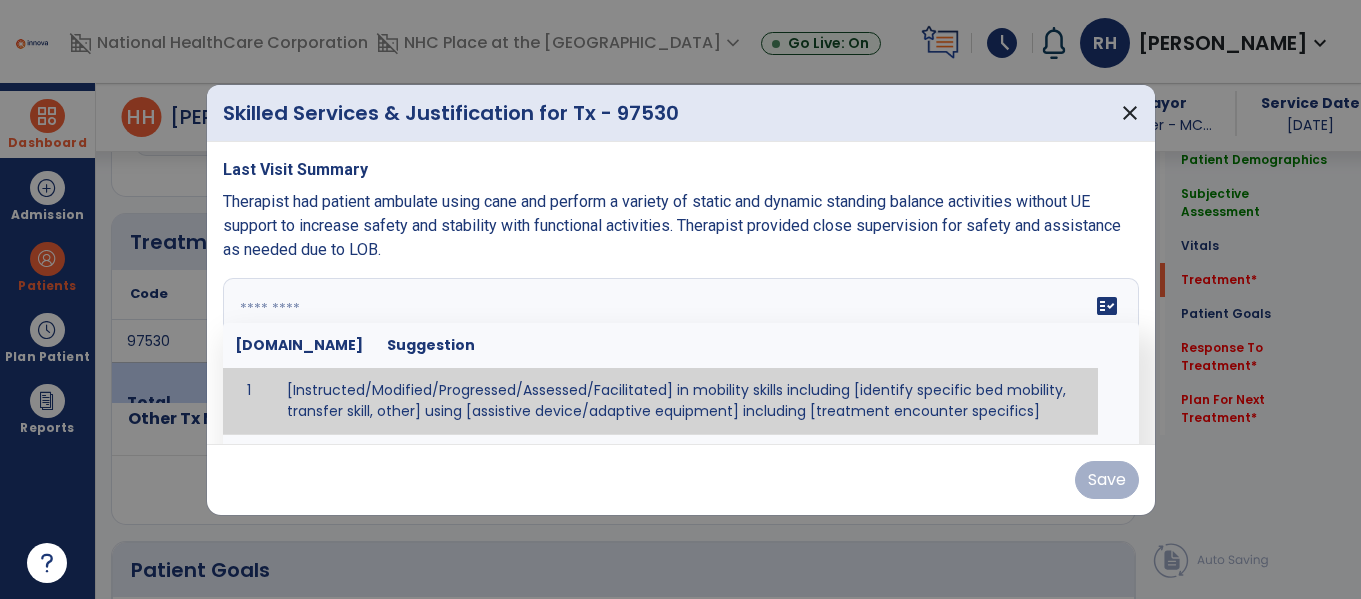paste on "**********" 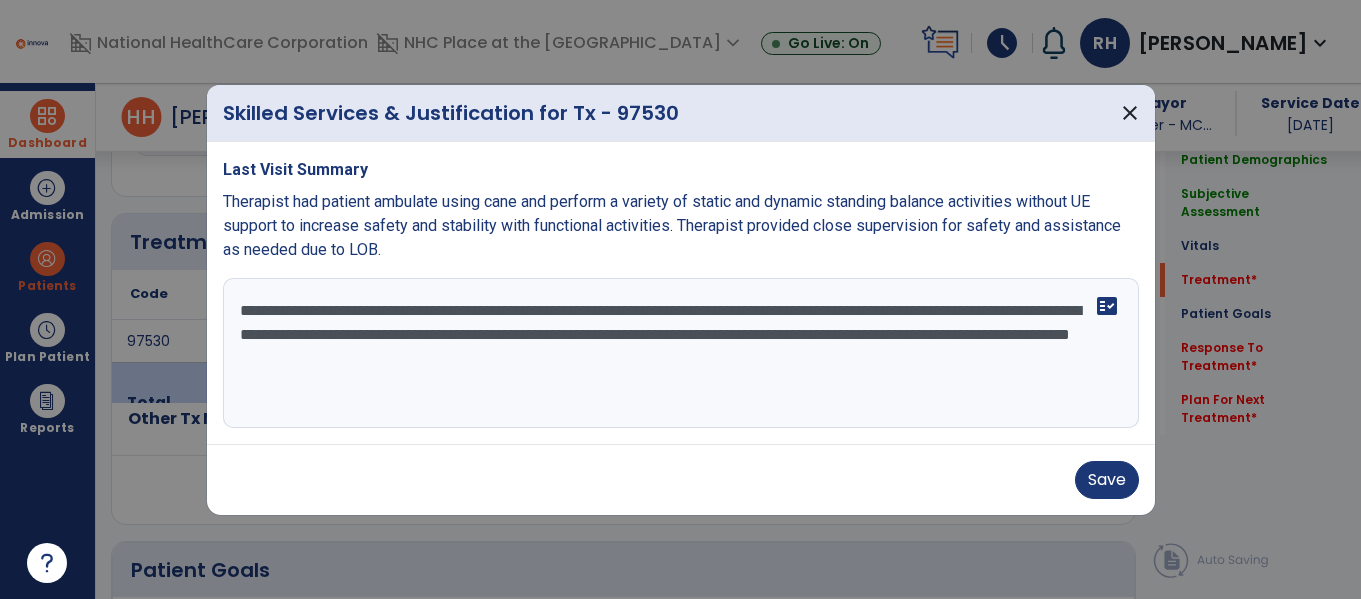 click on "**********" at bounding box center [681, 353] 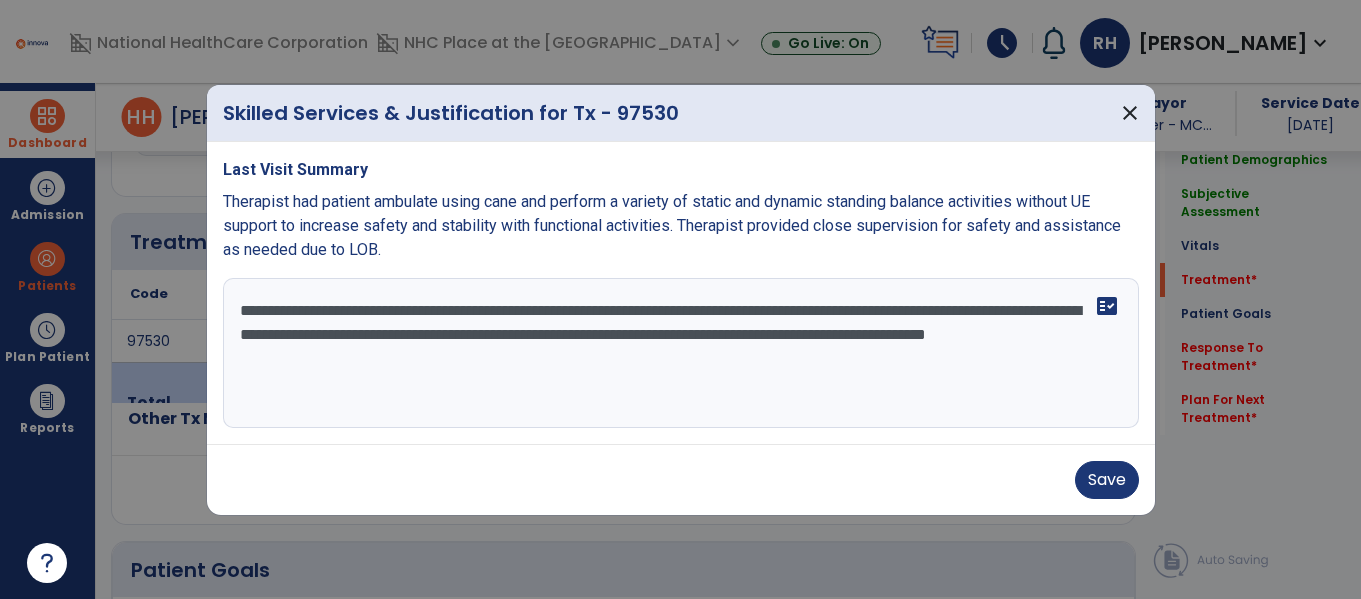 click on "**********" at bounding box center (681, 353) 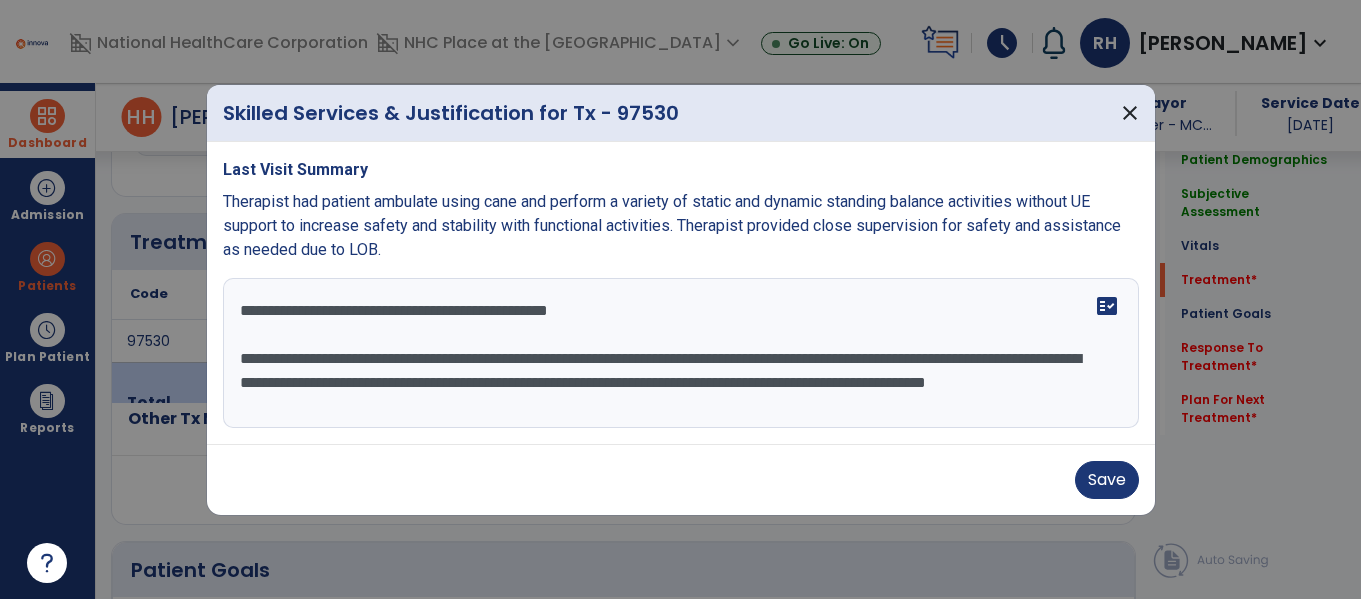 click on "**********" at bounding box center (681, 353) 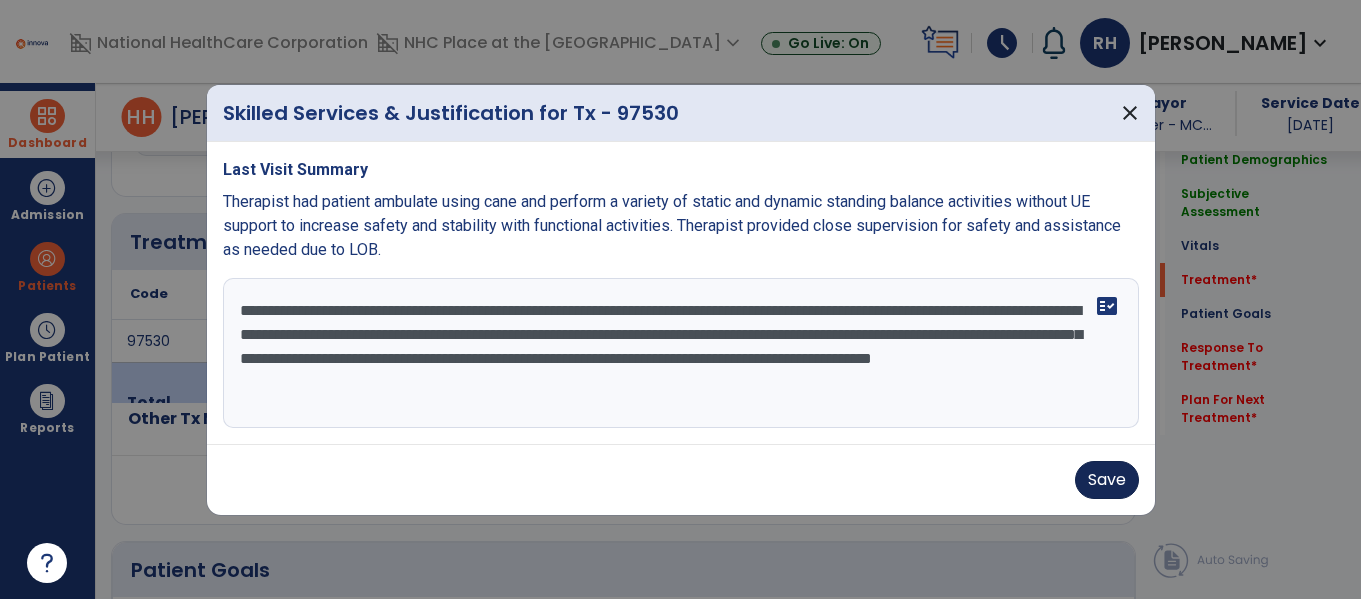 type on "**********" 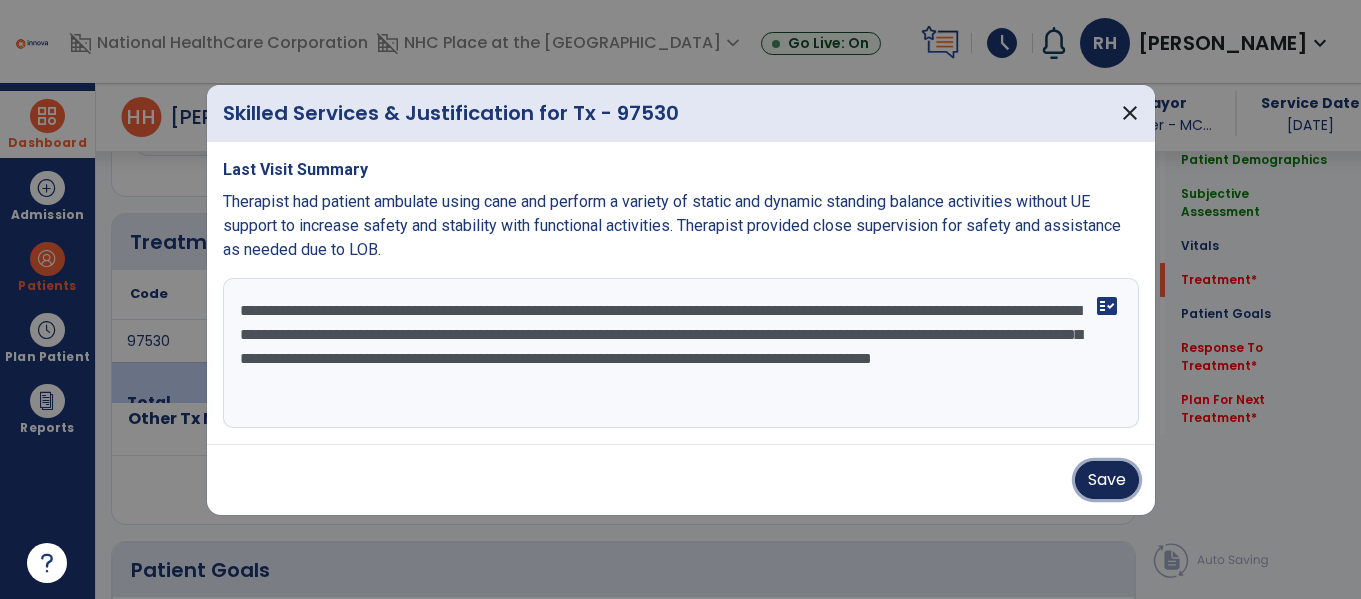 click on "Save" at bounding box center (1107, 480) 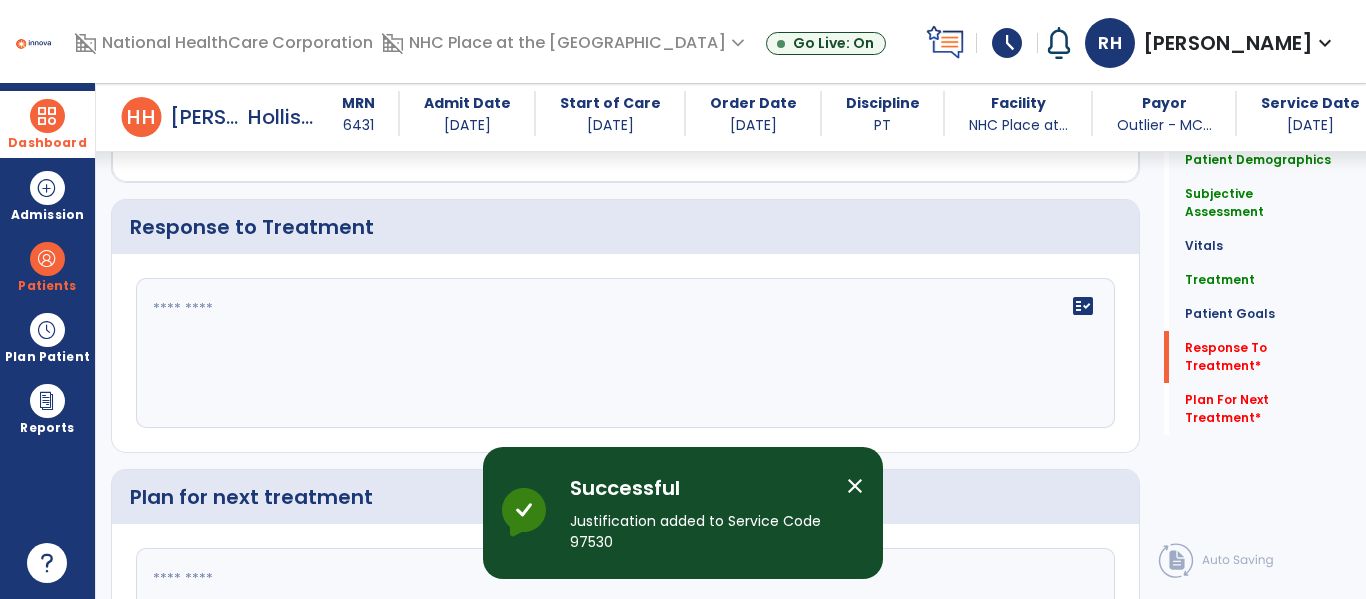 scroll, scrollTop: 2837, scrollLeft: 0, axis: vertical 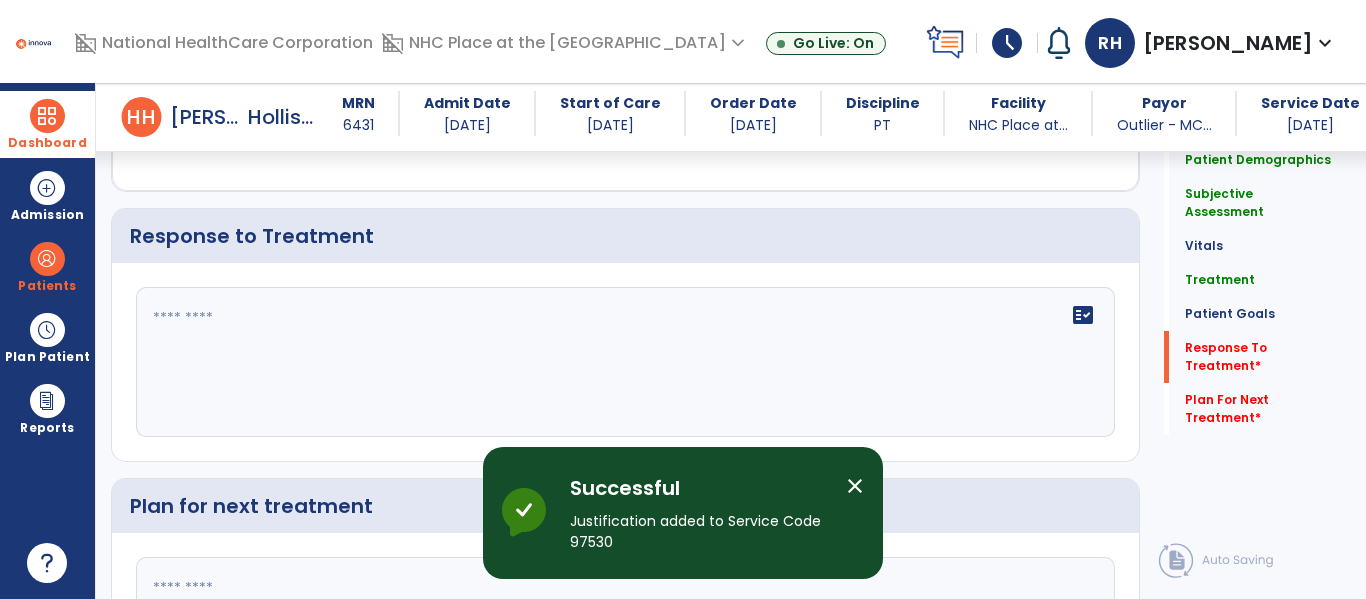 click on "fact_check" 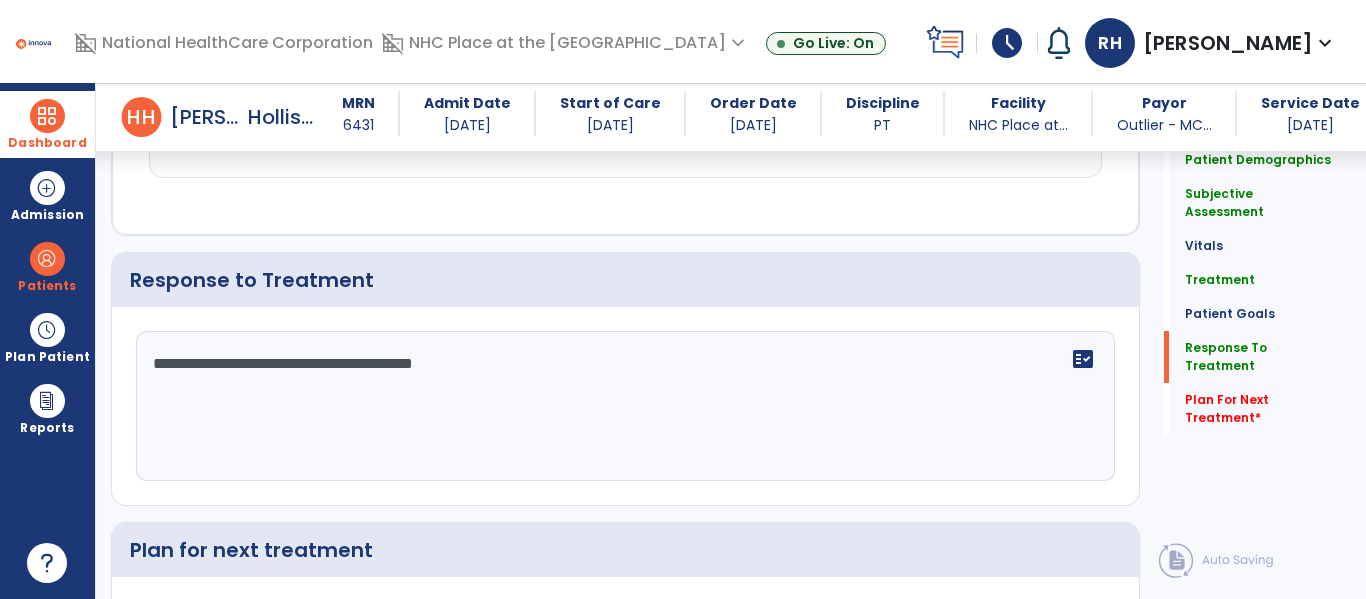 scroll, scrollTop: 2837, scrollLeft: 0, axis: vertical 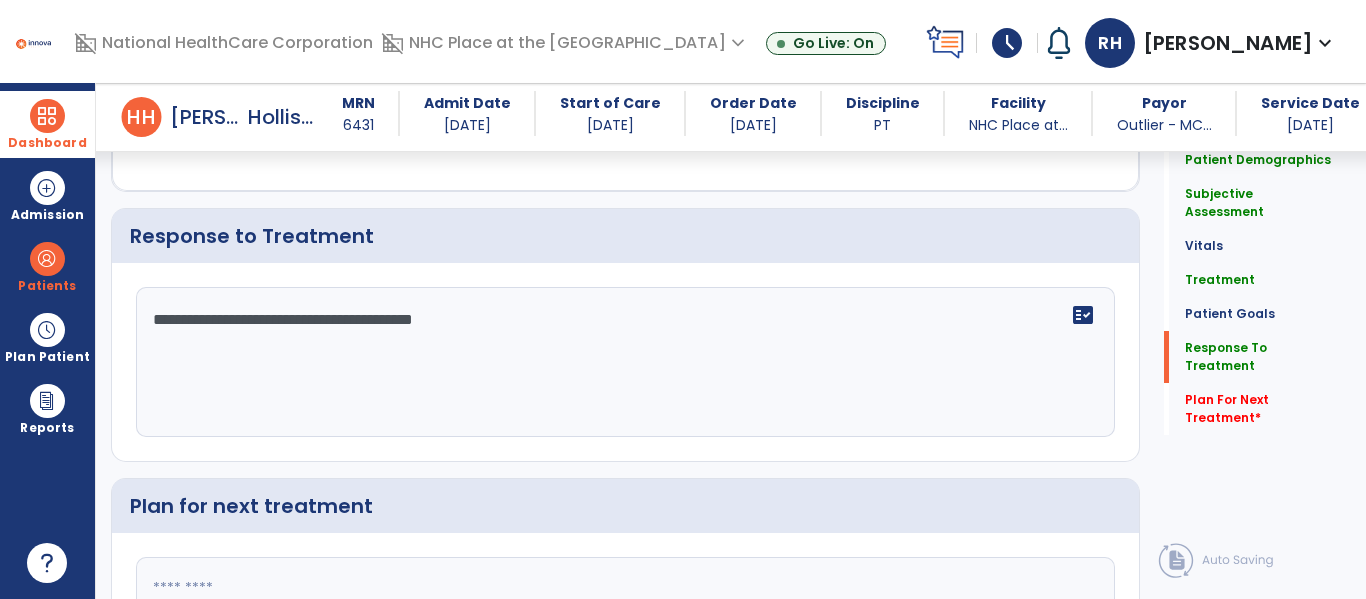 click on "**********" 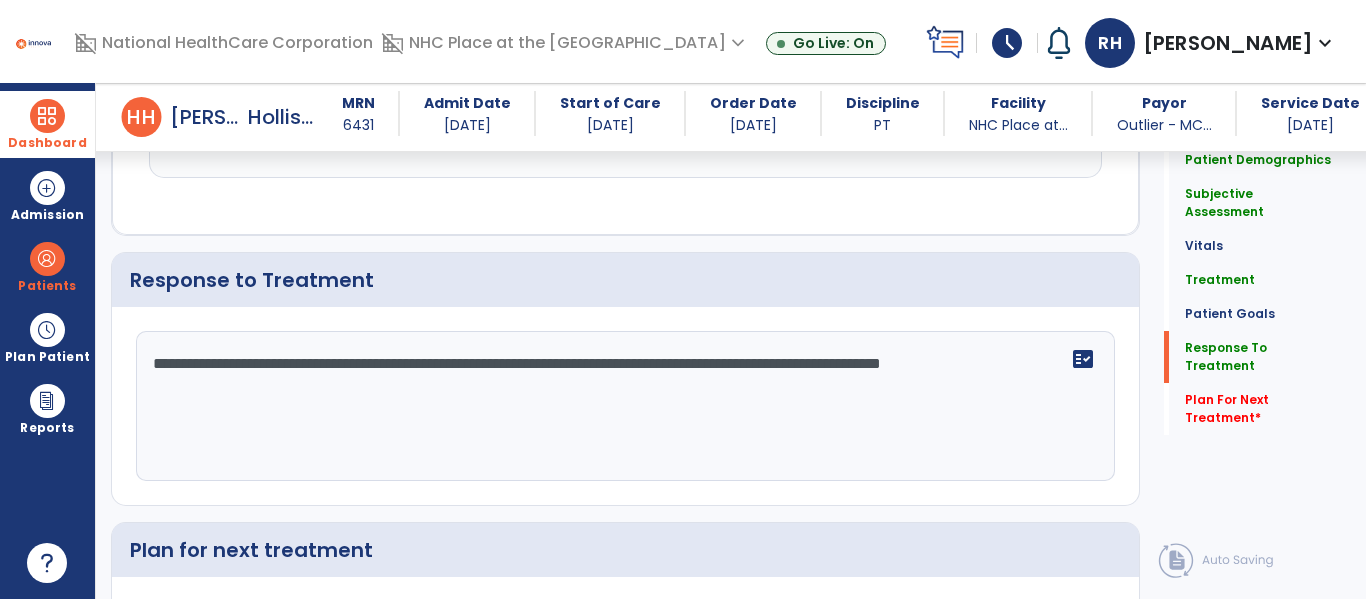 scroll, scrollTop: 2837, scrollLeft: 0, axis: vertical 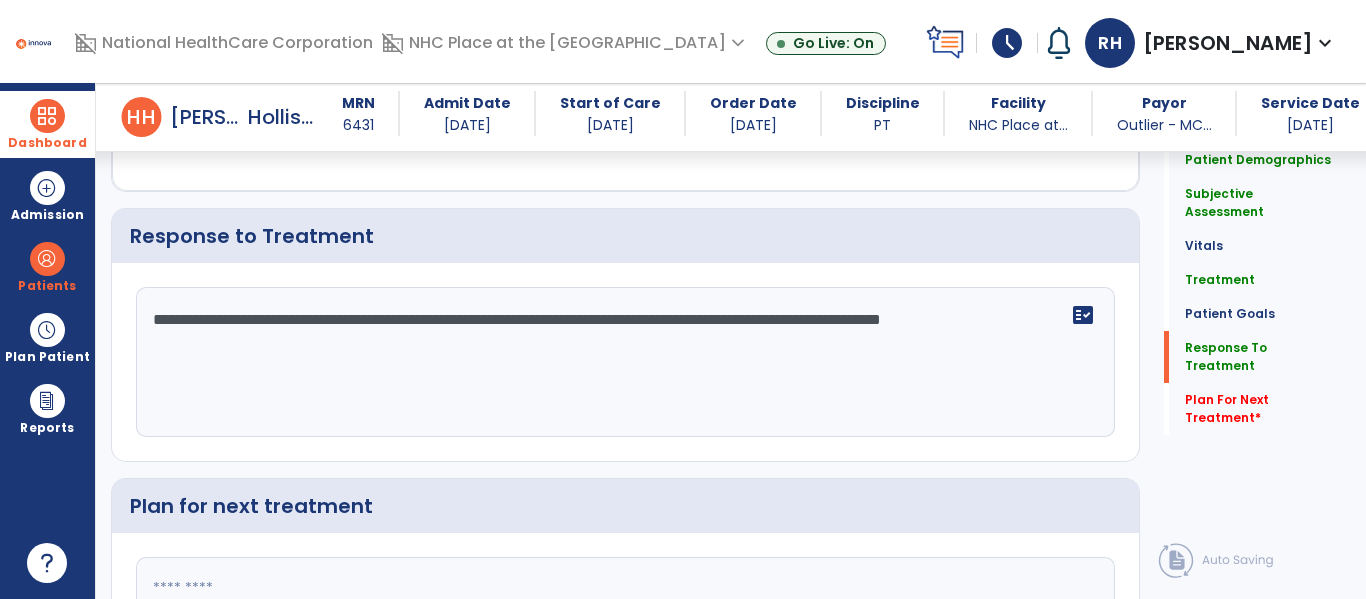 click on "**********" 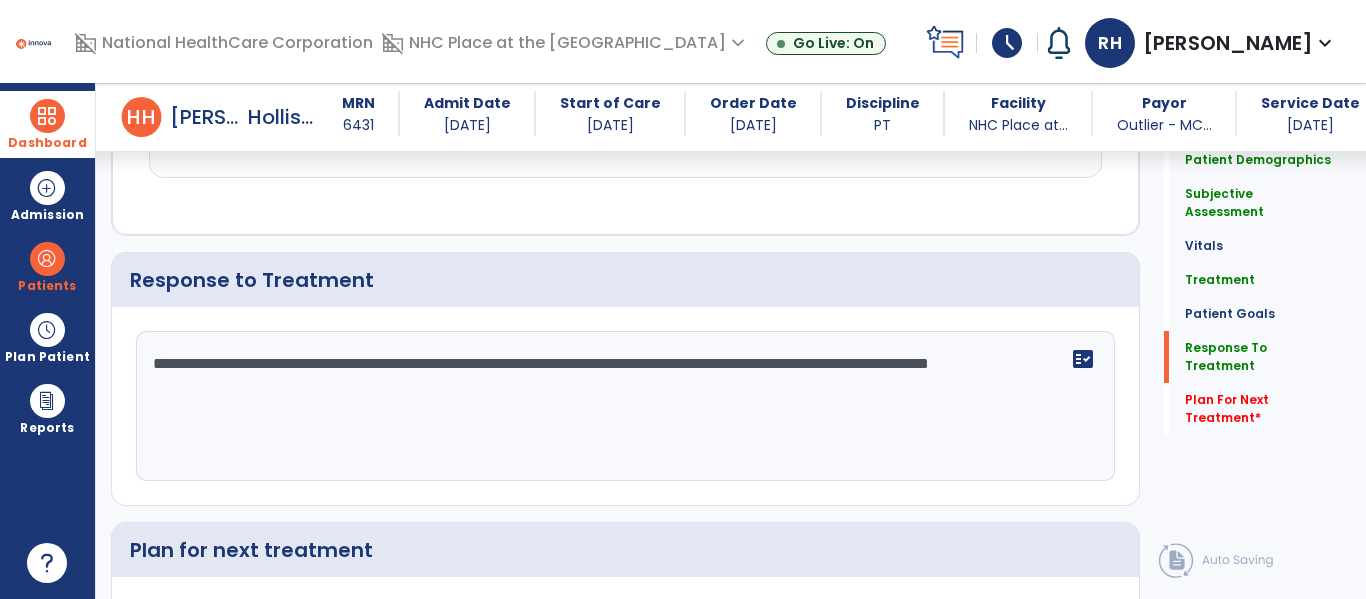 scroll, scrollTop: 2837, scrollLeft: 0, axis: vertical 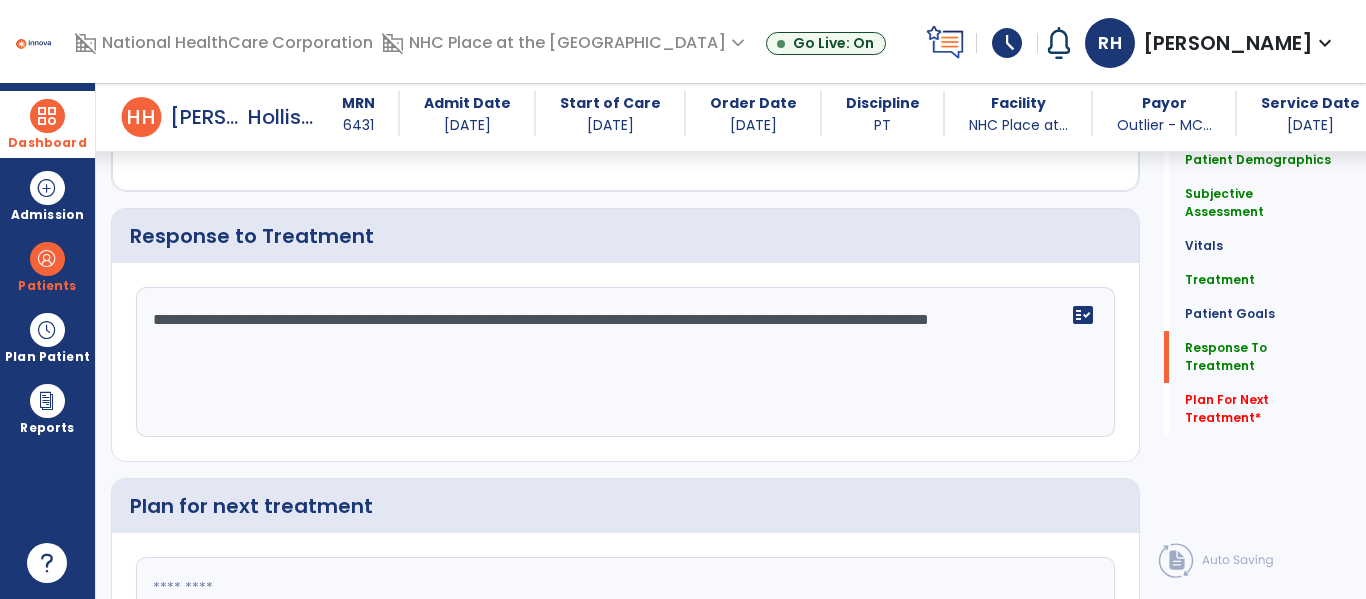 click on "**********" 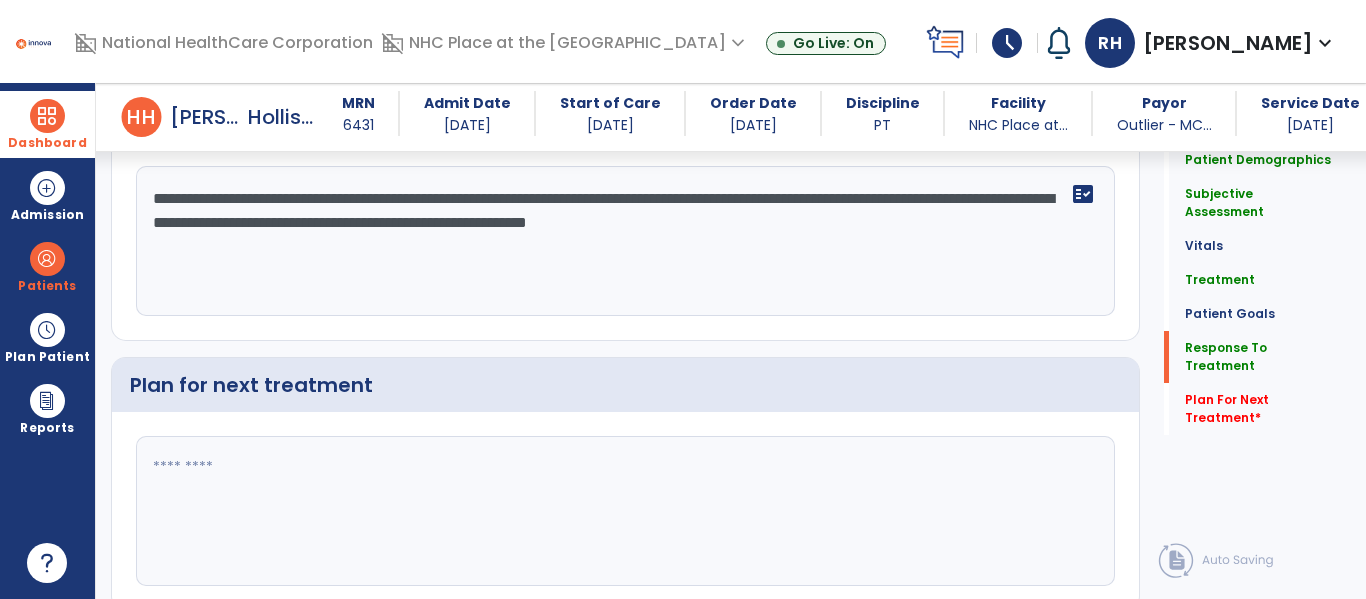 scroll, scrollTop: 3037, scrollLeft: 0, axis: vertical 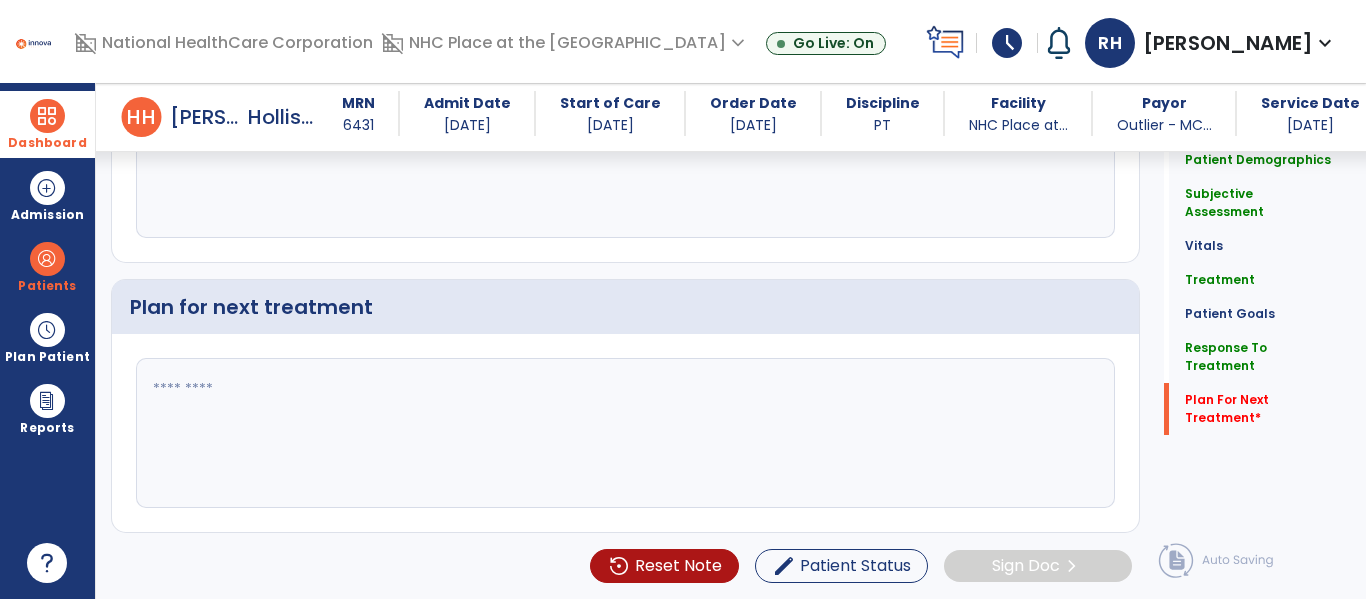 type on "**********" 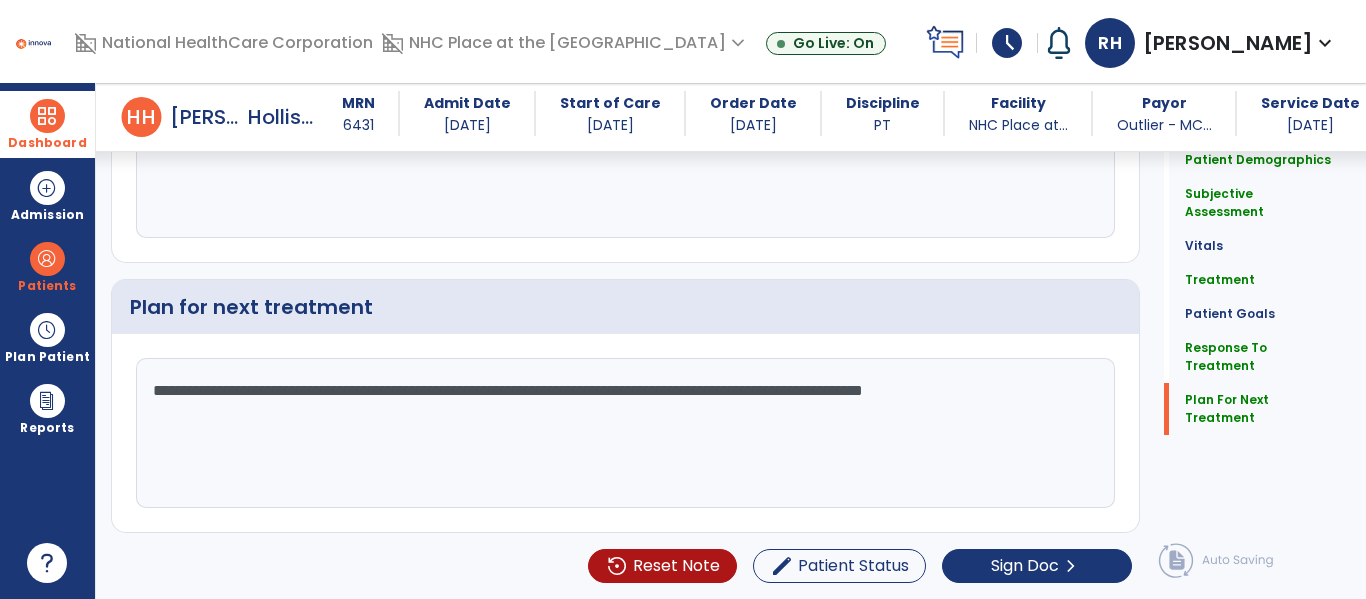 scroll, scrollTop: 3037, scrollLeft: 0, axis: vertical 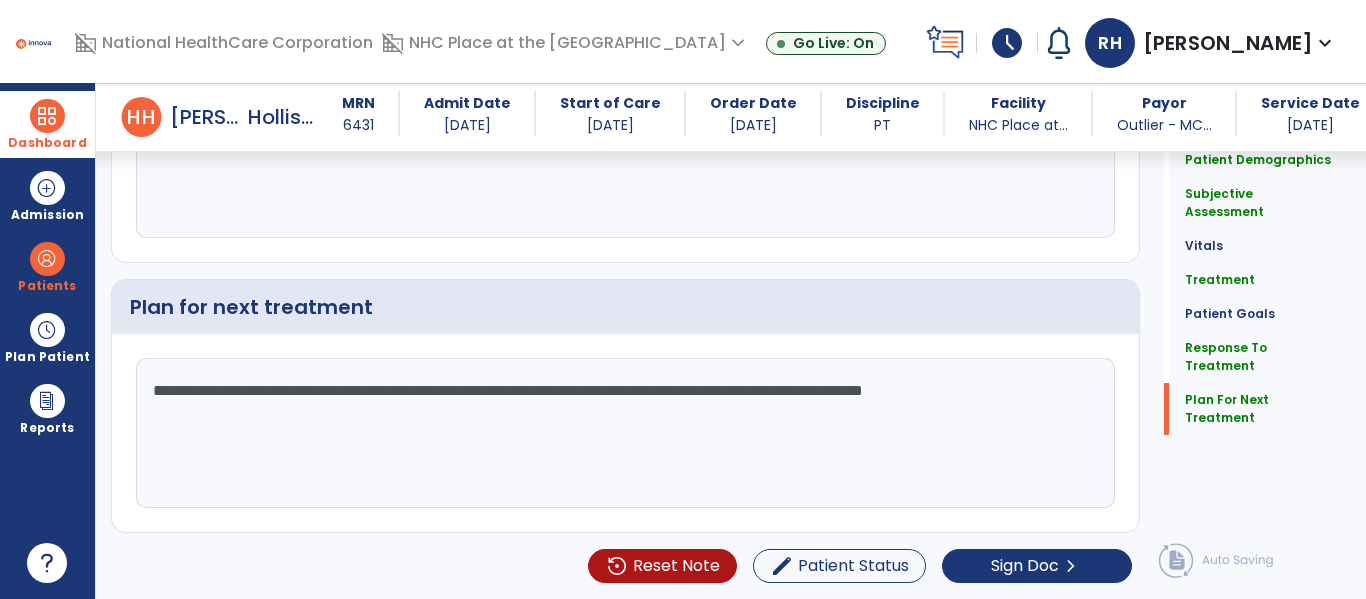 drag, startPoint x: 476, startPoint y: 390, endPoint x: 471, endPoint y: 429, distance: 39.319206 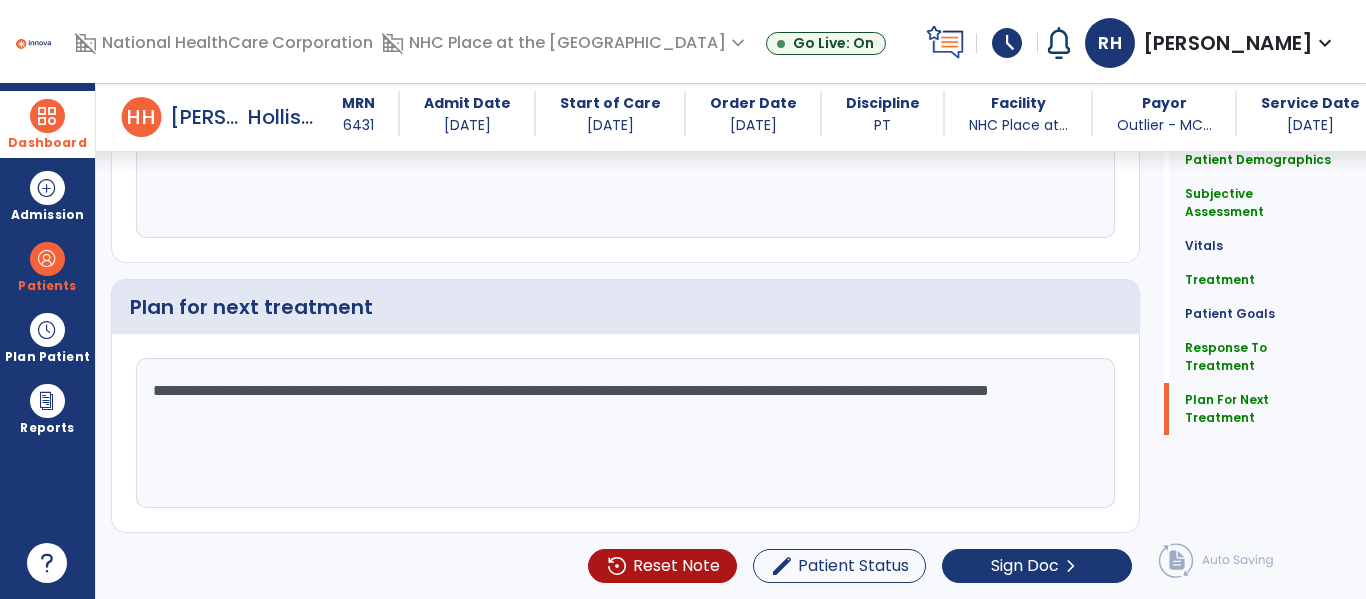 click on "**********" 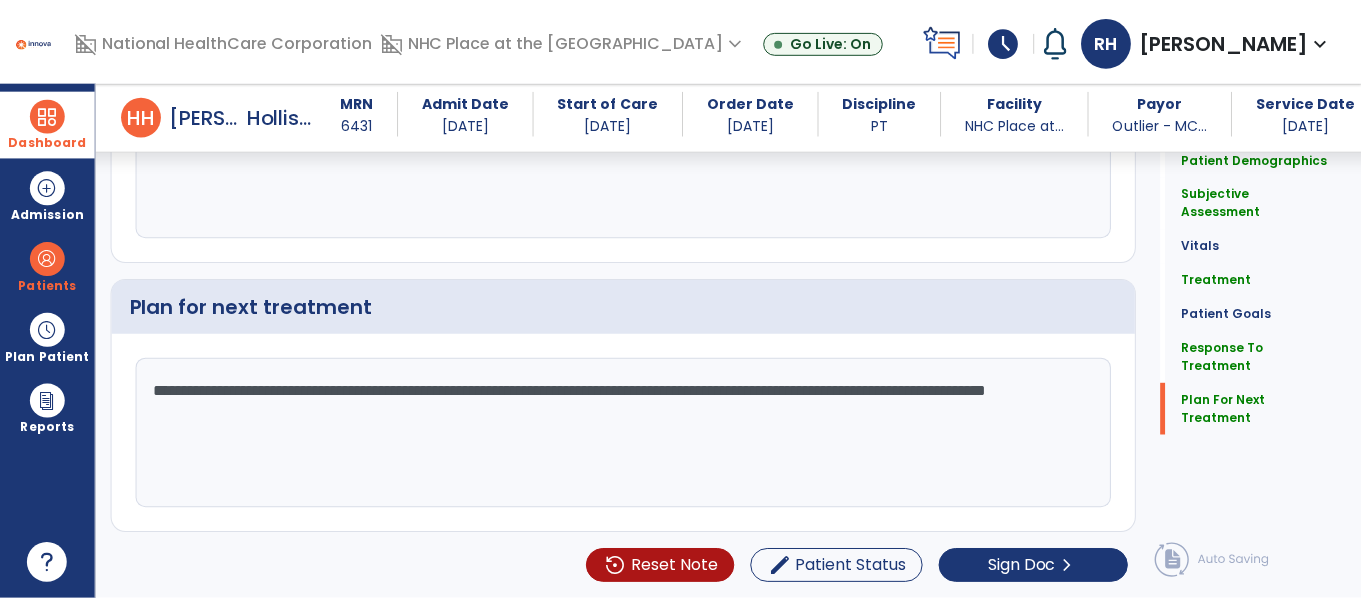 scroll, scrollTop: 3037, scrollLeft: 0, axis: vertical 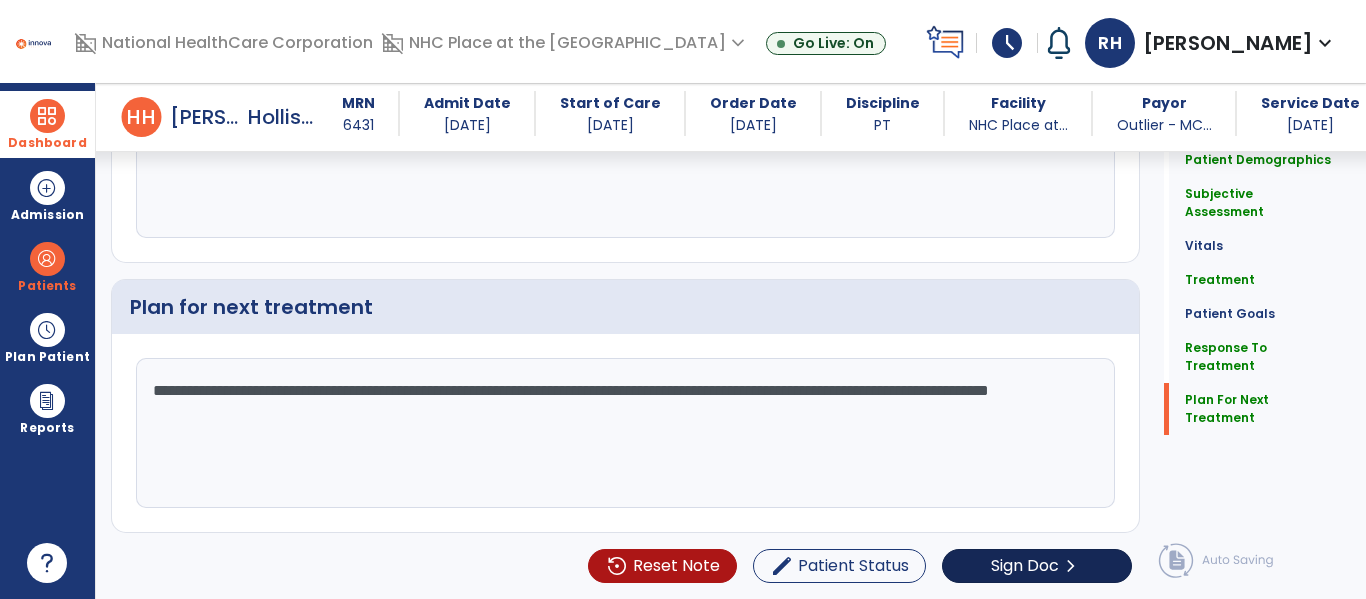 type on "**********" 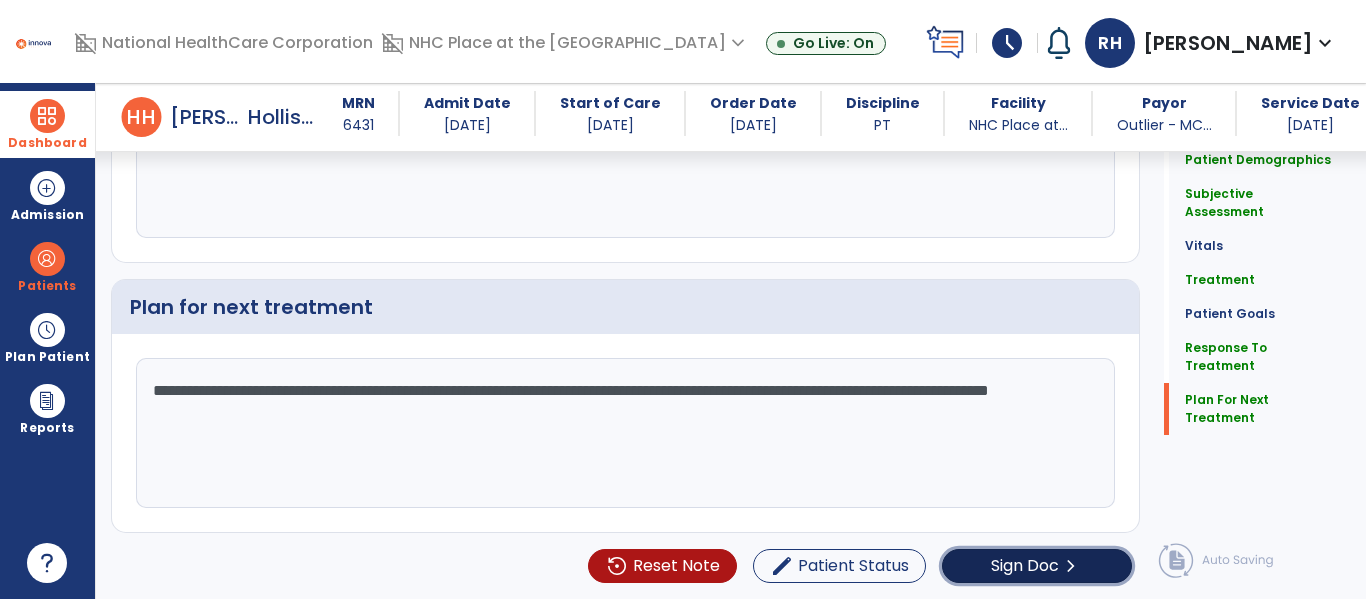 click on "Sign Doc" 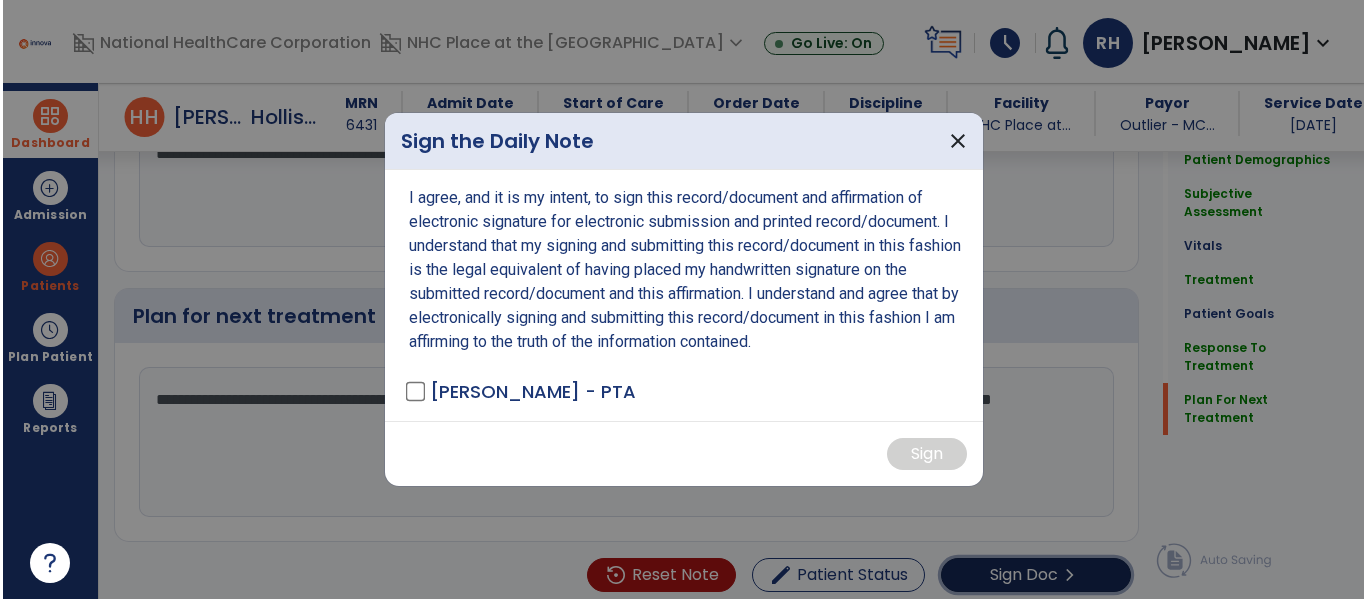 scroll, scrollTop: 3037, scrollLeft: 0, axis: vertical 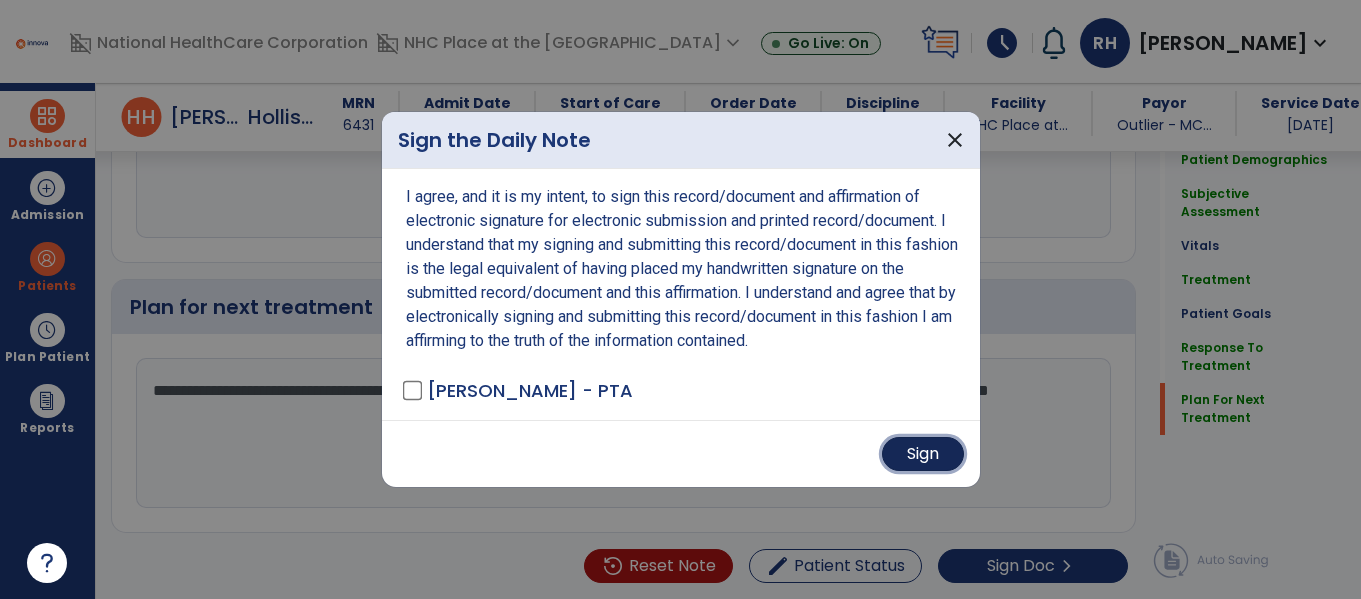 click on "Sign" at bounding box center (923, 454) 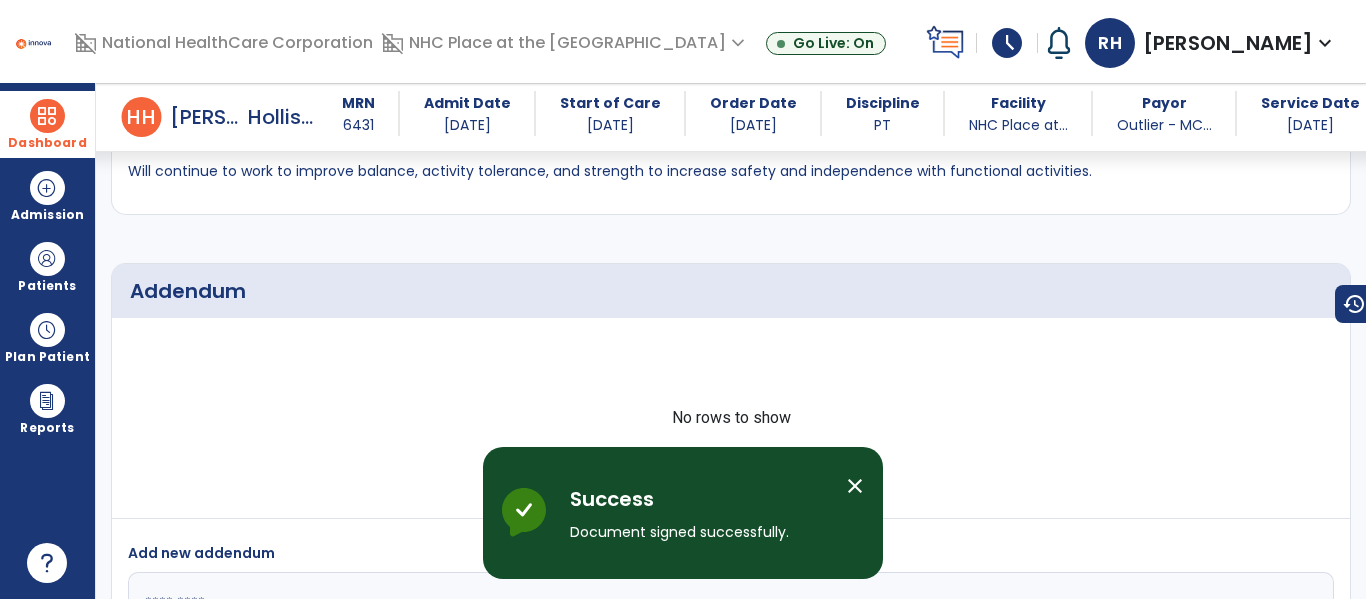 scroll, scrollTop: 3959, scrollLeft: 0, axis: vertical 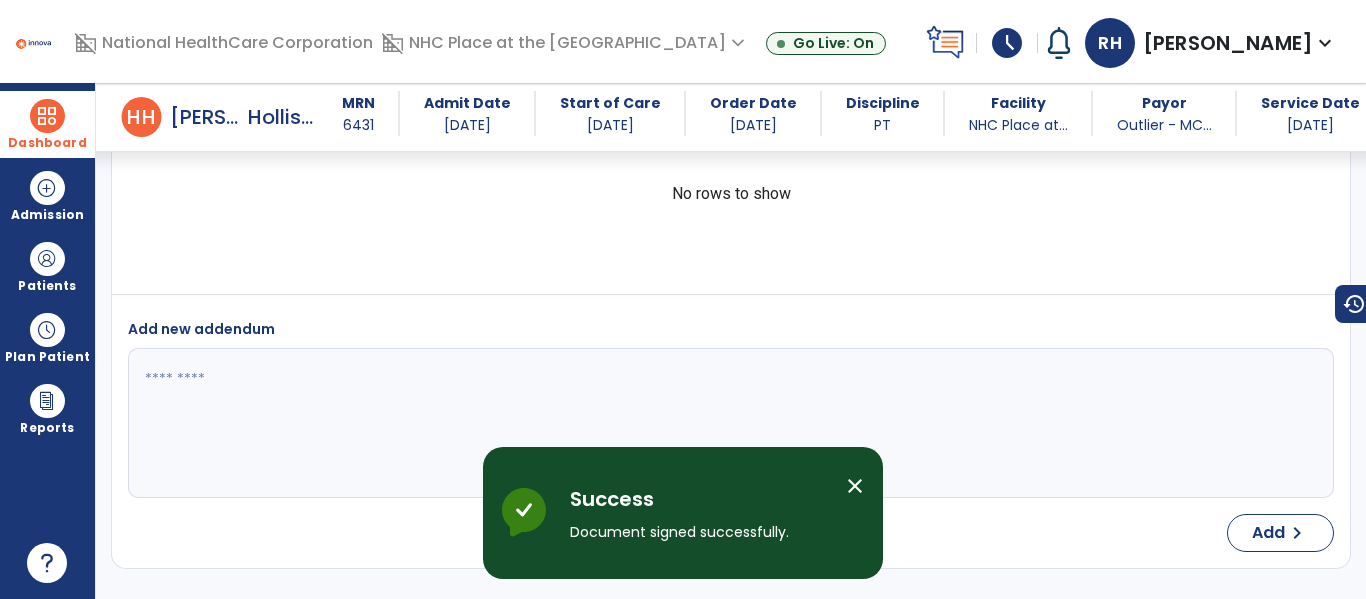 click on "Dashboard" at bounding box center (47, 124) 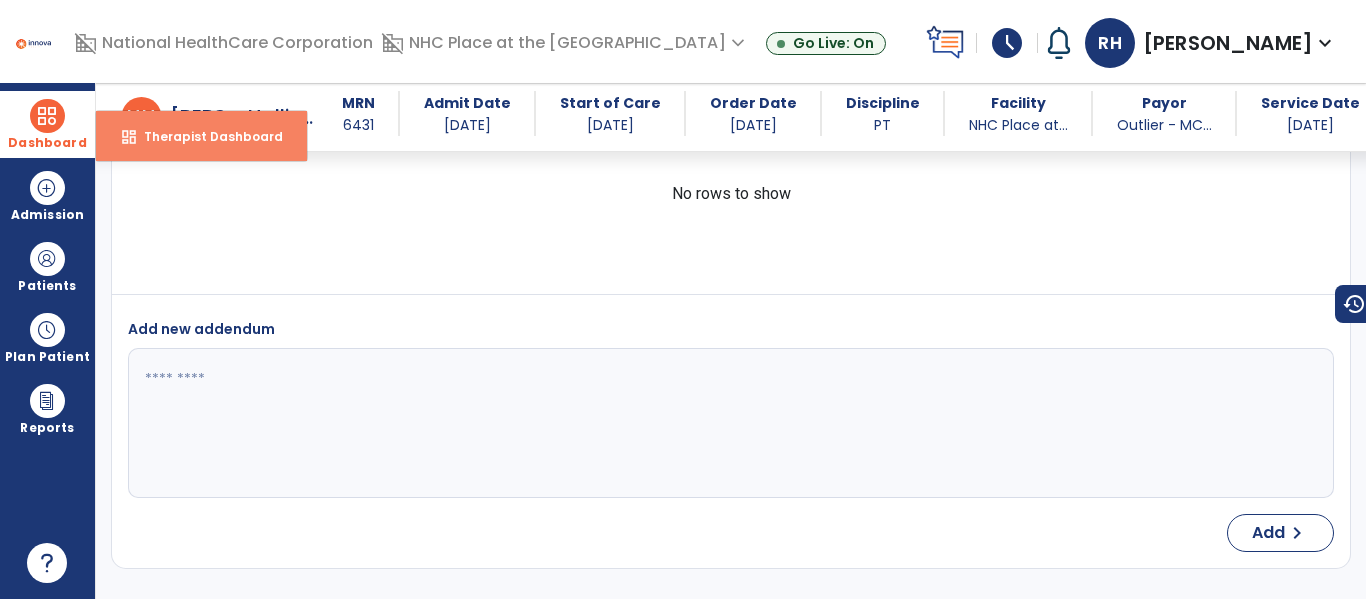 click on "Therapist Dashboard" at bounding box center (205, 136) 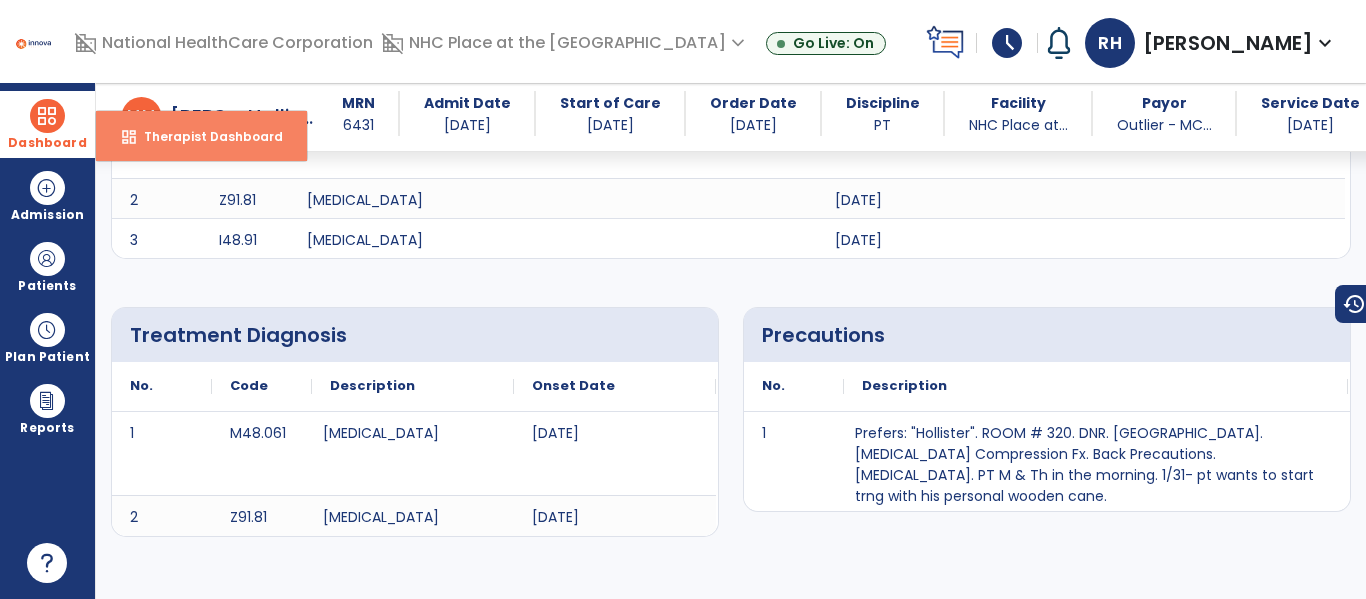 select on "****" 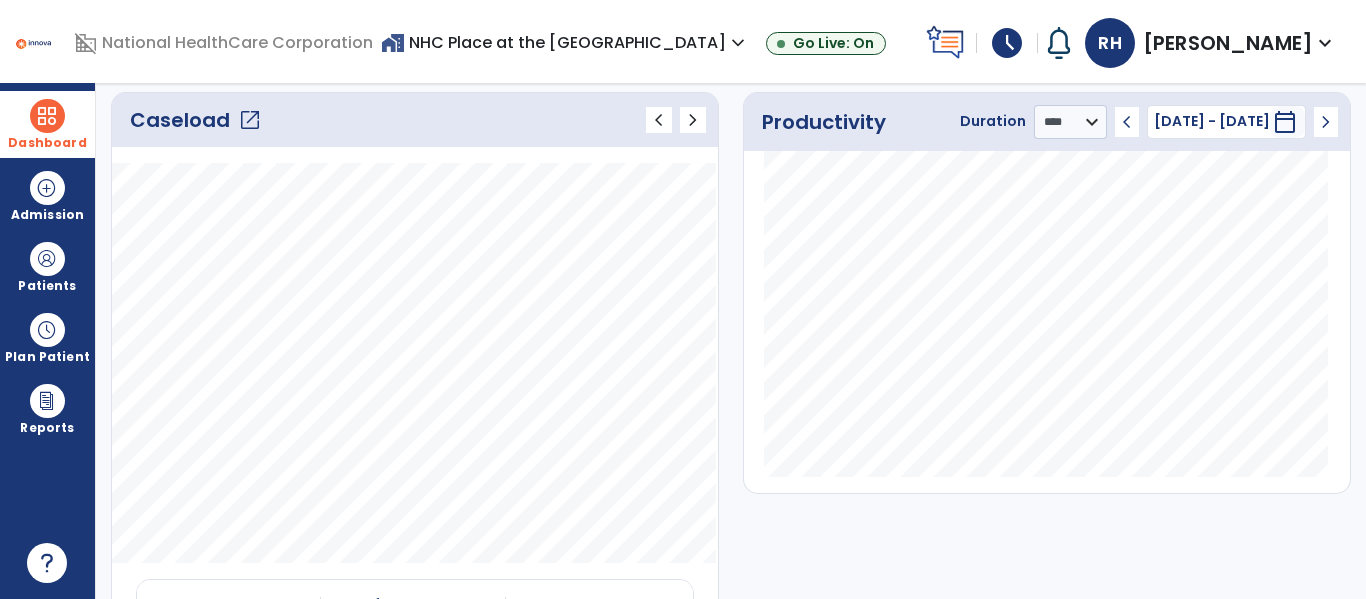 click on "open_in_new" 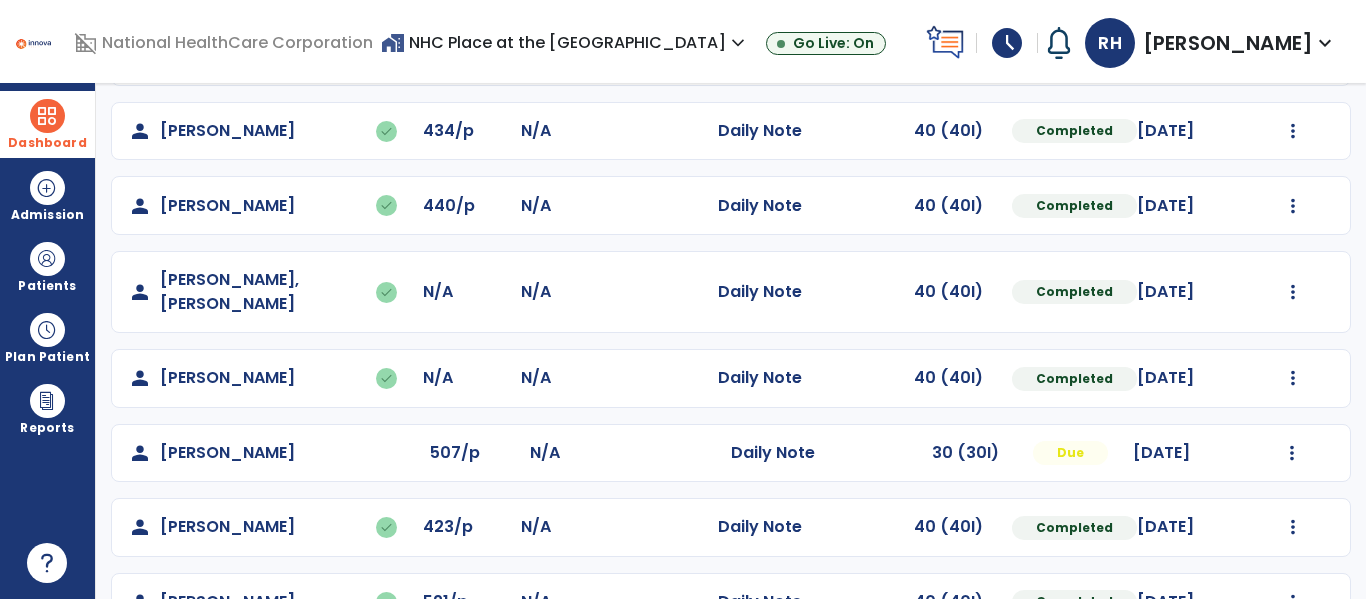 scroll, scrollTop: 437, scrollLeft: 0, axis: vertical 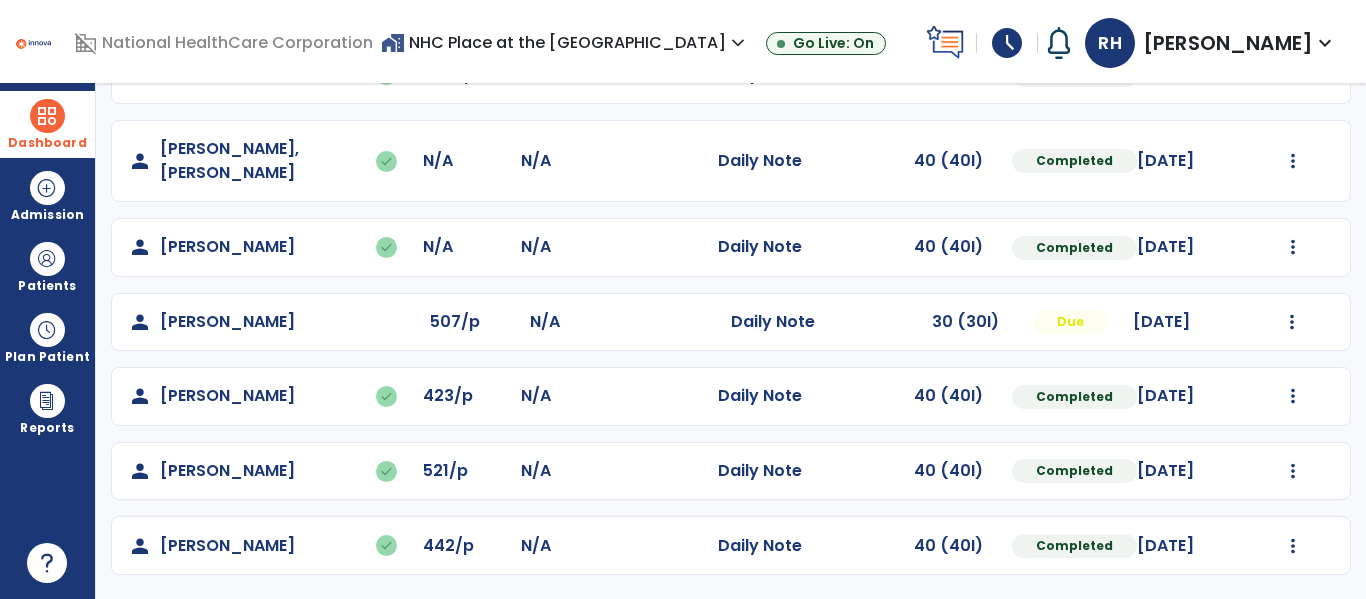 click on "Mark Visit As Complete   Reset Note   Open Document   G + C Mins" 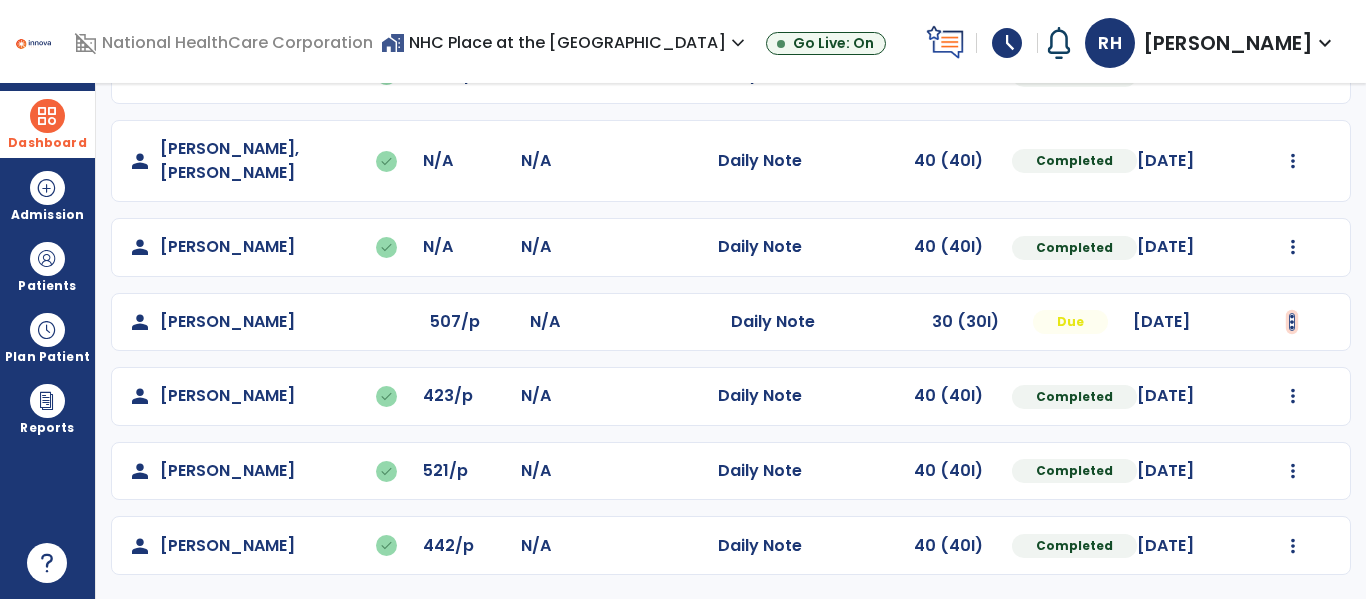 click at bounding box center (1293, -149) 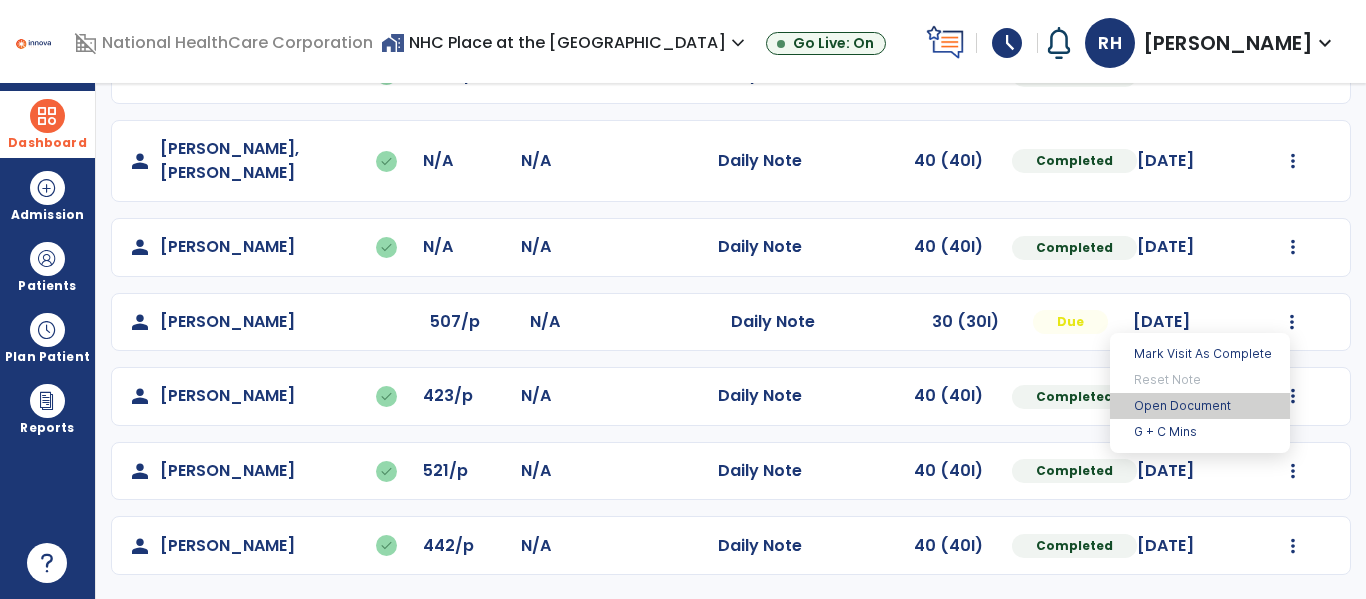 click on "Open Document" at bounding box center (1200, 406) 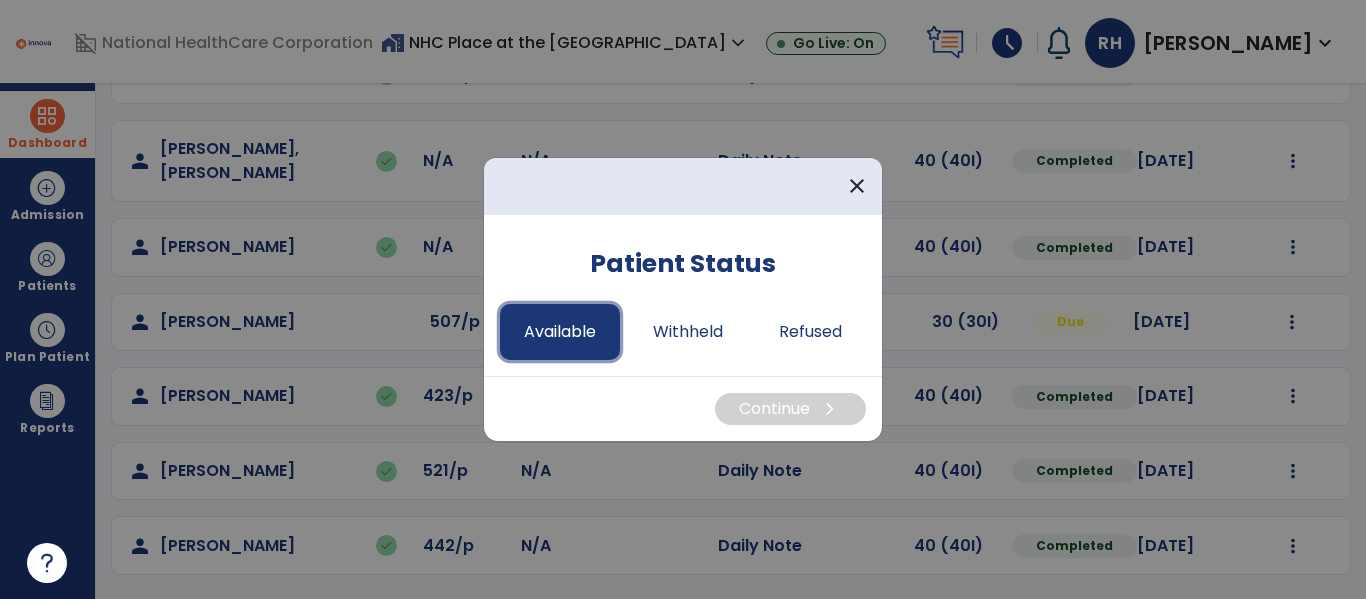 click on "Available" at bounding box center (560, 332) 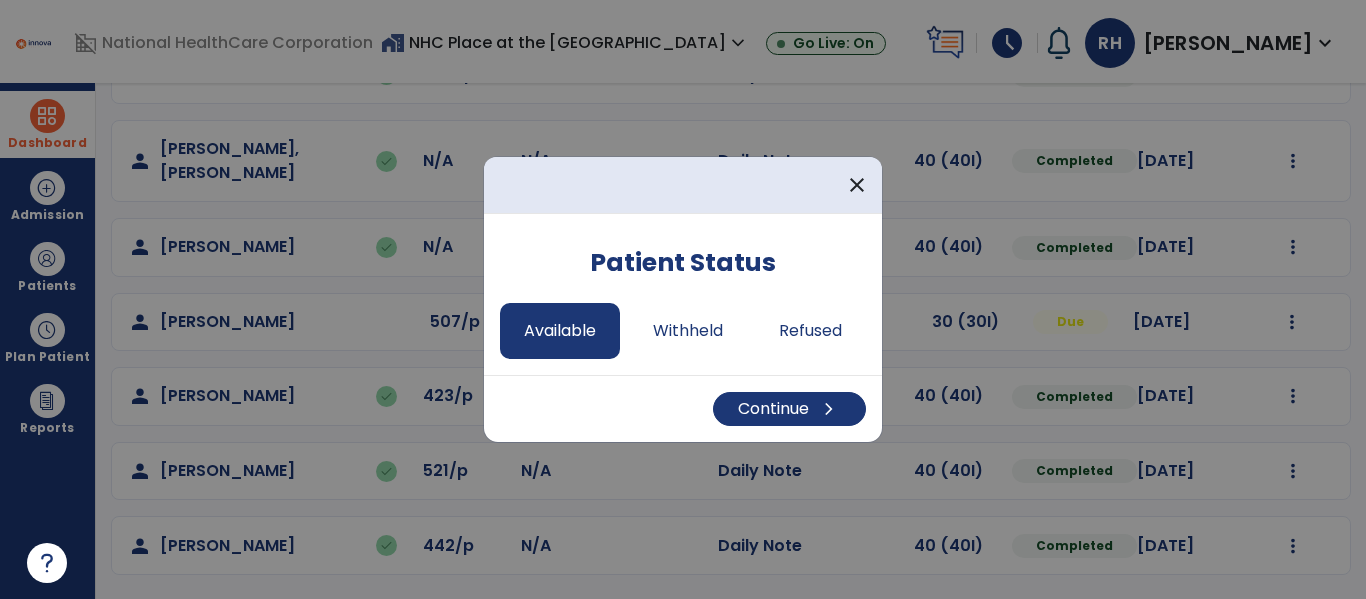 click at bounding box center (683, 299) 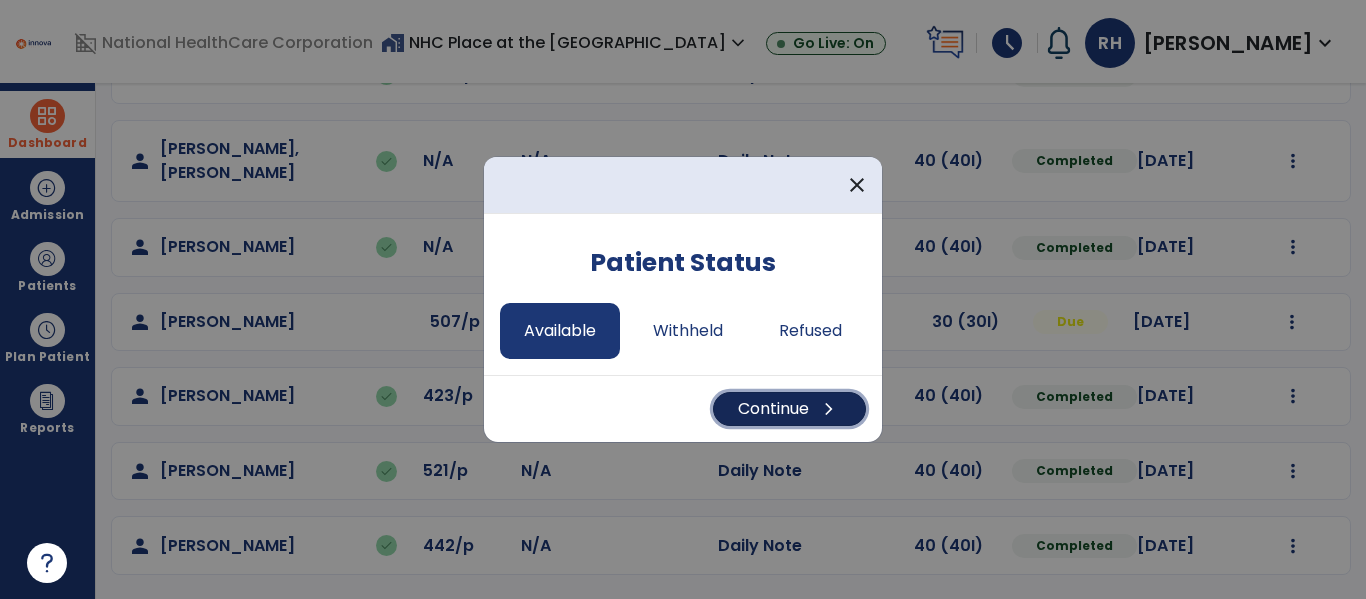 click on "chevron_right" at bounding box center (829, 409) 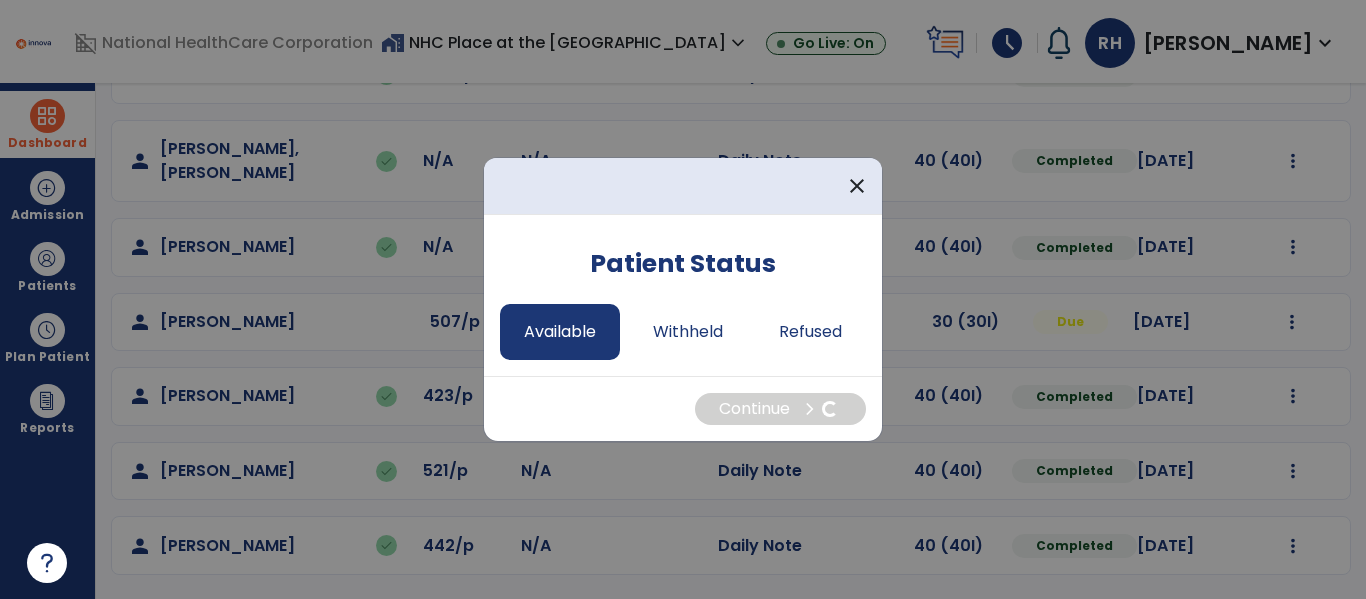 select on "*" 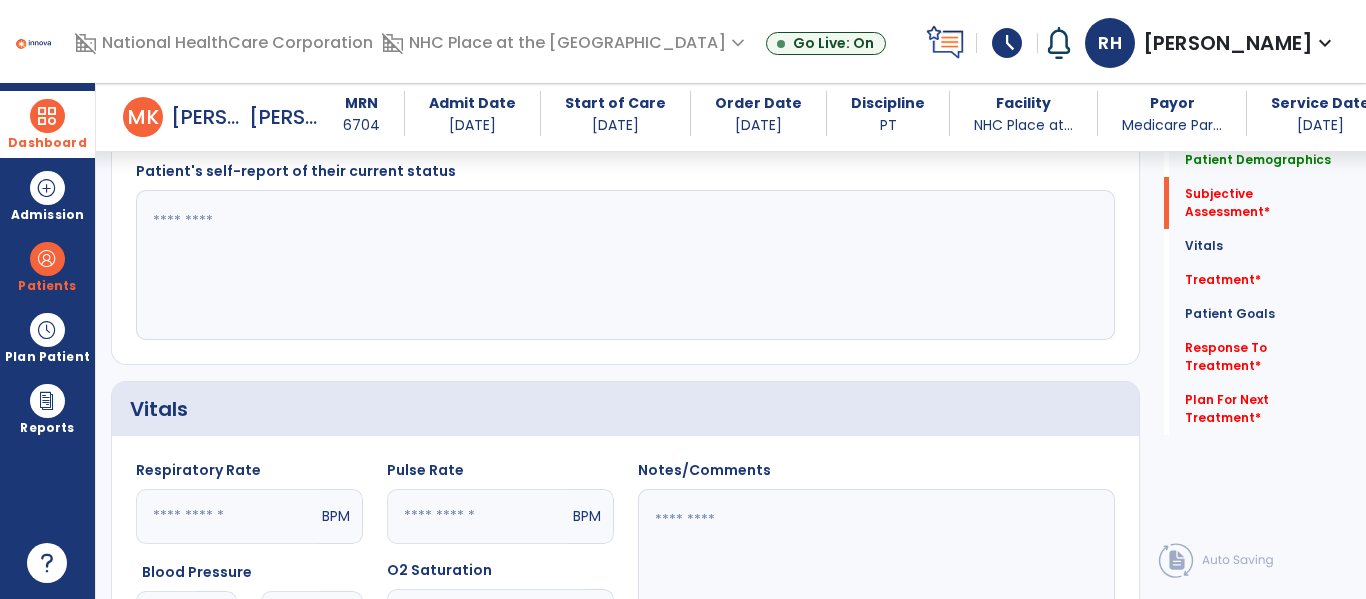 scroll, scrollTop: 416, scrollLeft: 0, axis: vertical 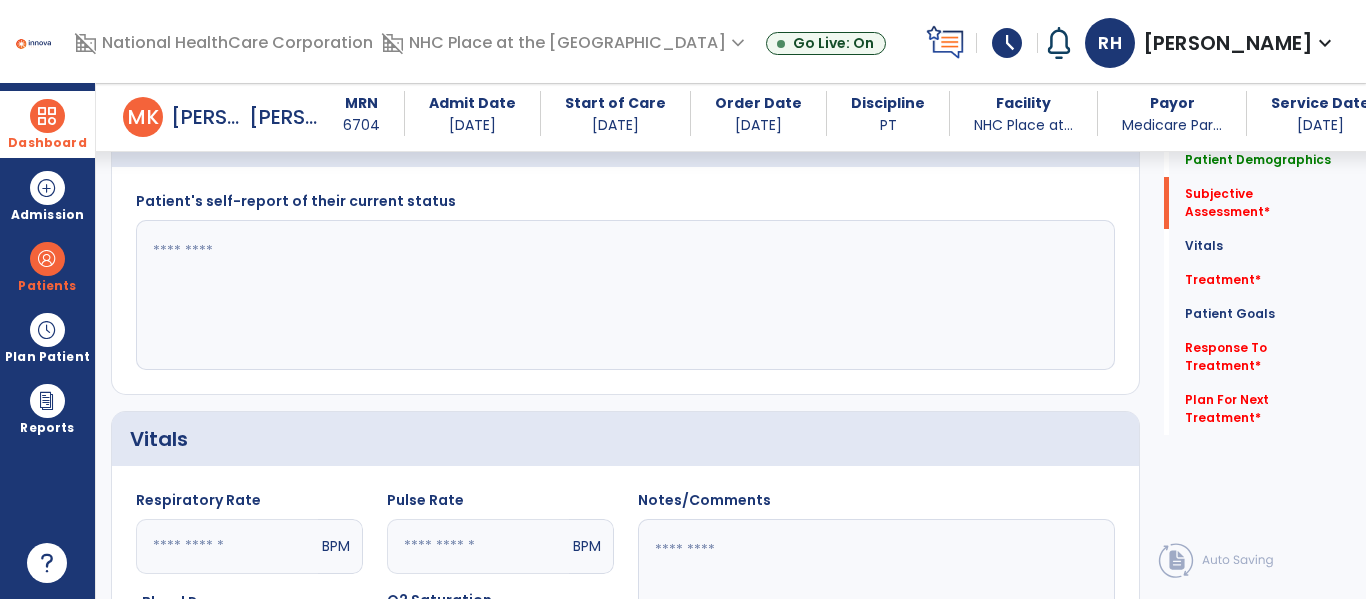 click 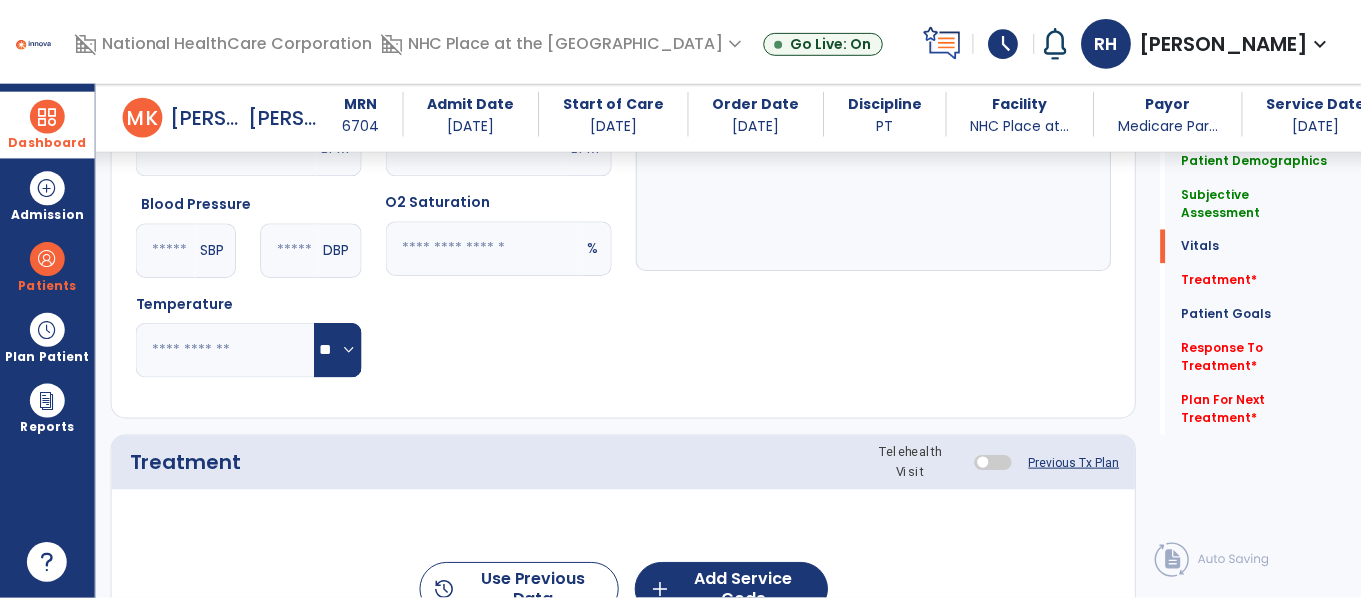 scroll, scrollTop: 916, scrollLeft: 0, axis: vertical 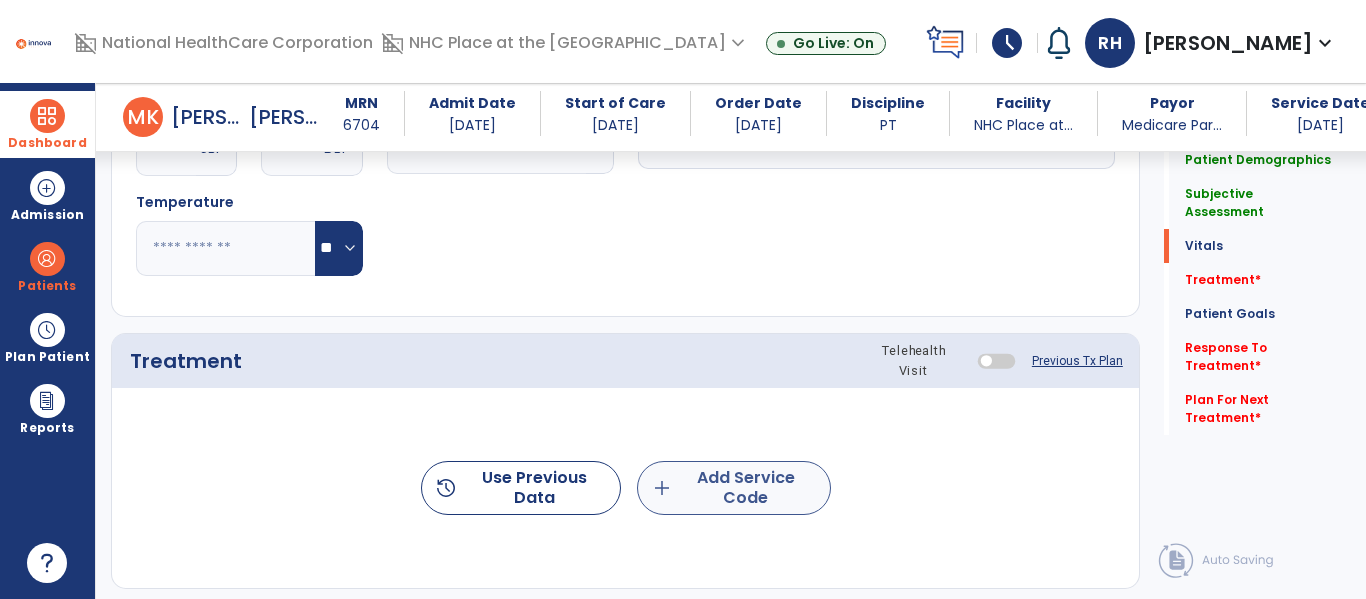 type on "**********" 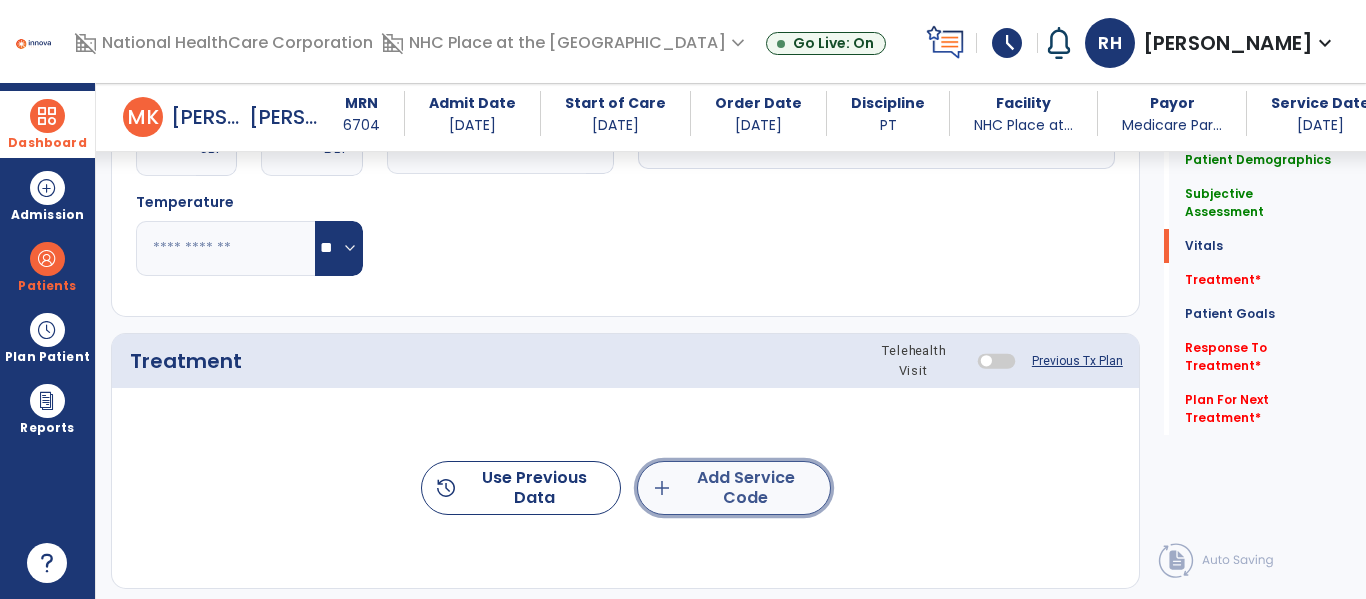click on "add  Add Service Code" 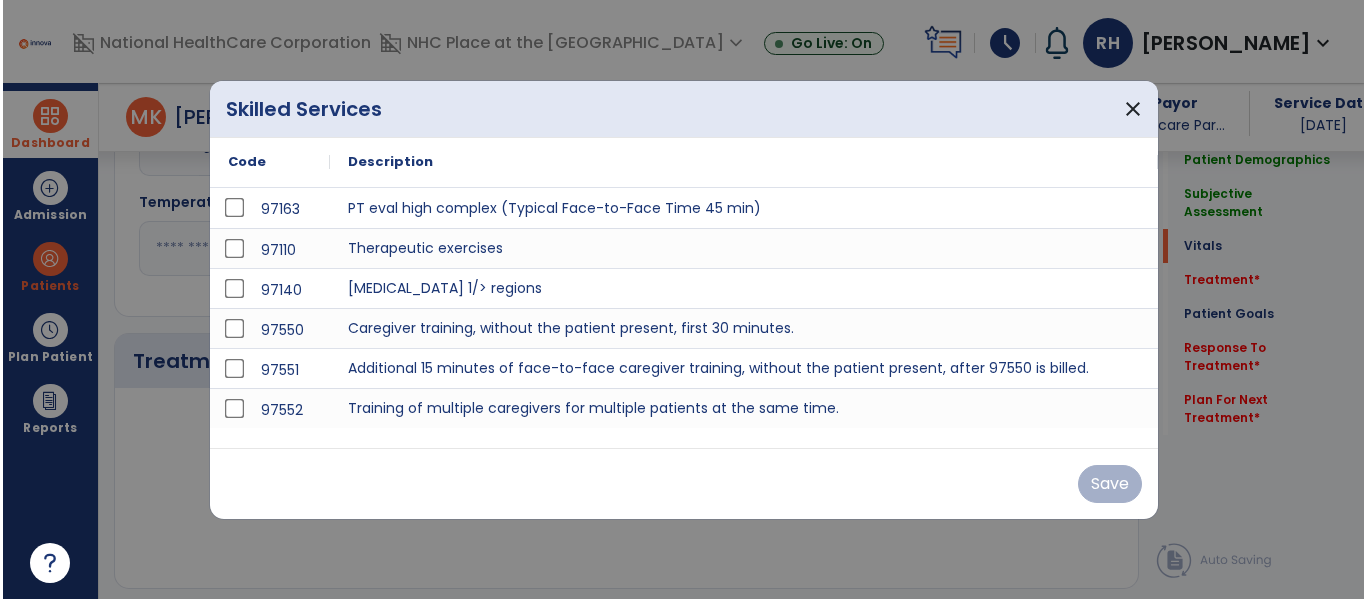 scroll, scrollTop: 916, scrollLeft: 0, axis: vertical 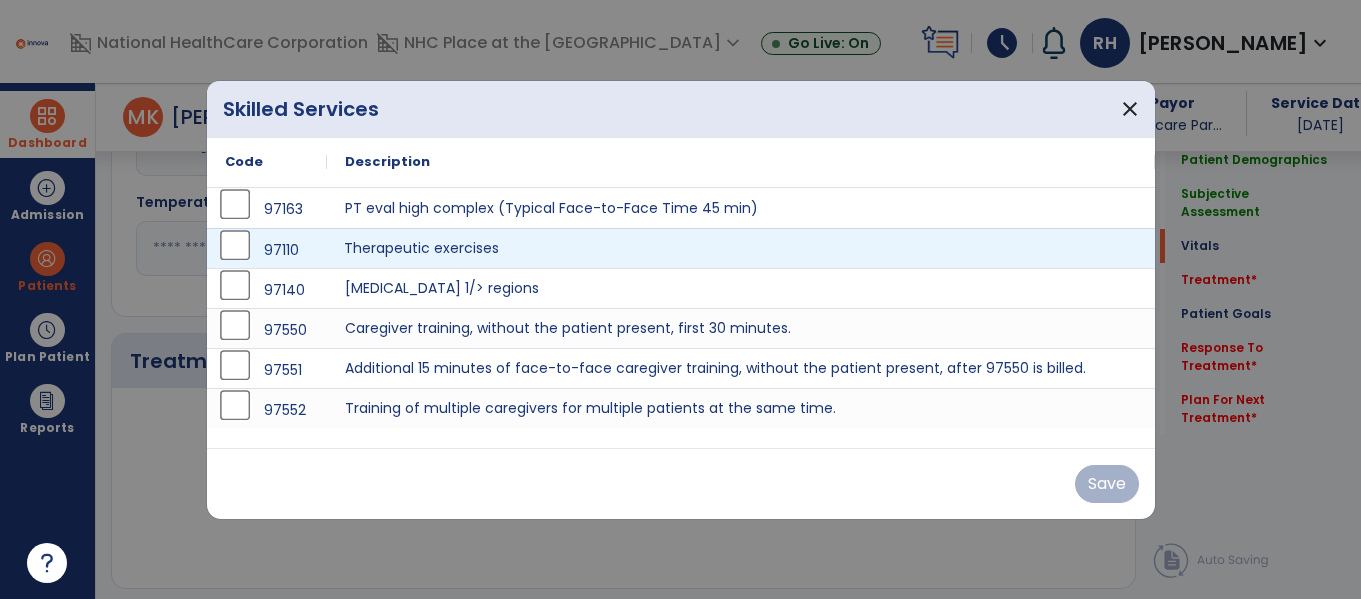 click on "Therapeutic exercises" at bounding box center (741, 248) 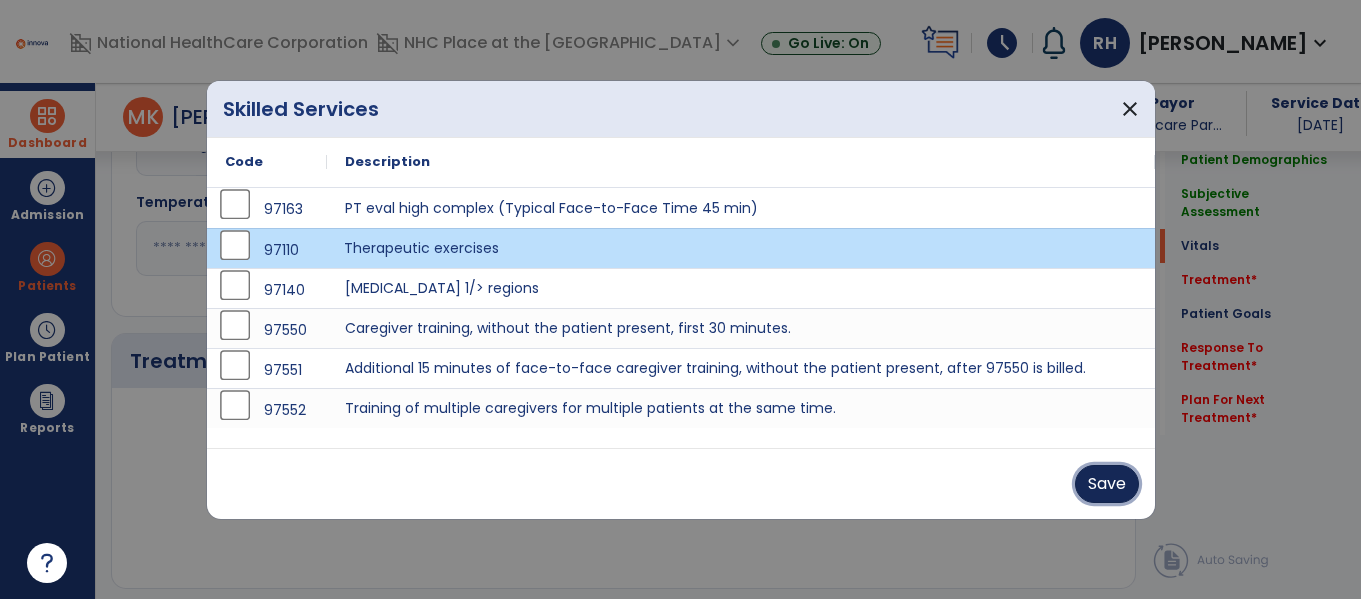 click on "Save" at bounding box center (1107, 484) 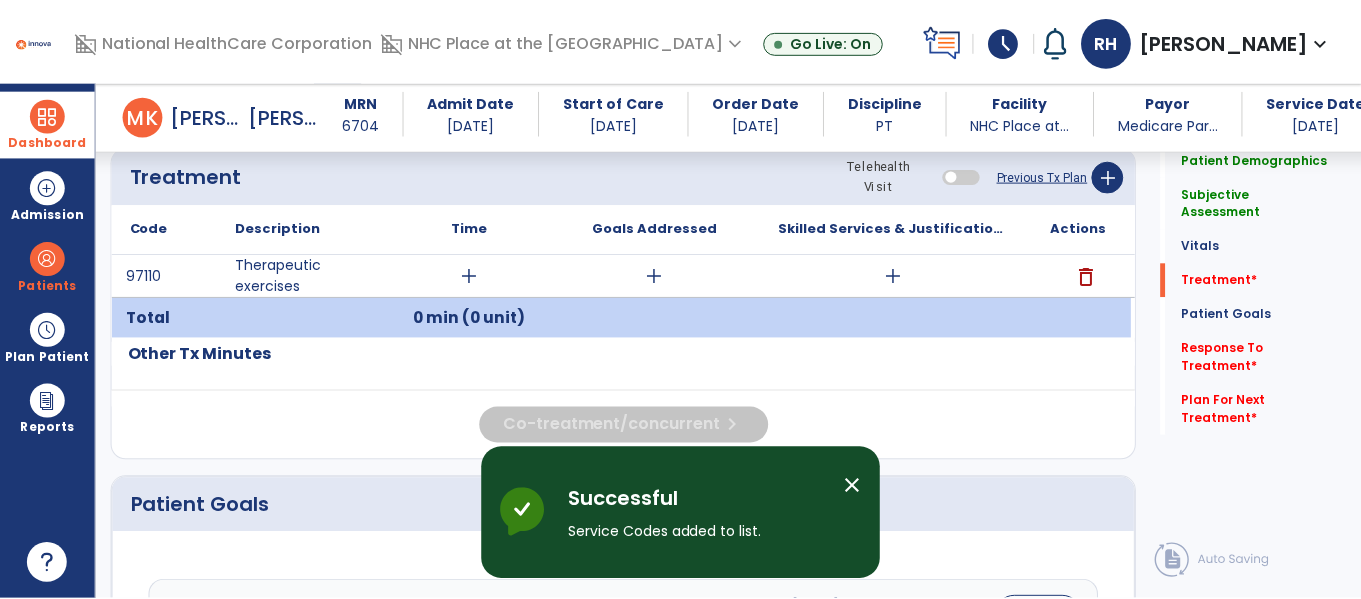 scroll, scrollTop: 1116, scrollLeft: 0, axis: vertical 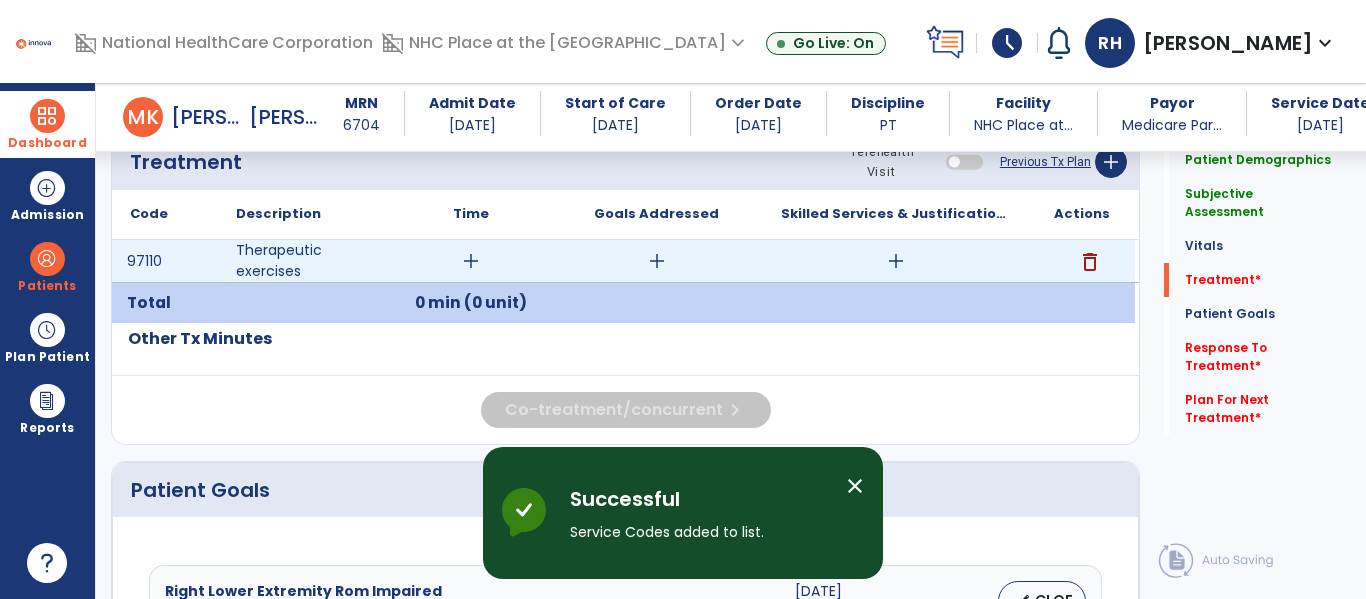 click on "add" at bounding box center [471, 261] 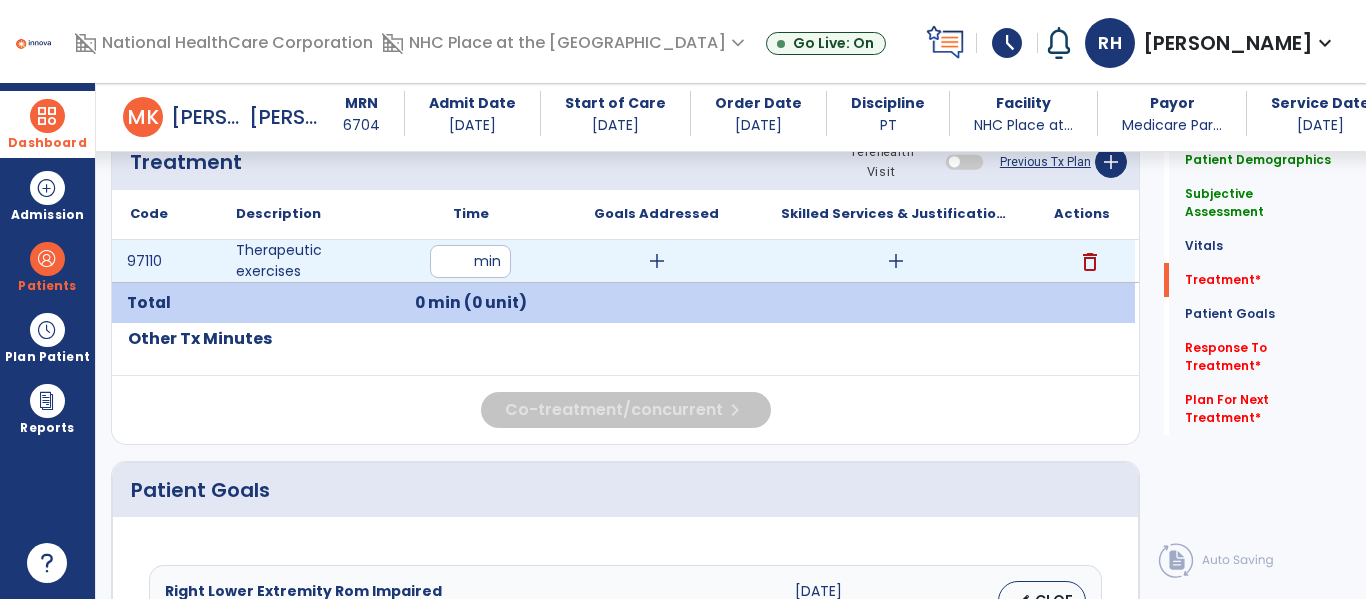 type on "**" 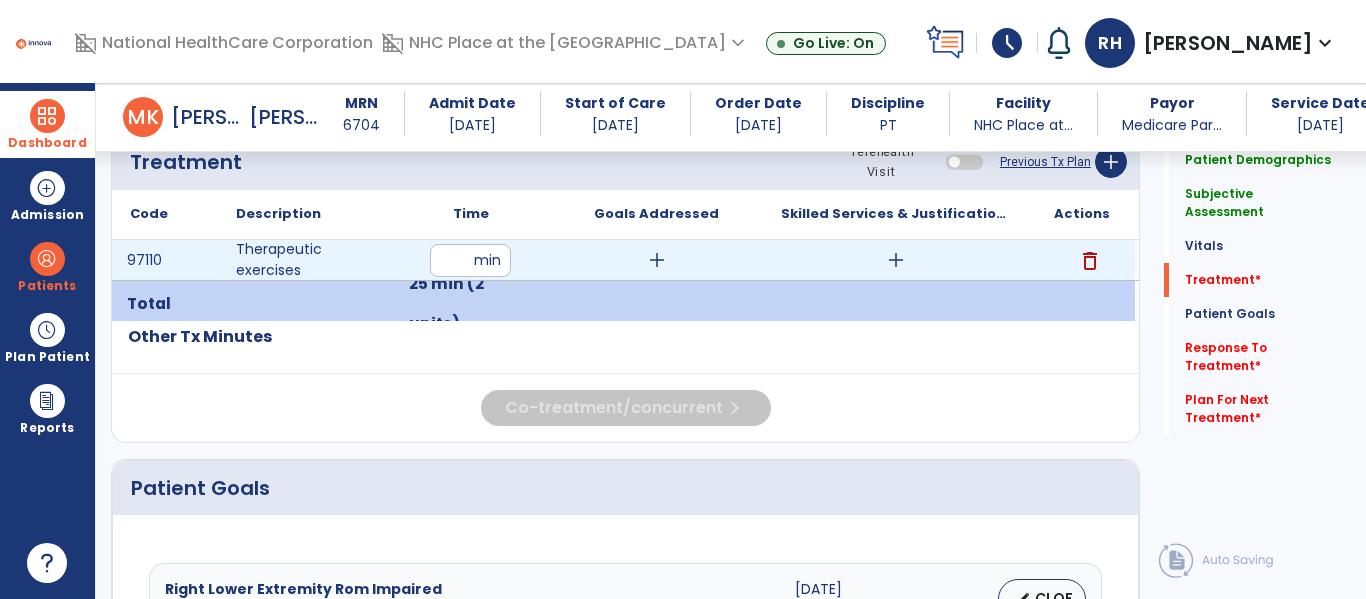 click on "add" at bounding box center (657, 260) 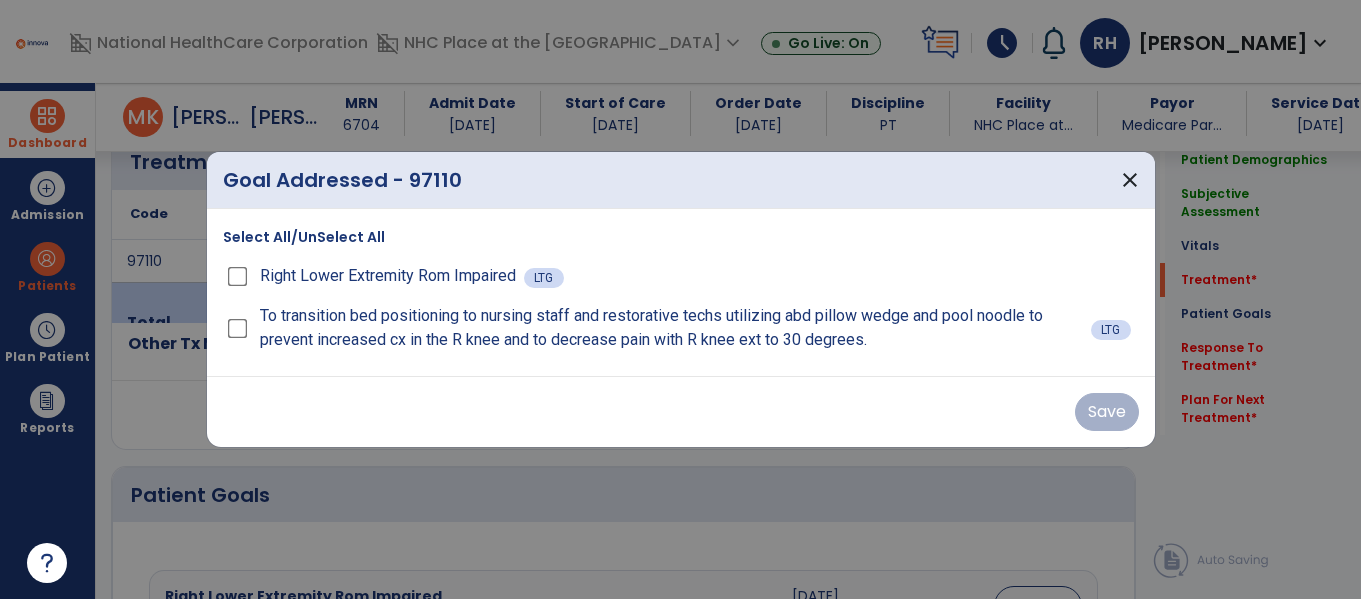 scroll, scrollTop: 1116, scrollLeft: 0, axis: vertical 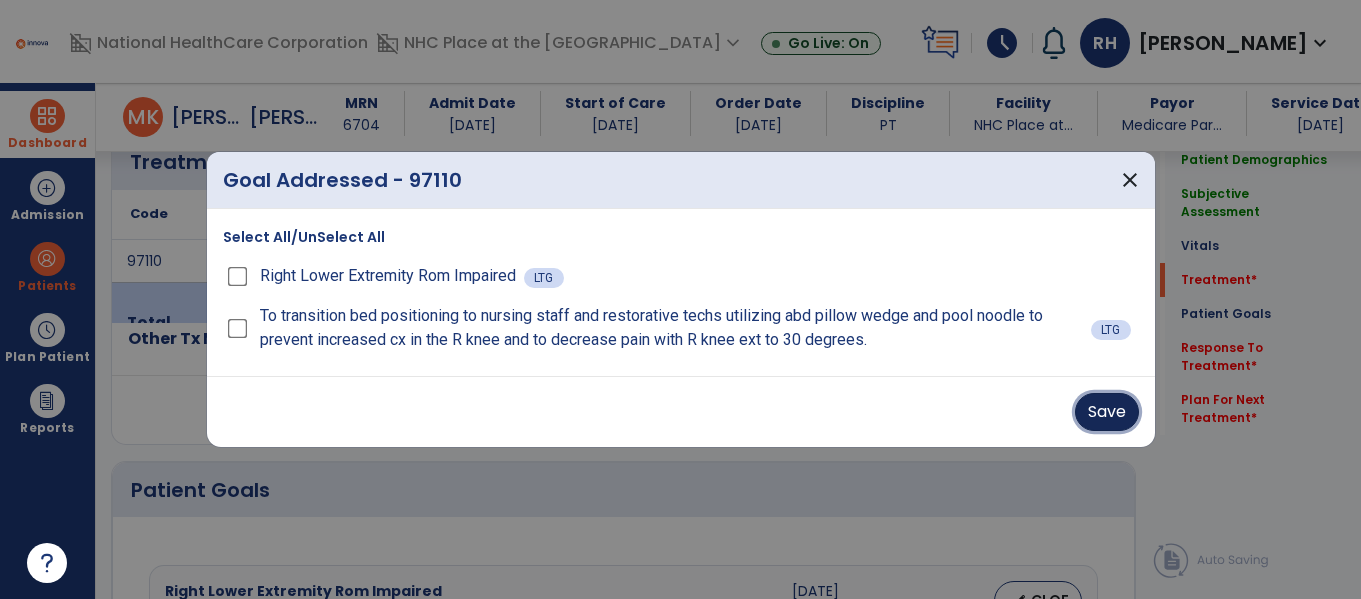 click on "Save" at bounding box center [1107, 412] 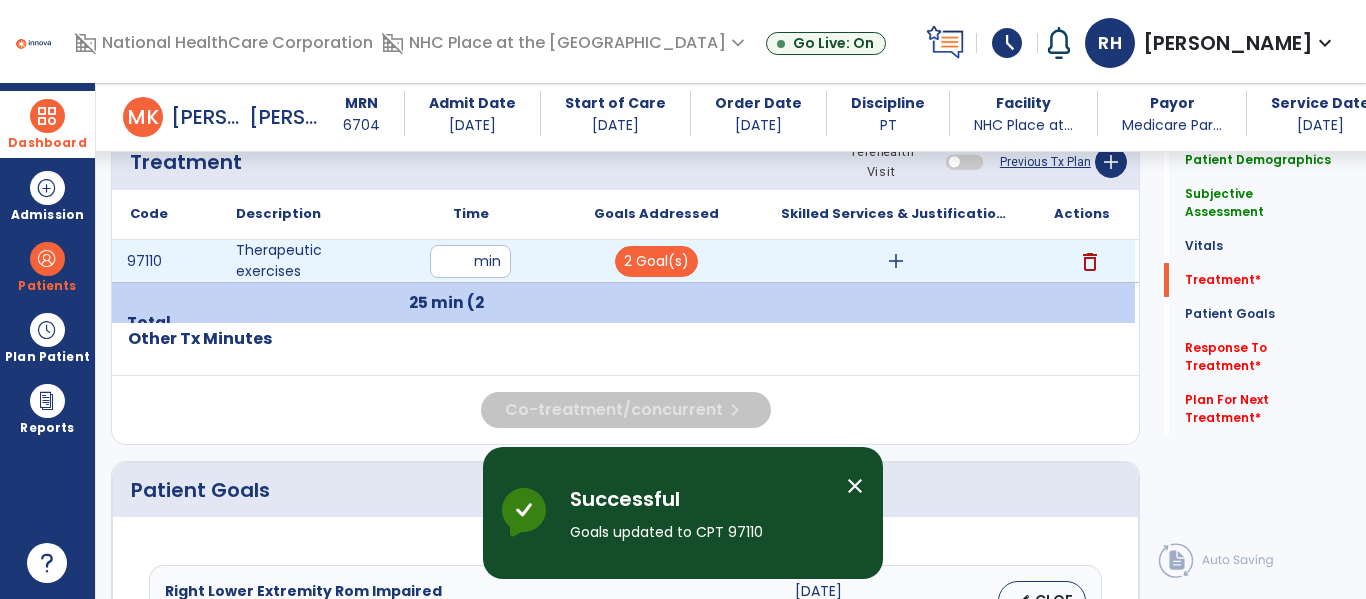 click on "add" at bounding box center [896, 261] 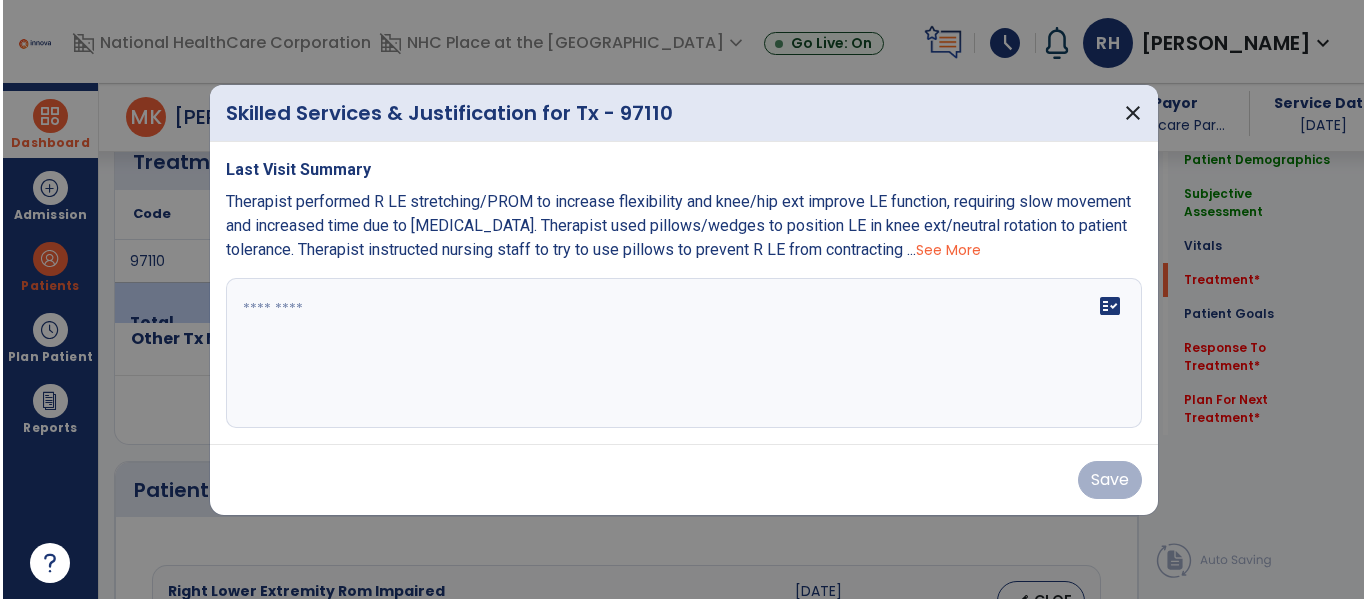 scroll, scrollTop: 1116, scrollLeft: 0, axis: vertical 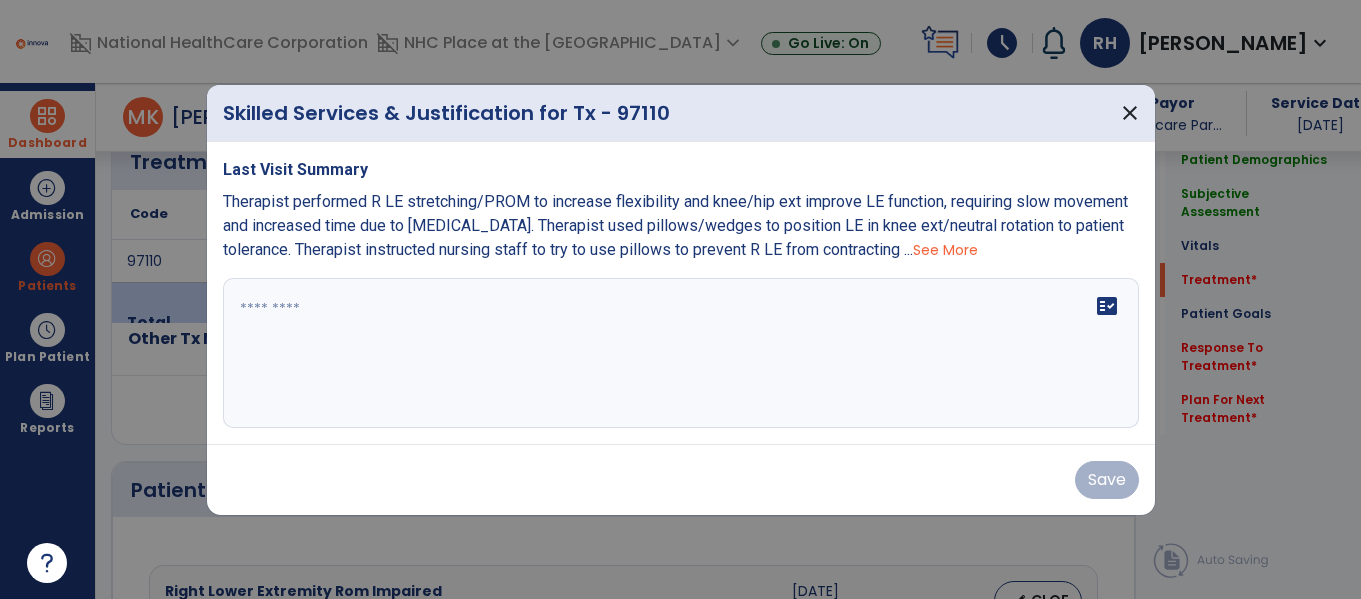 click on "See More" at bounding box center [945, 250] 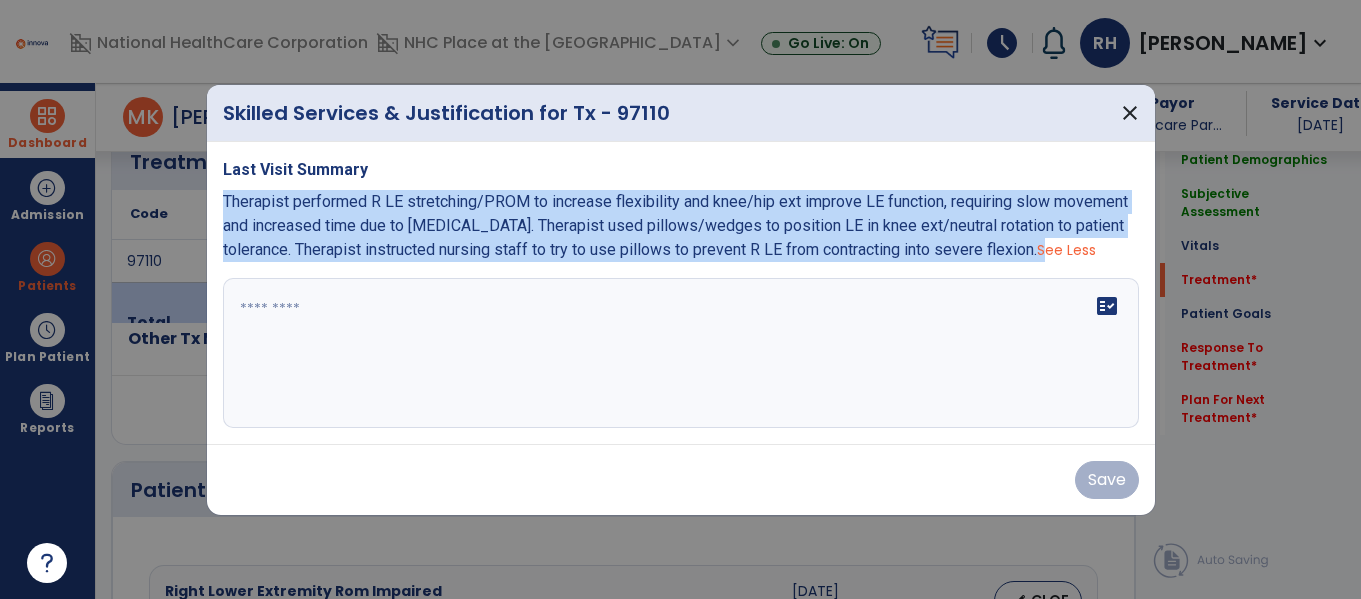 drag, startPoint x: 224, startPoint y: 199, endPoint x: 1045, endPoint y: 251, distance: 822.64514 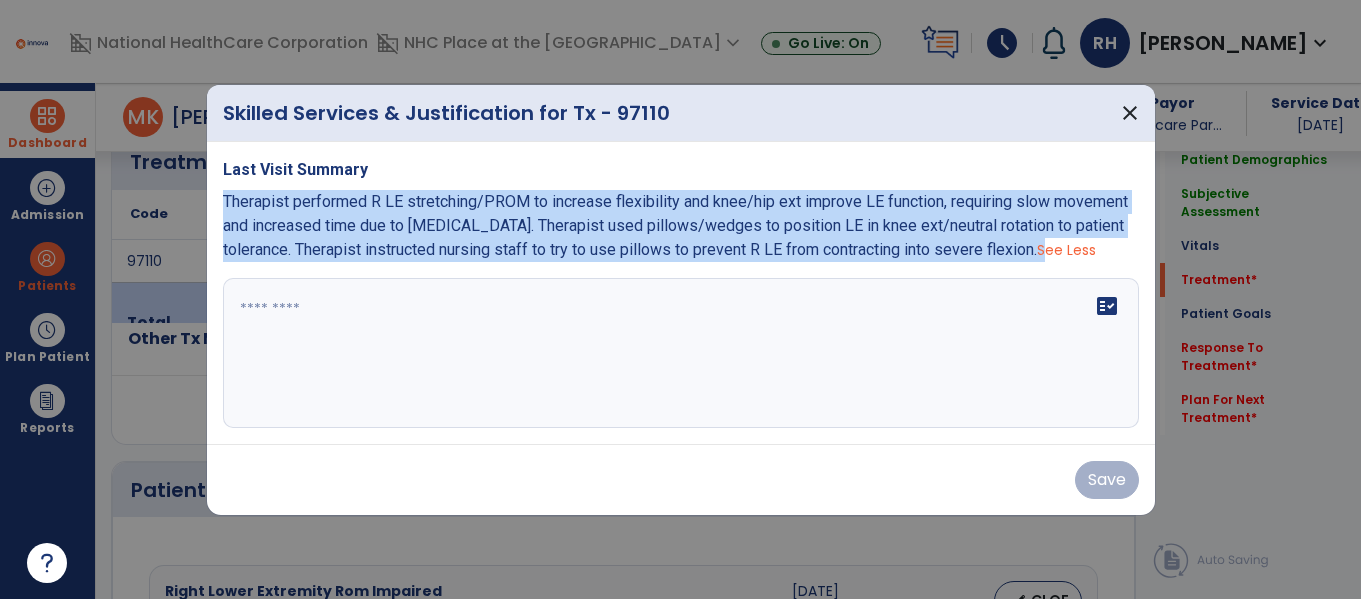 click on "Therapist performed R LE stretching/PROM to increase flexibility and knee/hip ext improve LE function, requiring slow movement and increased time due to [MEDICAL_DATA]. Therapist used pillows/wedges to position LE in knee ext/neutral rotation to patient tolerance. Therapist instructed nursing staff to try to use pillows to prevent R LE from contracting into severe flexion.  See Less" at bounding box center [681, 226] 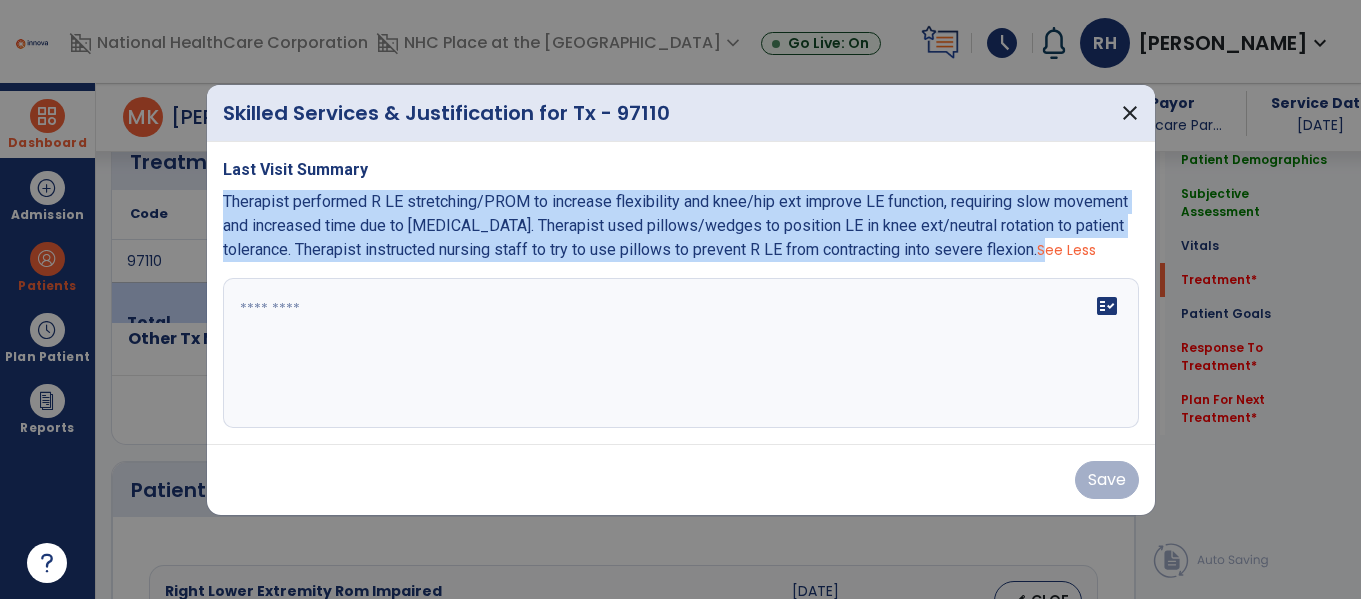 copy on "Therapist performed R LE stretching/PROM to increase flexibility and knee/hip ext improve LE function, requiring slow movement and increased time due to [MEDICAL_DATA]. Therapist used pillows/wedges to position LE in knee ext/neutral rotation to patient tolerance. Therapist instructed nursing staff to try to use pillows to prevent R LE from contracting into severe flexion." 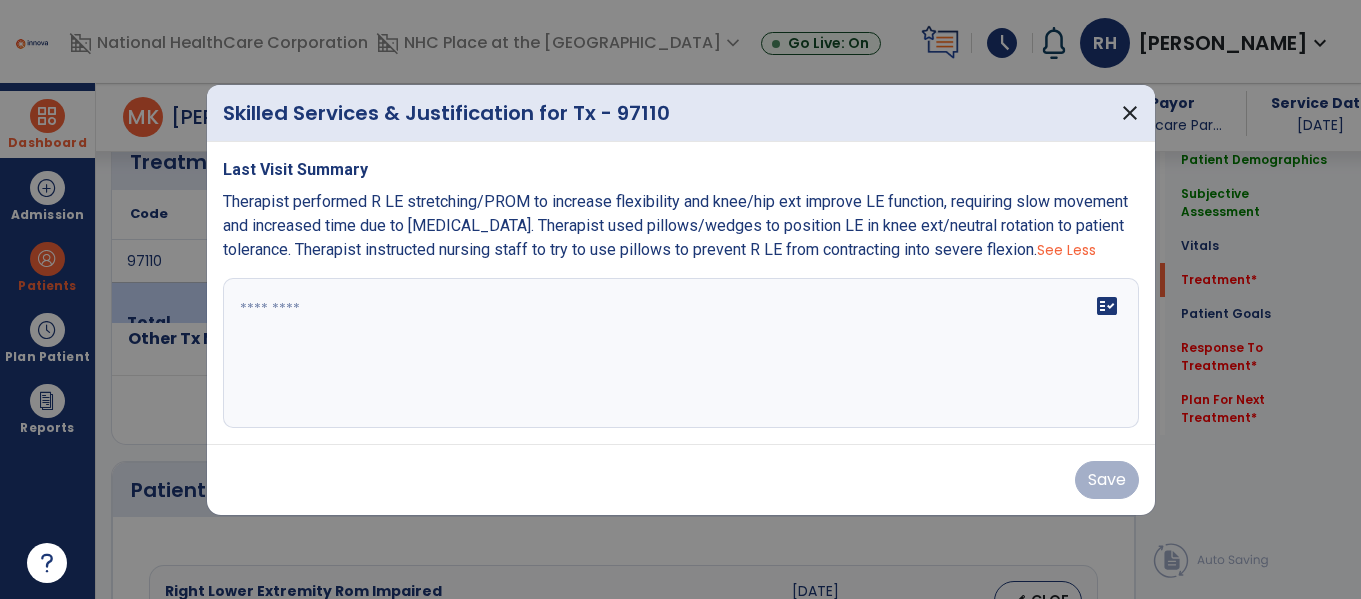click on "fact_check" at bounding box center [681, 353] 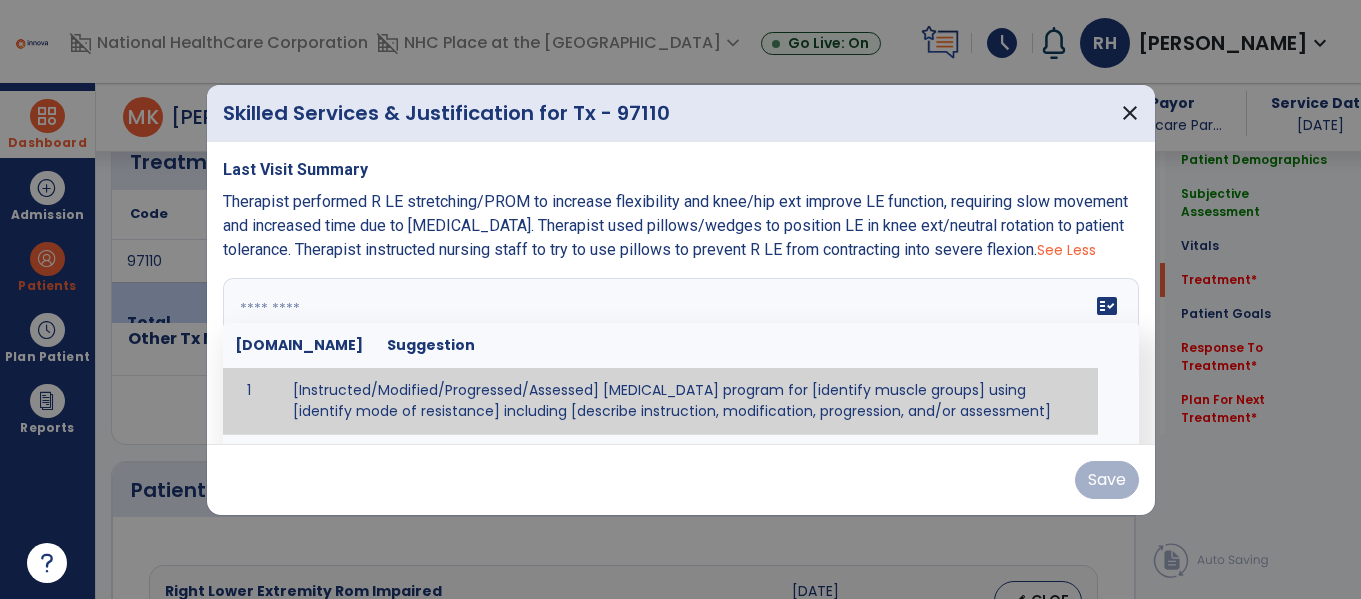 paste on "**********" 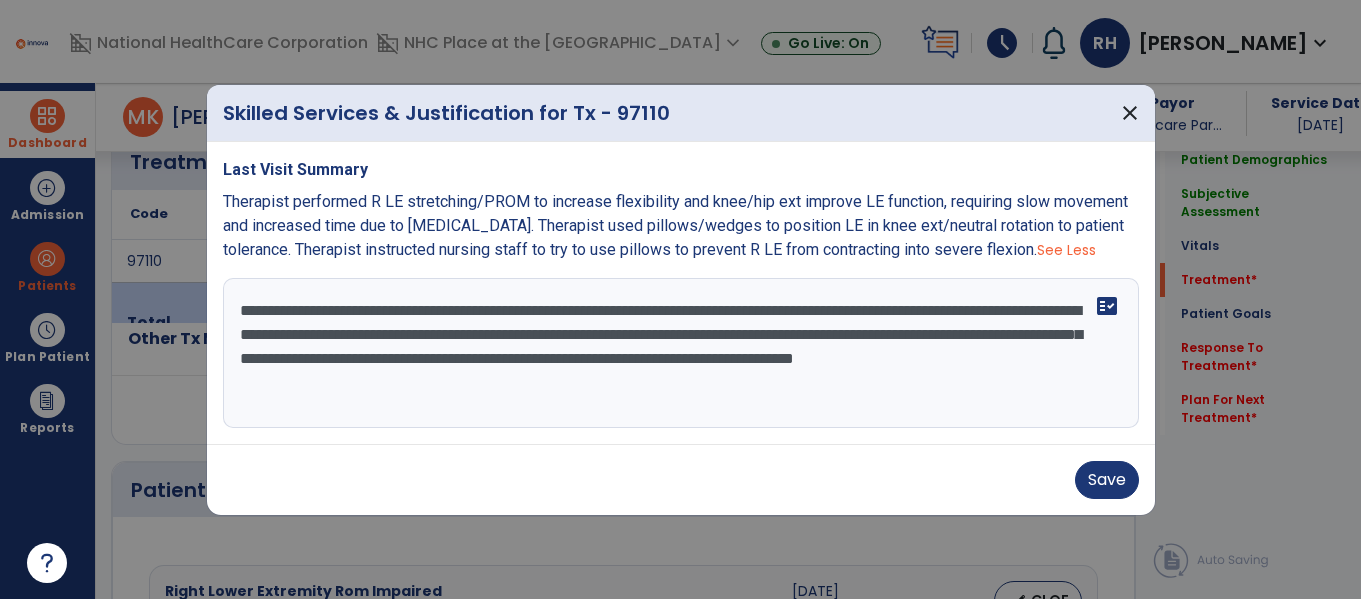 click on "**********" at bounding box center (681, 353) 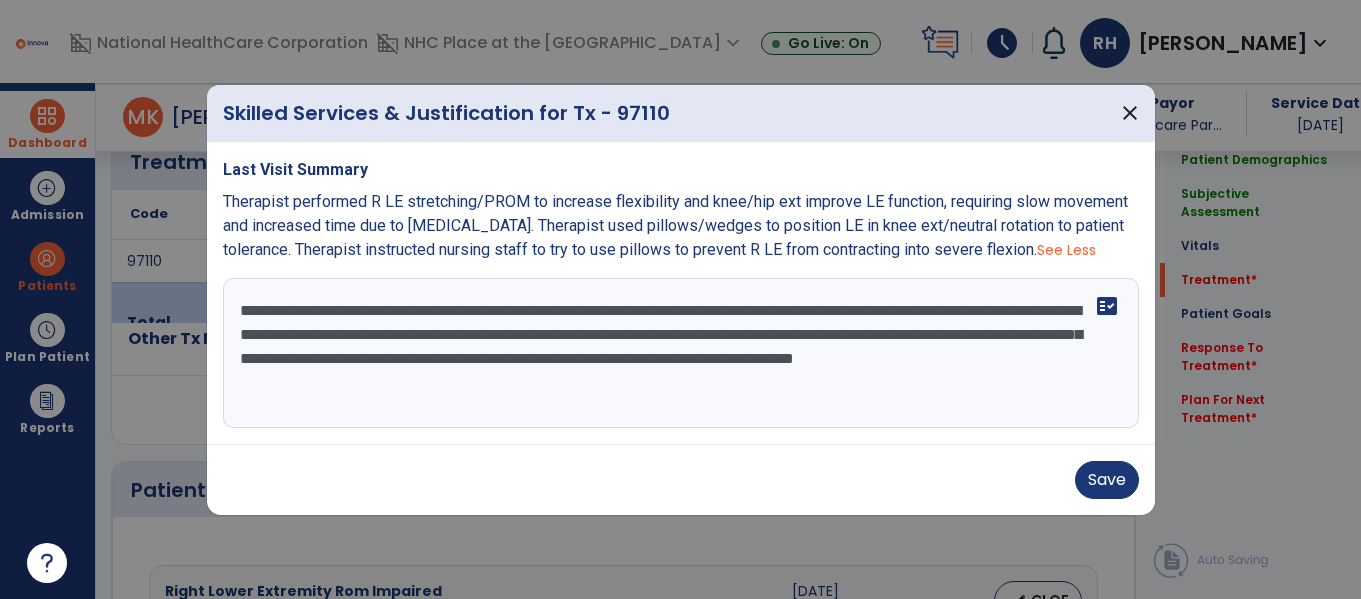 click on "**********" at bounding box center [681, 353] 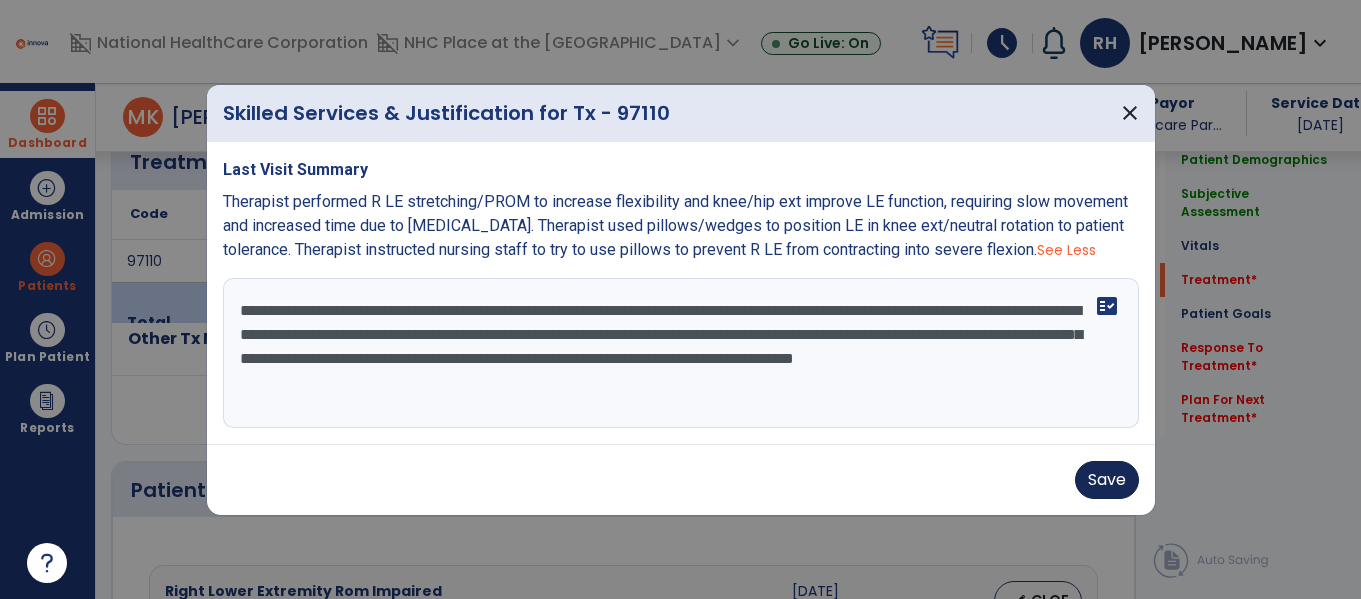 type on "**********" 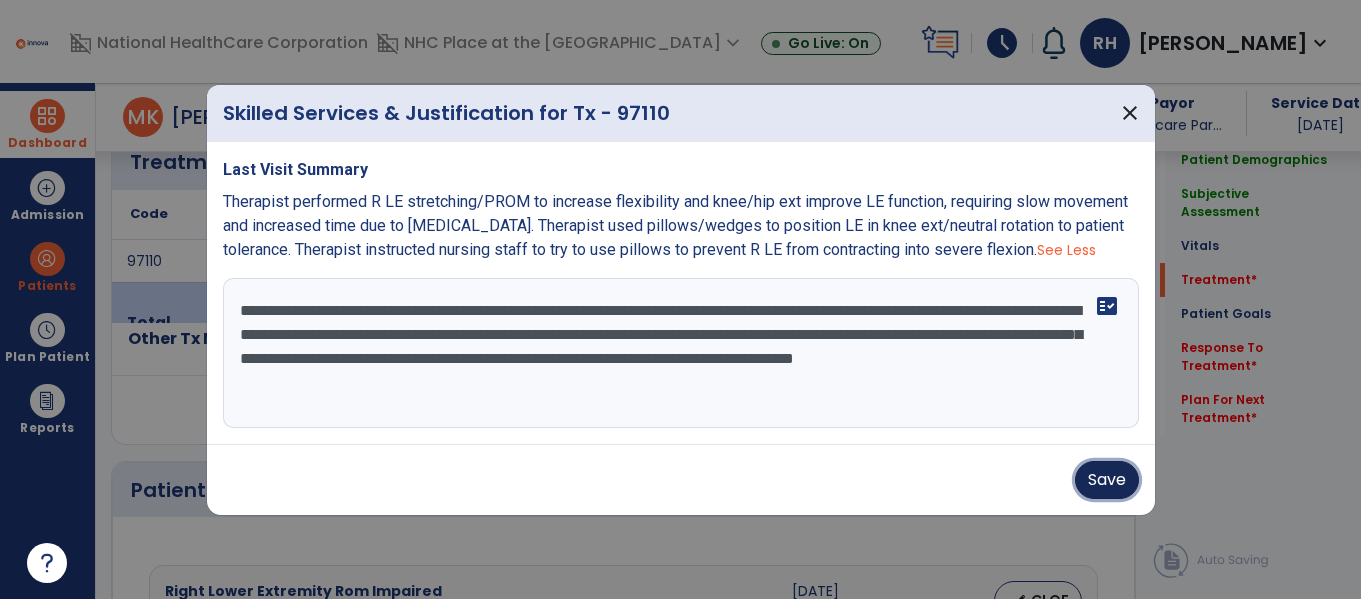click on "Save" at bounding box center [1107, 480] 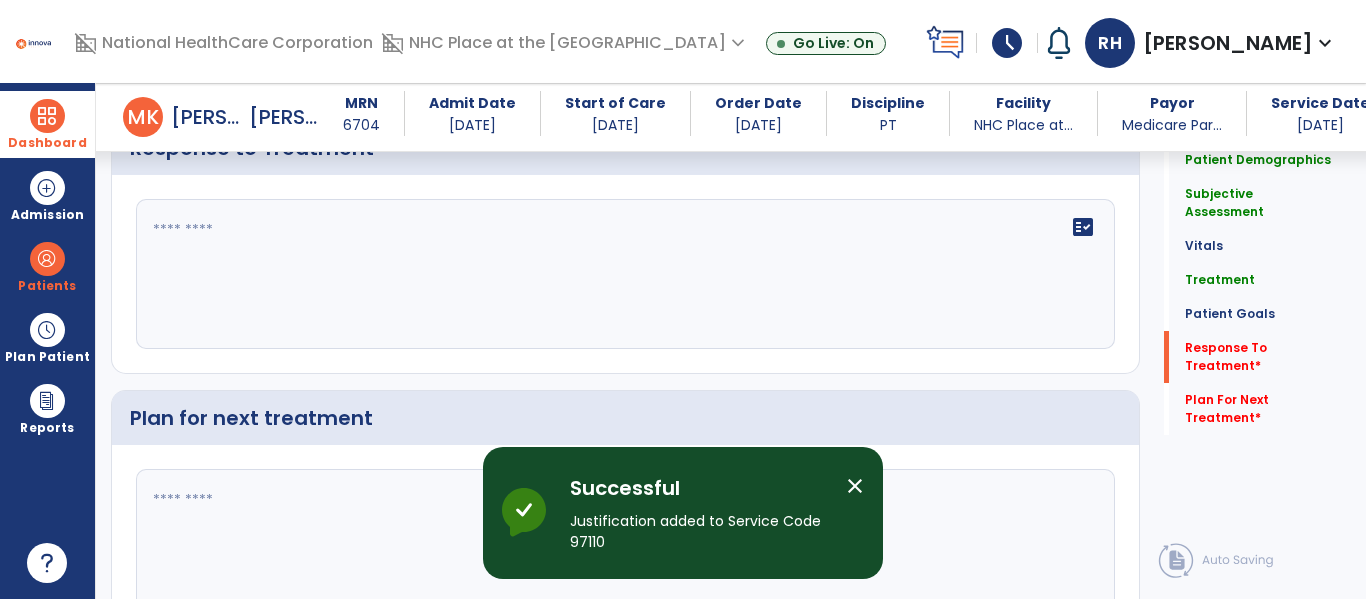 scroll, scrollTop: 2094, scrollLeft: 0, axis: vertical 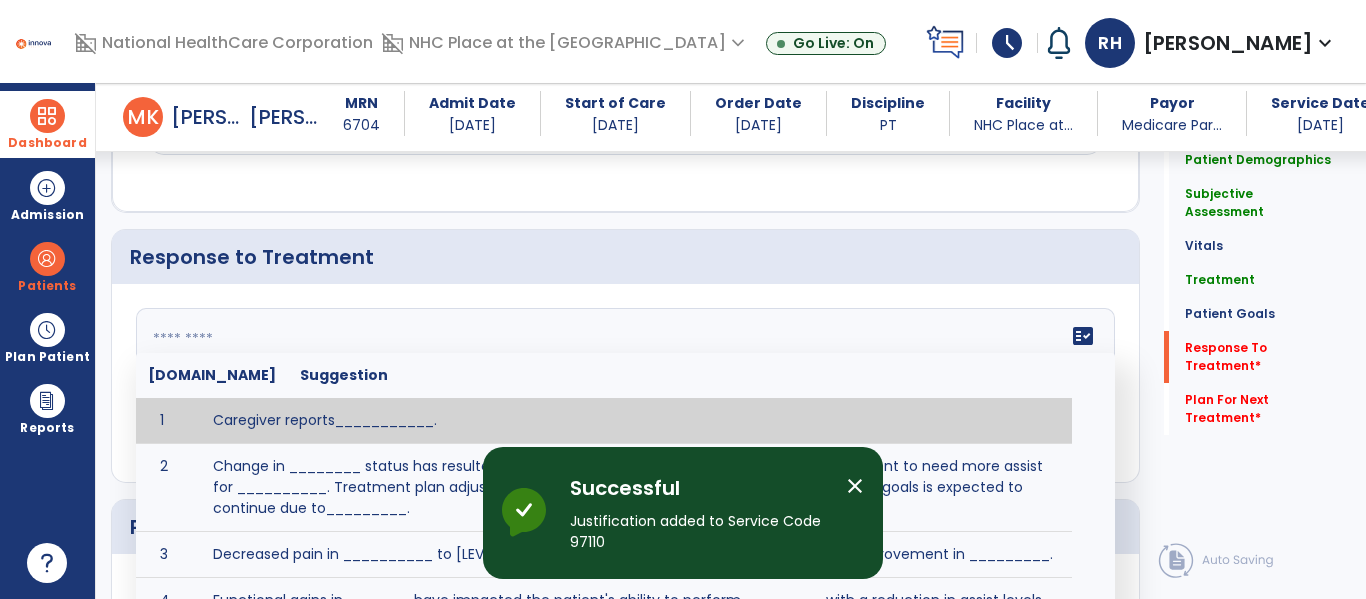 click on "fact_check  [DOMAIN_NAME] Suggestion 1 Caregiver reports___________. 2 Change in ________ status has resulted in setback in_______due to ________, requiring patient to need more assist for __________.   Treatment plan adjustments to be made include________.  Progress towards goals is expected to continue due to_________. 3 Decreased pain in __________ to [LEVEL] in response to [MODALITY/TREATMENT] allows for improvement in _________. 4 Functional gains in _______ have impacted the patient's ability to perform_________ with a reduction in assist levels to_________. 5 Functional progress this week has been significant due to__________. 6 Gains in ________ have improved the patient's ability to perform ______with decreased levels of assist to___________. 7 Improvement in ________allows patient to tolerate higher levels of challenges in_________. 8 Pain in [AREA] has decreased to [LEVEL] in response to [TREATMENT/MODALITY], allowing fore ease in completing__________. 9 10 11 12 13 14 15 16 17 18 19 20 21" 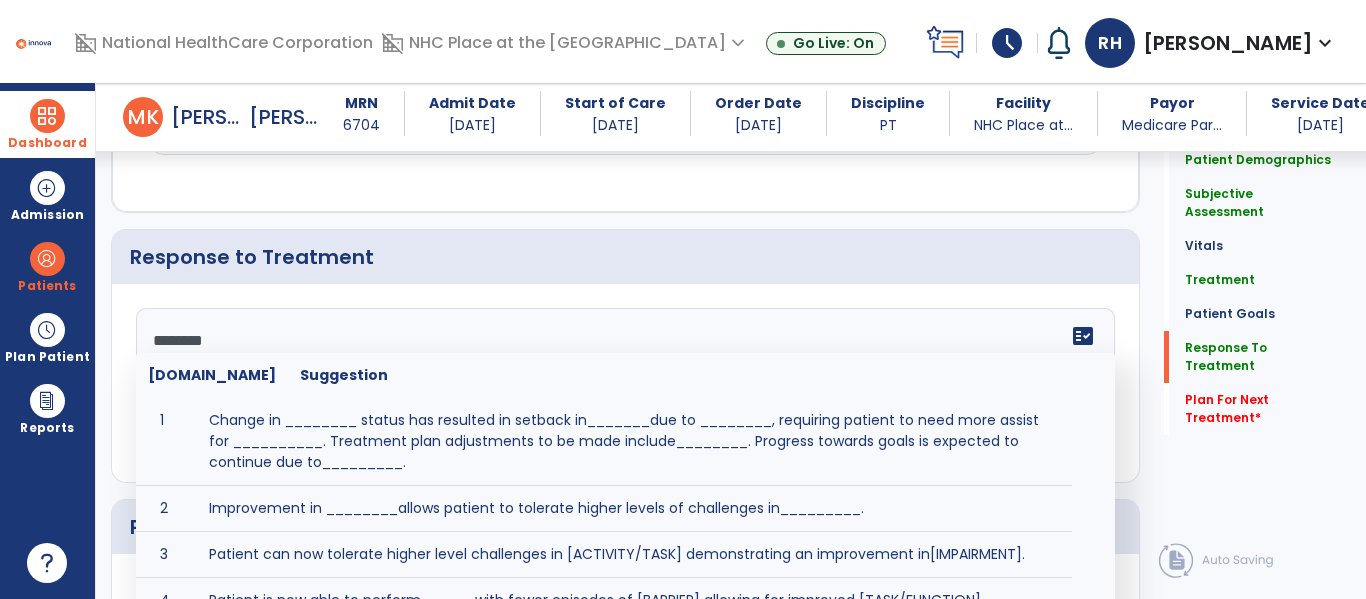 scroll, scrollTop: 2094, scrollLeft: 0, axis: vertical 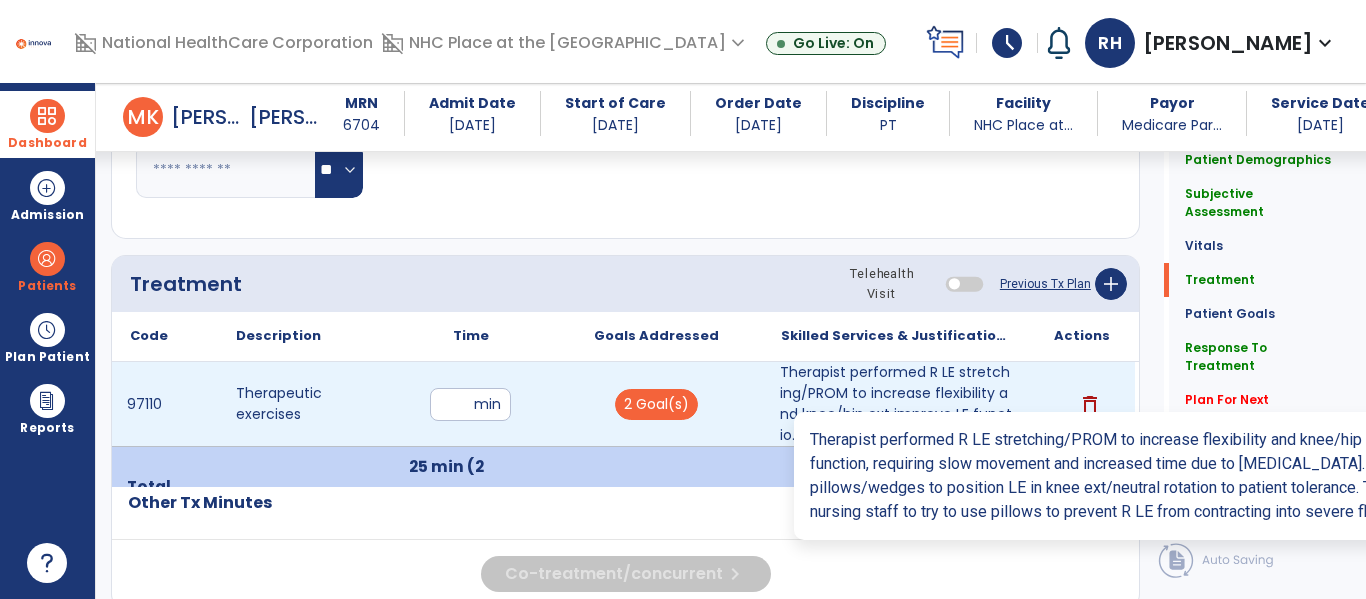 type on "**********" 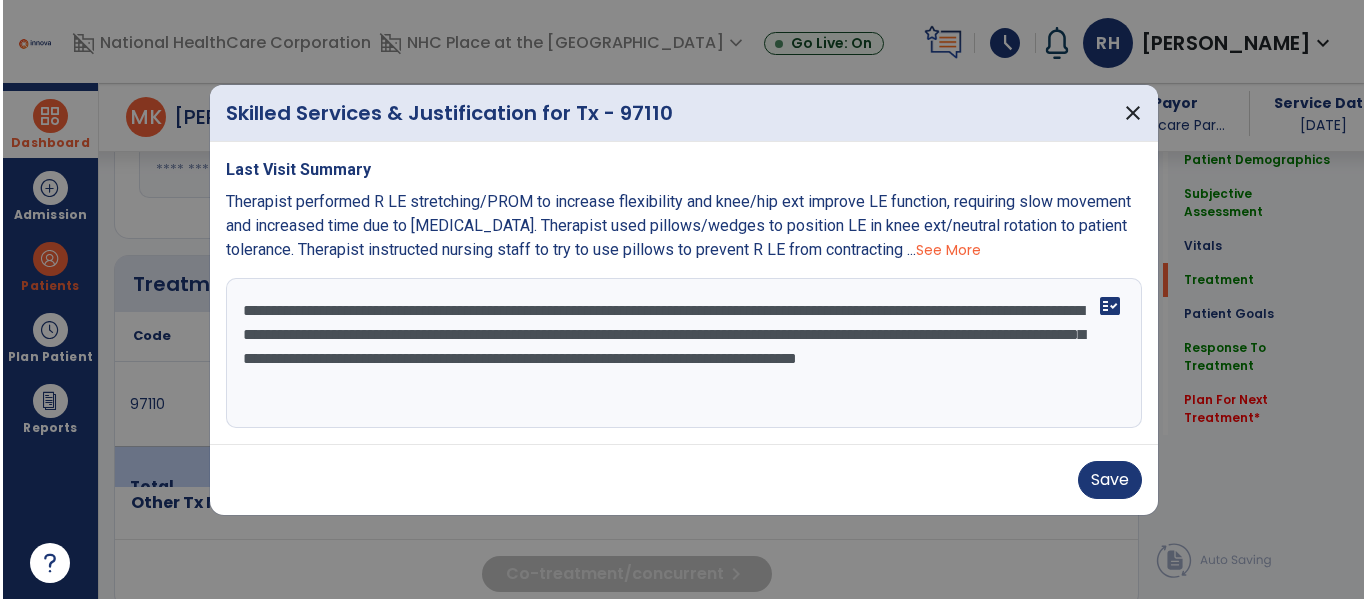scroll, scrollTop: 994, scrollLeft: 0, axis: vertical 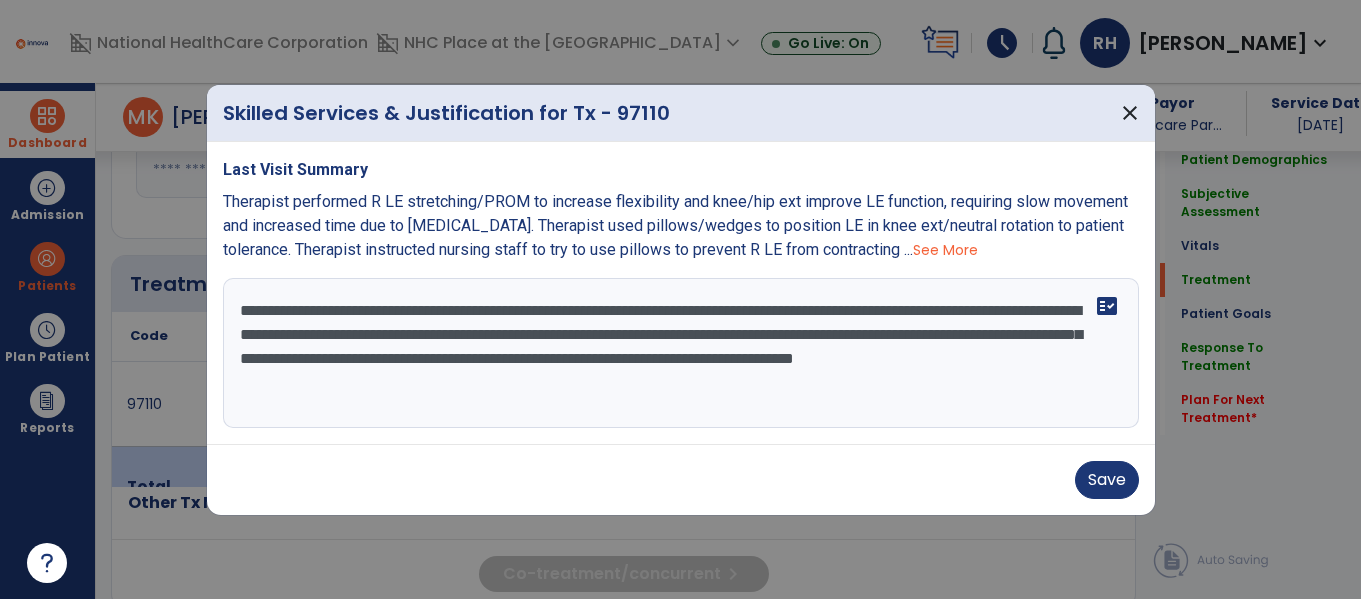 click on "**********" at bounding box center [681, 353] 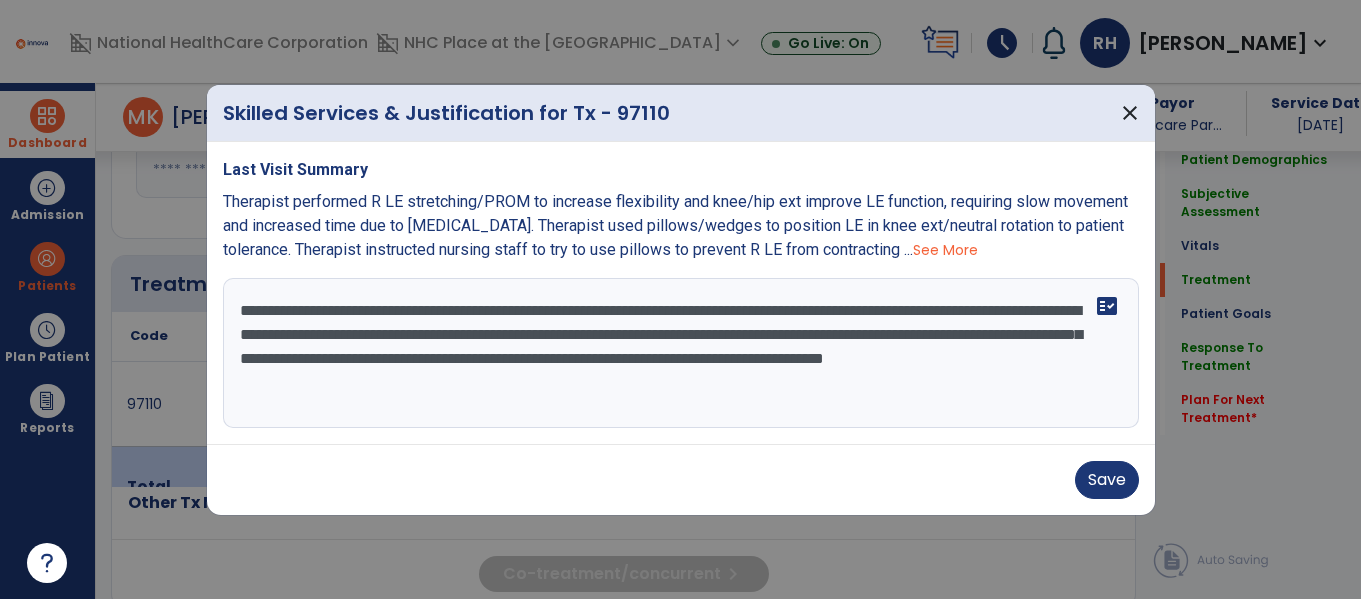 type on "**********" 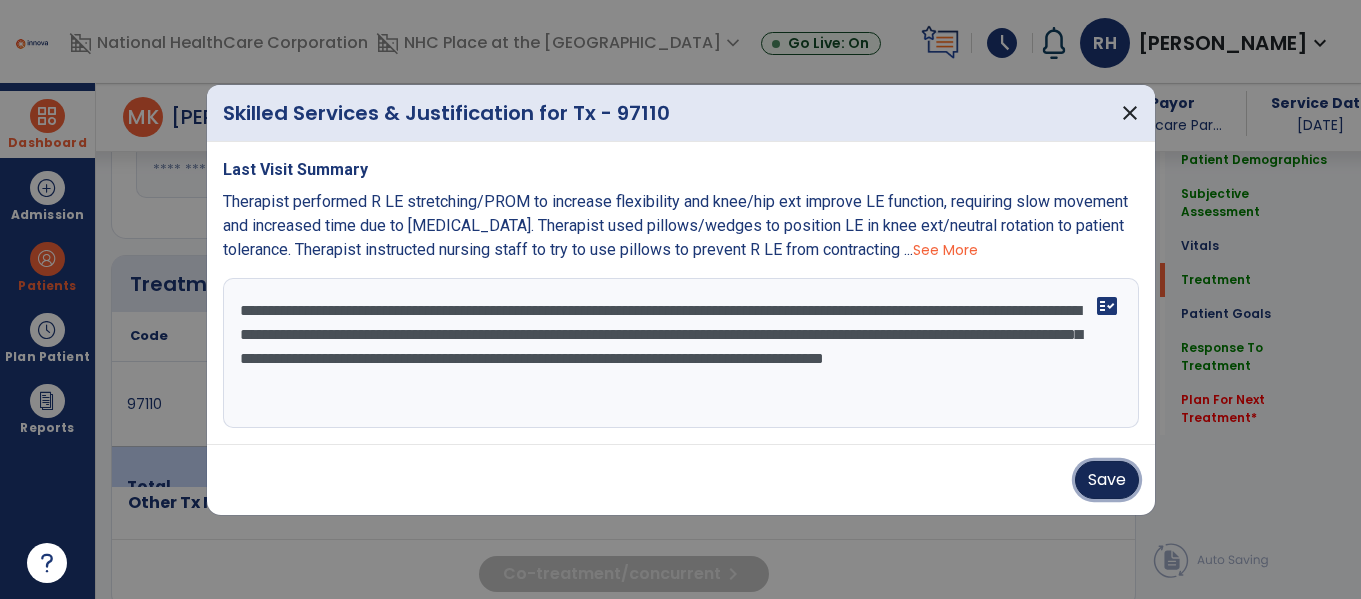 click on "Save" at bounding box center (1107, 480) 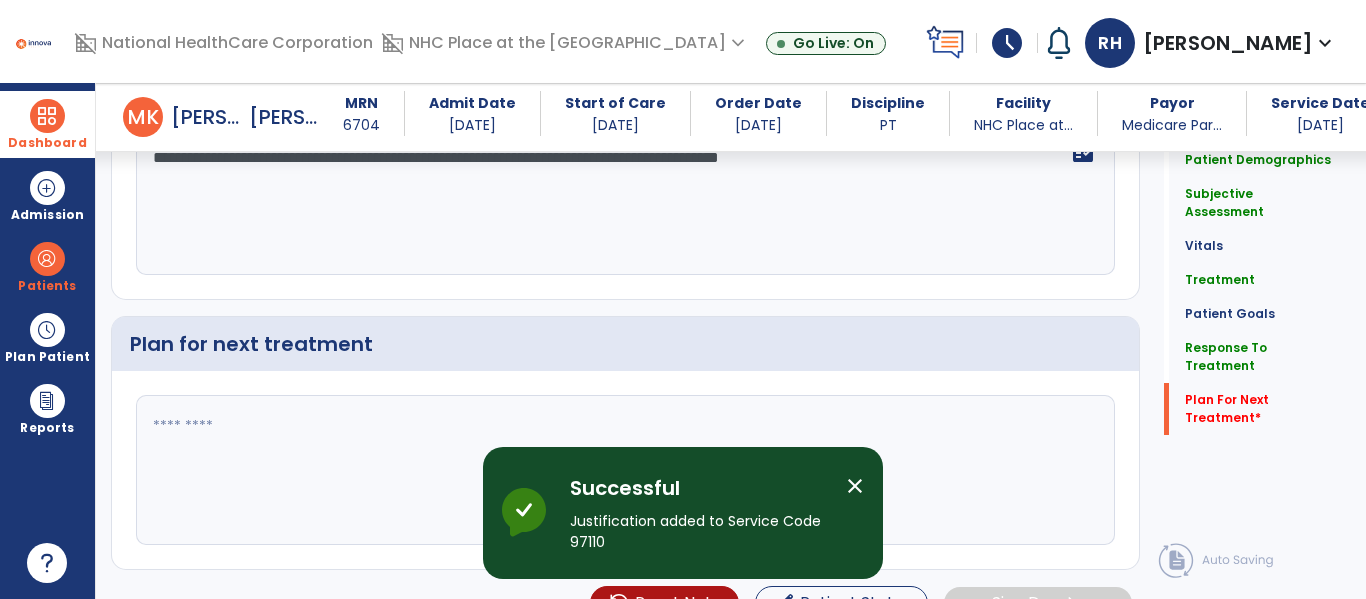scroll, scrollTop: 2294, scrollLeft: 0, axis: vertical 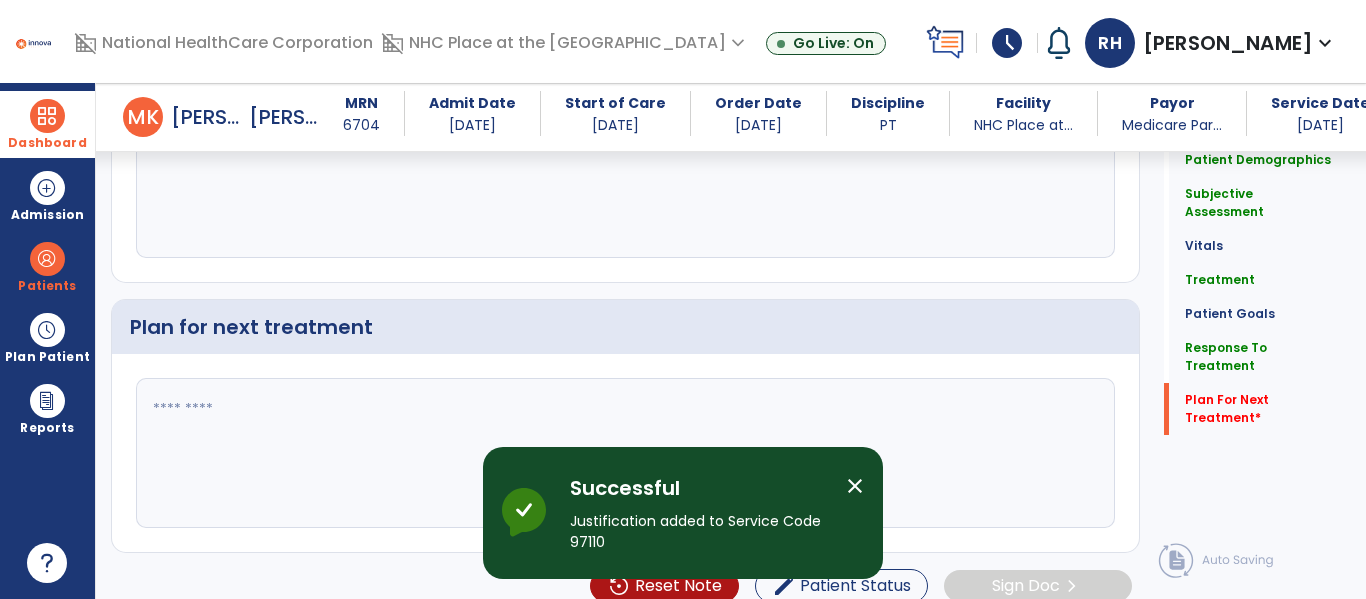 click 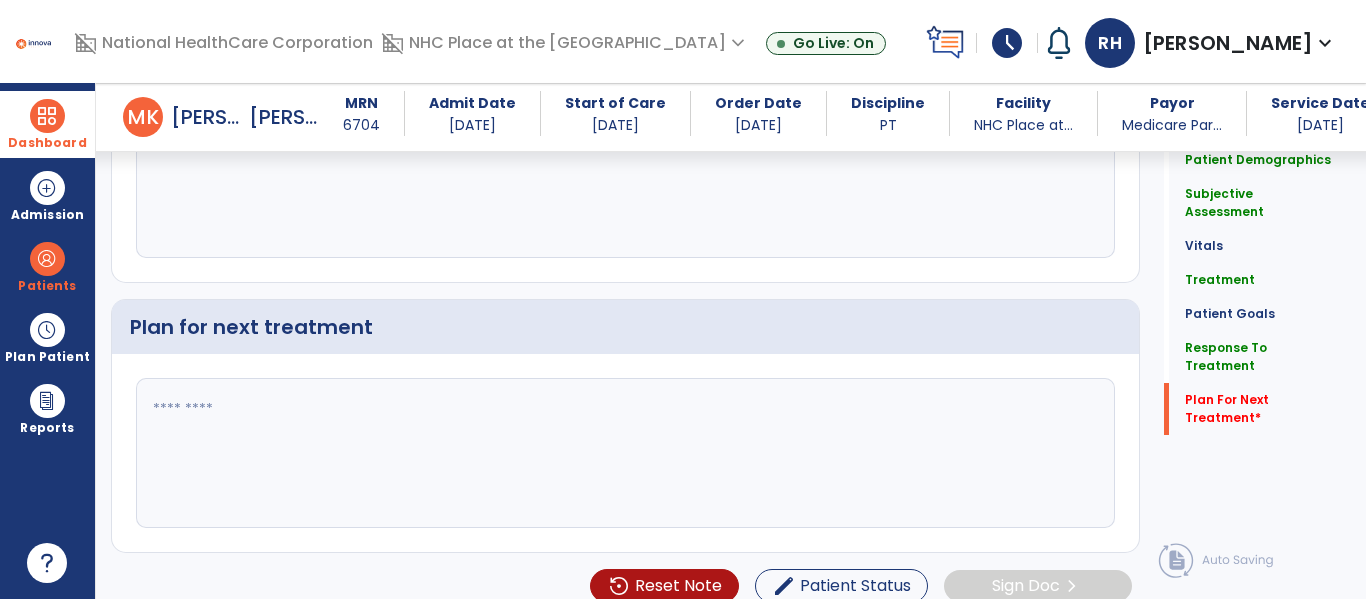 click 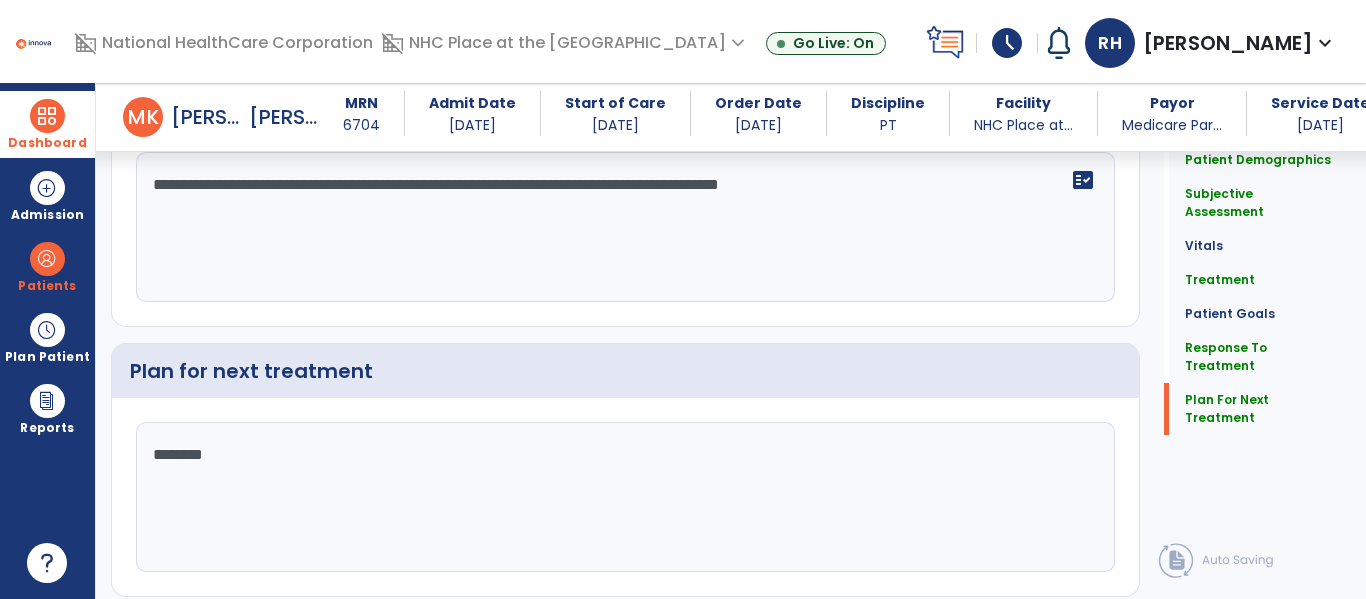 scroll, scrollTop: 2294, scrollLeft: 0, axis: vertical 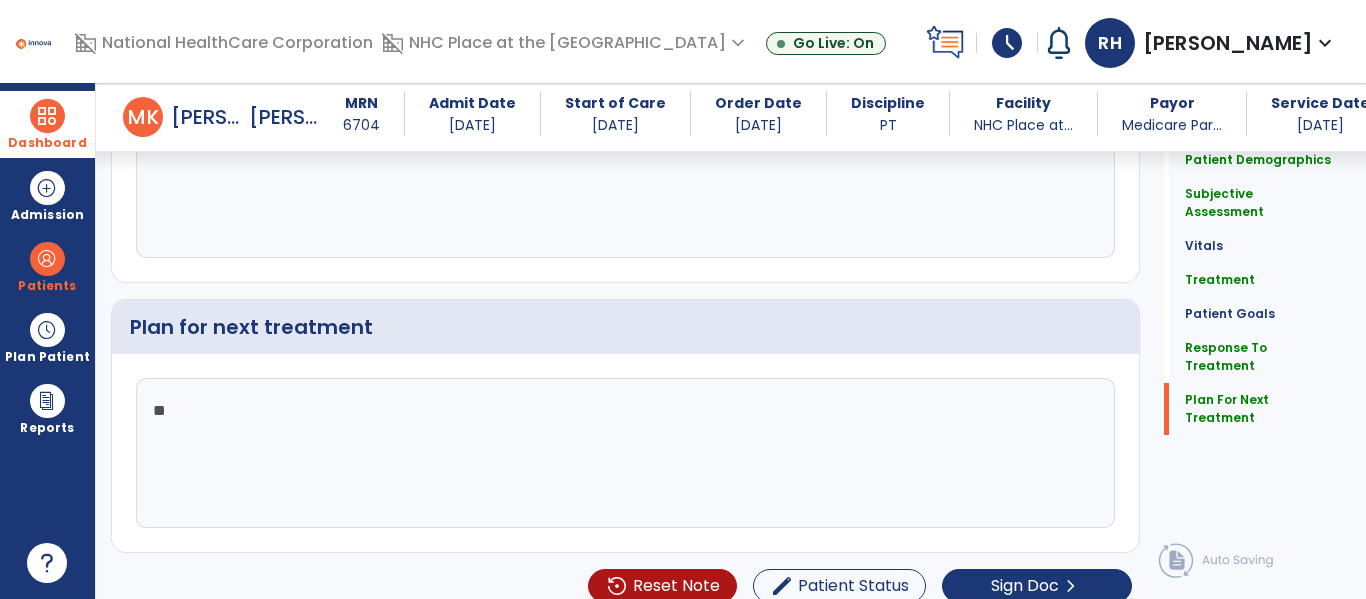 type on "*" 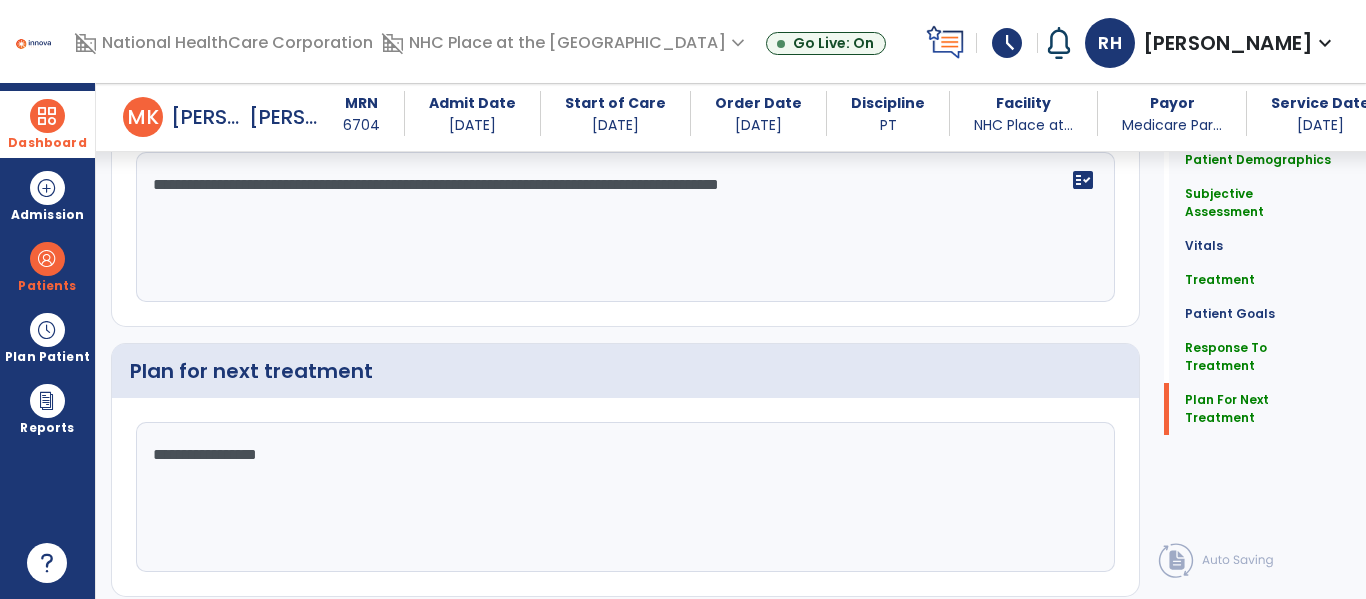 scroll, scrollTop: 2294, scrollLeft: 0, axis: vertical 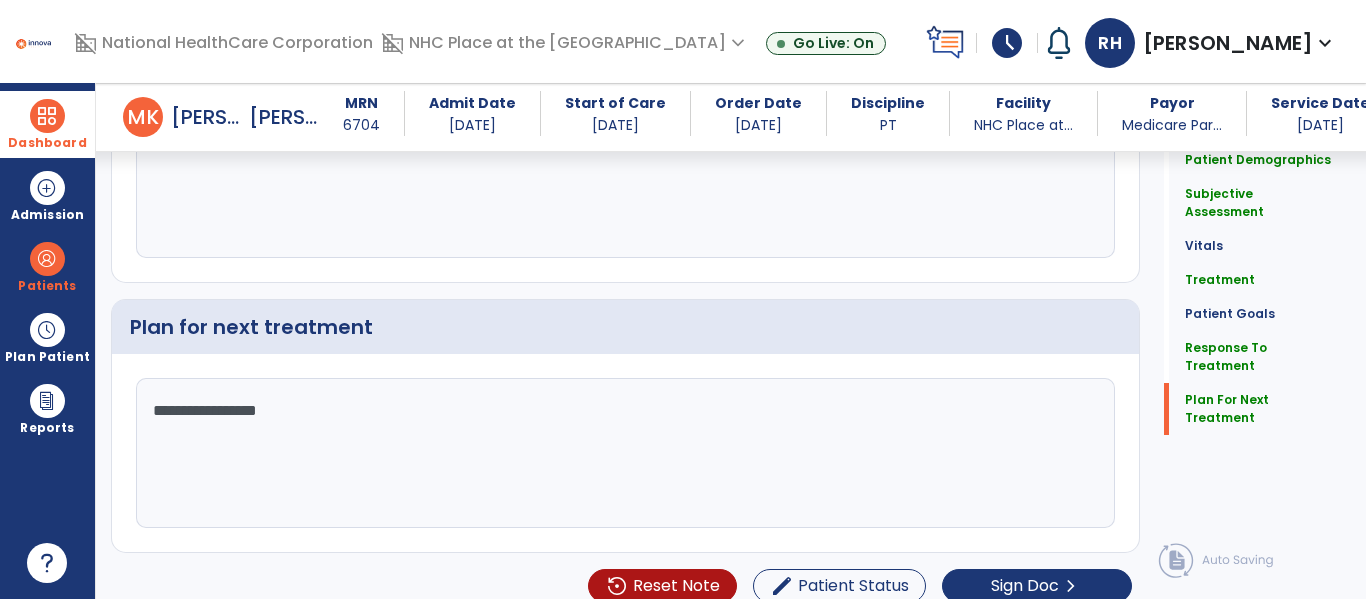click on "**********" 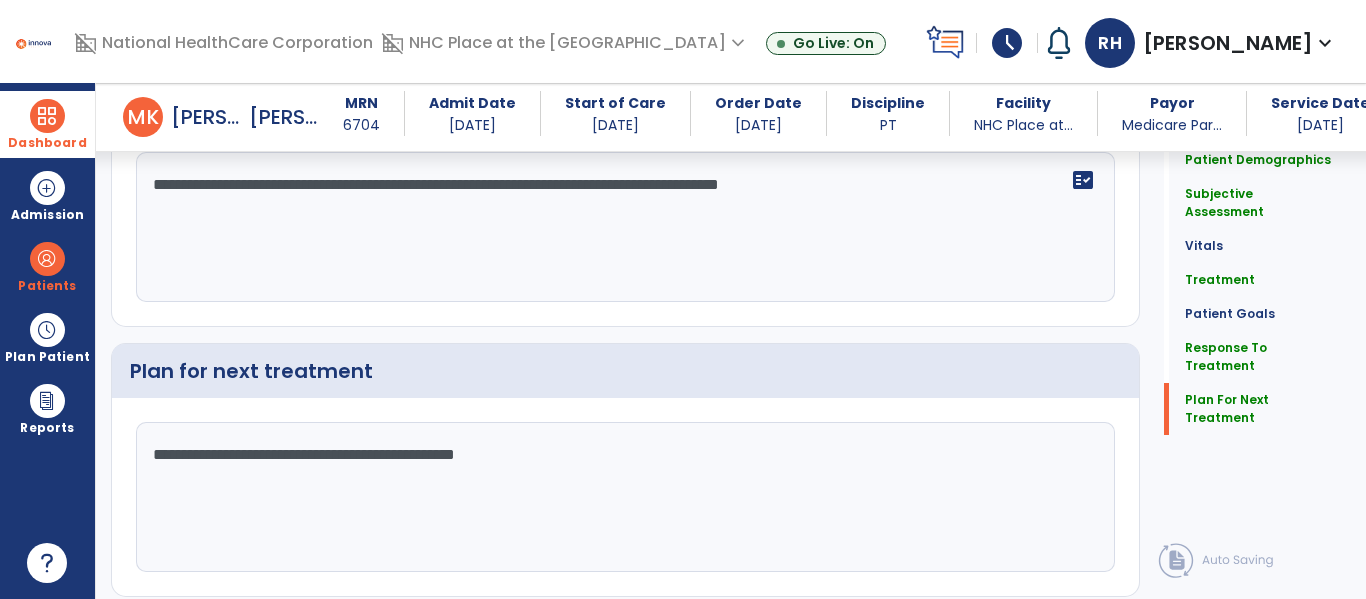 scroll, scrollTop: 2294, scrollLeft: 0, axis: vertical 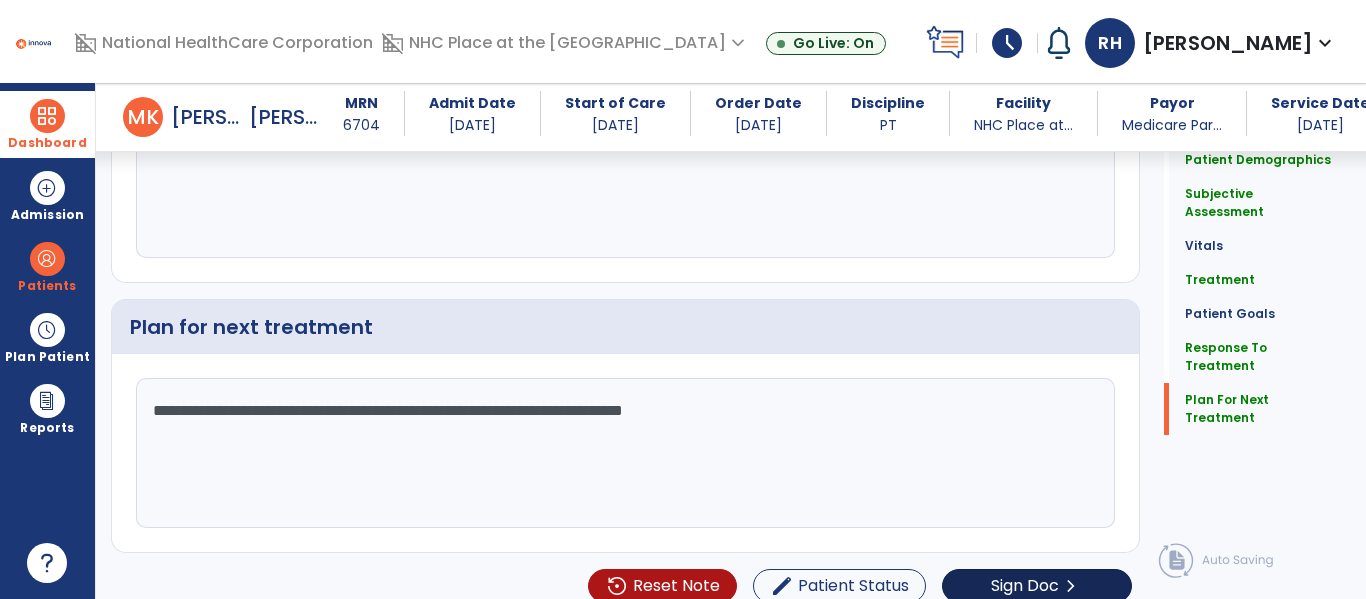 type on "**********" 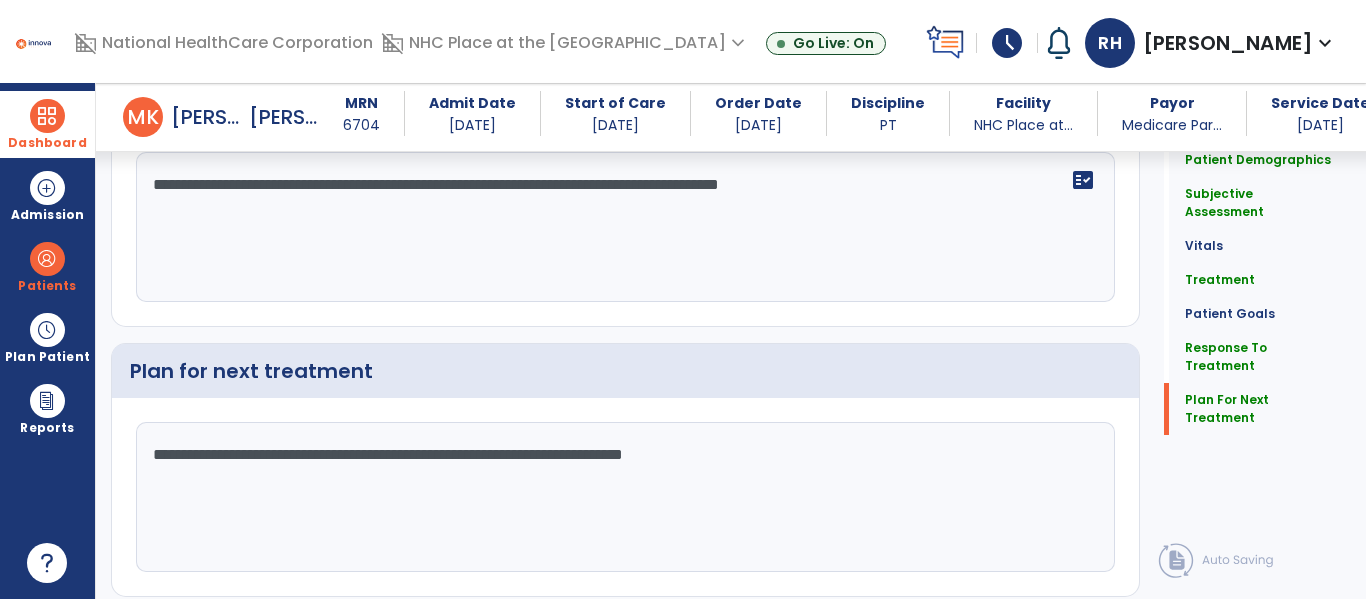 scroll, scrollTop: 2294, scrollLeft: 0, axis: vertical 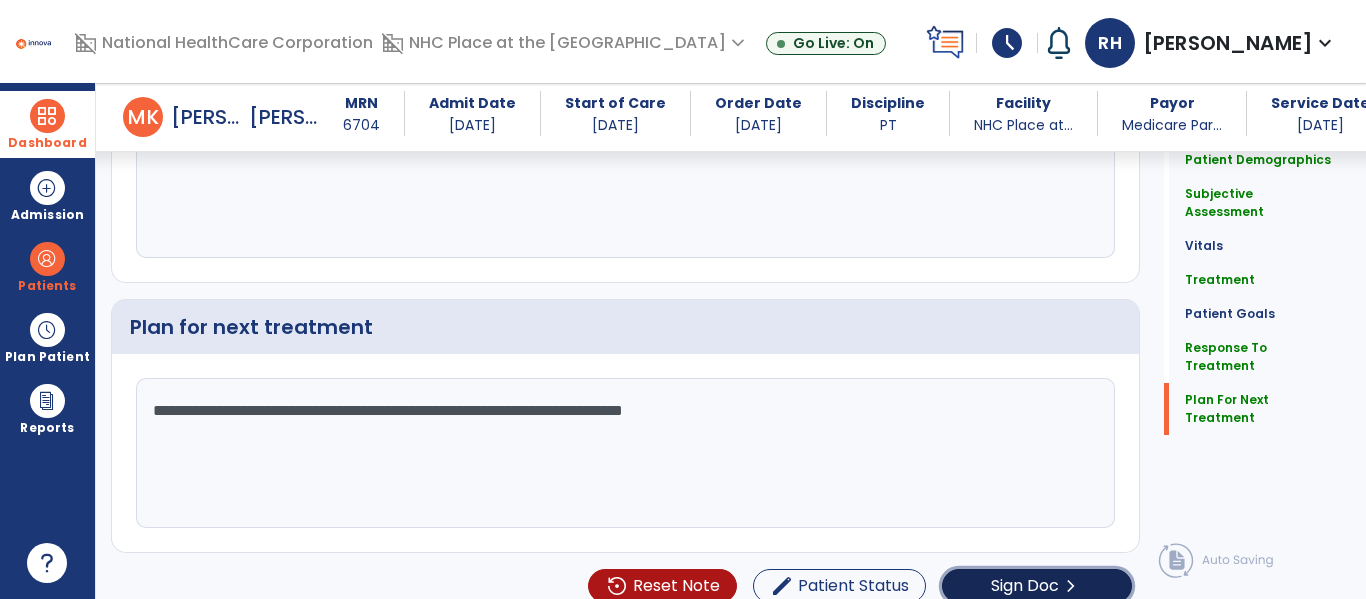 click on "chevron_right" 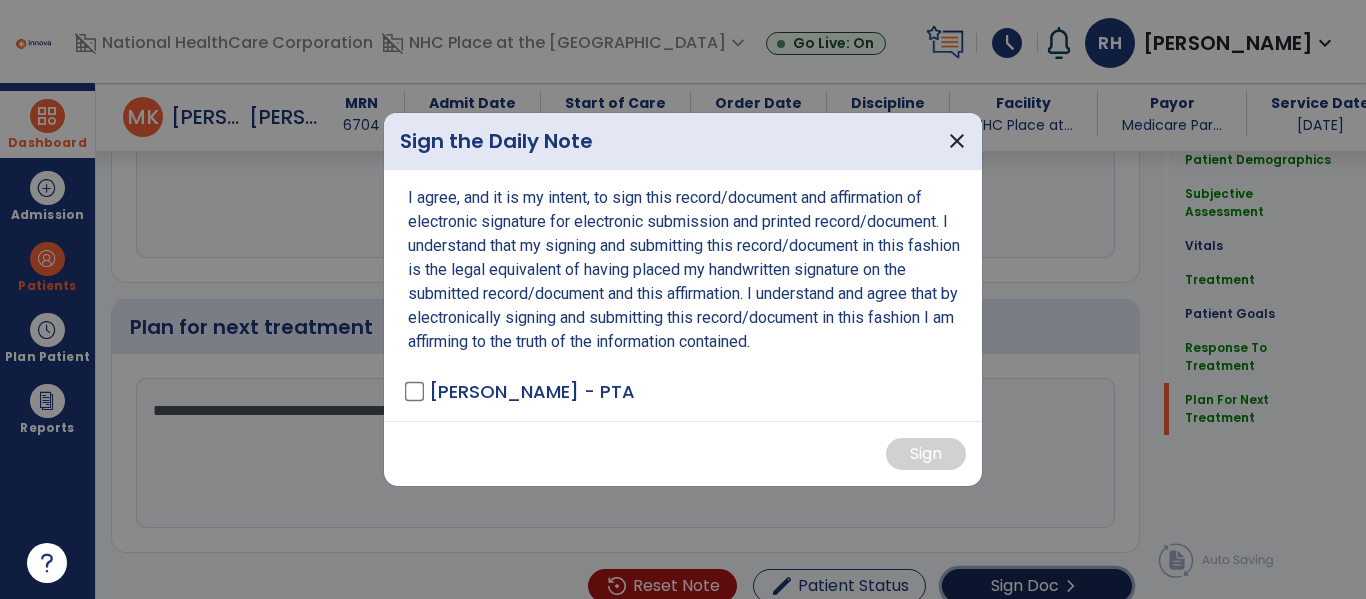 scroll, scrollTop: 2294, scrollLeft: 0, axis: vertical 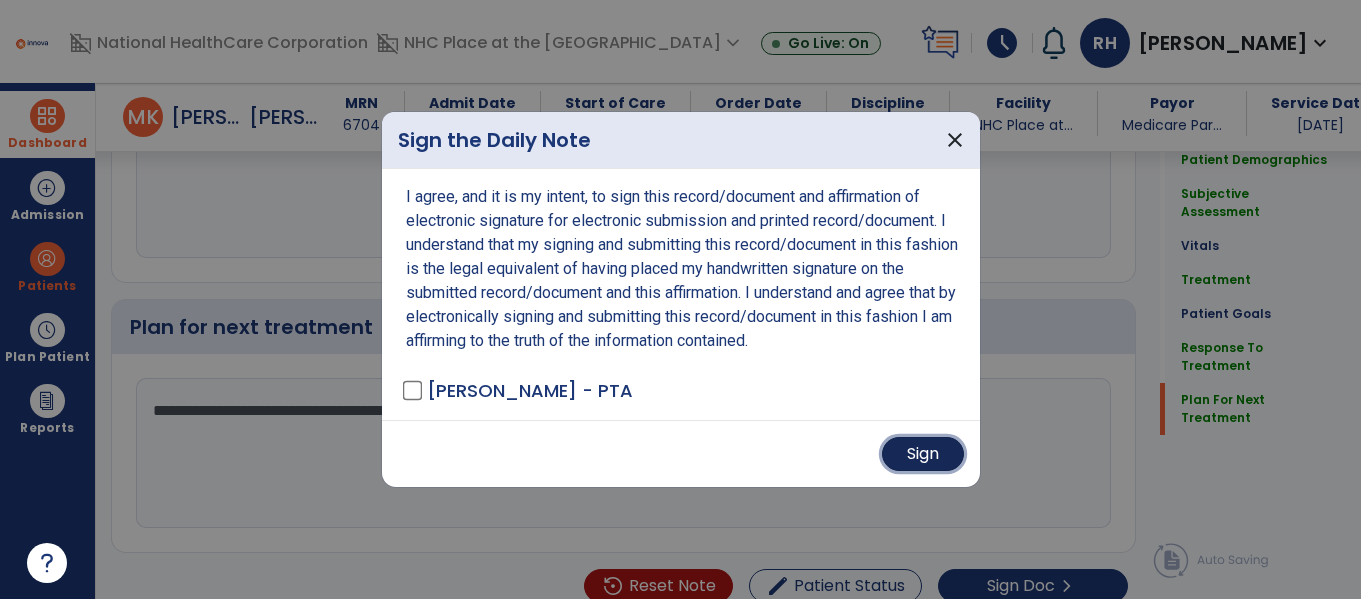 click on "Sign" at bounding box center (923, 454) 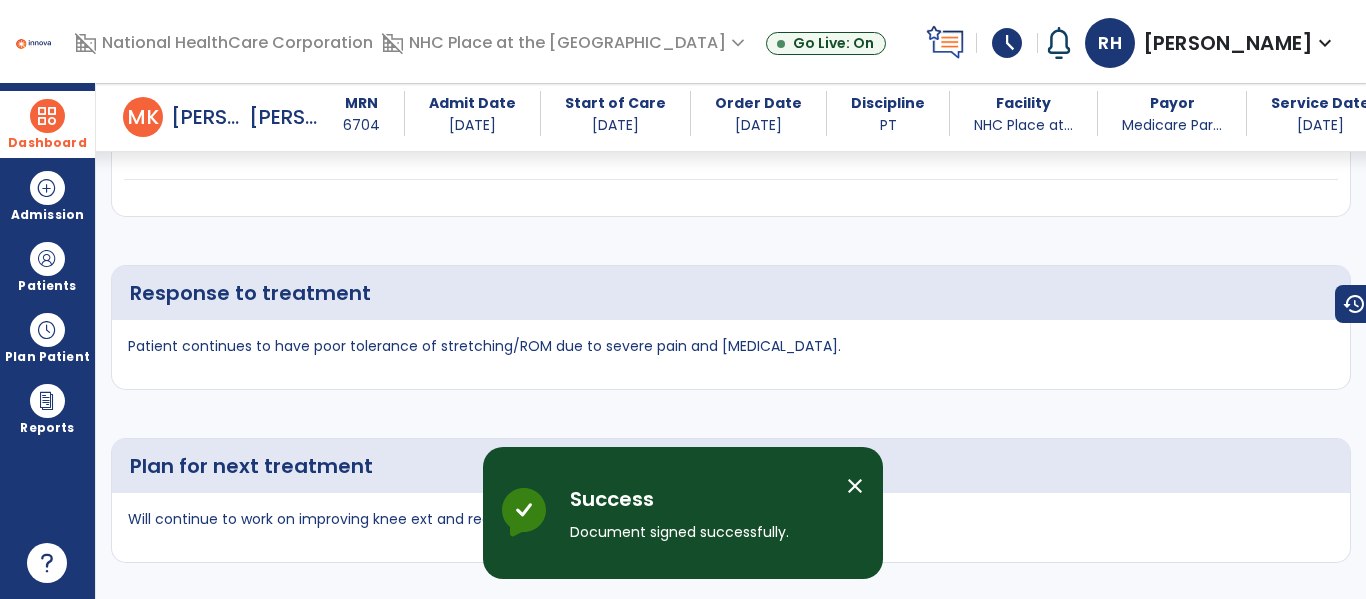 scroll, scrollTop: 3153, scrollLeft: 0, axis: vertical 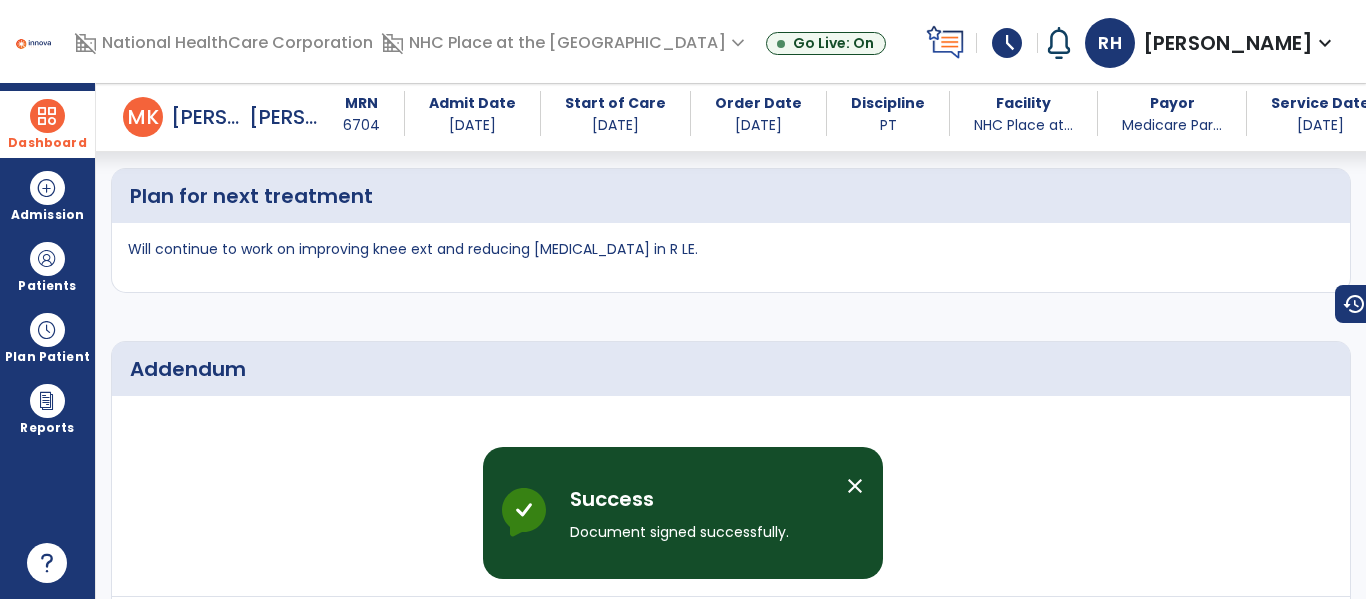 click at bounding box center (47, 116) 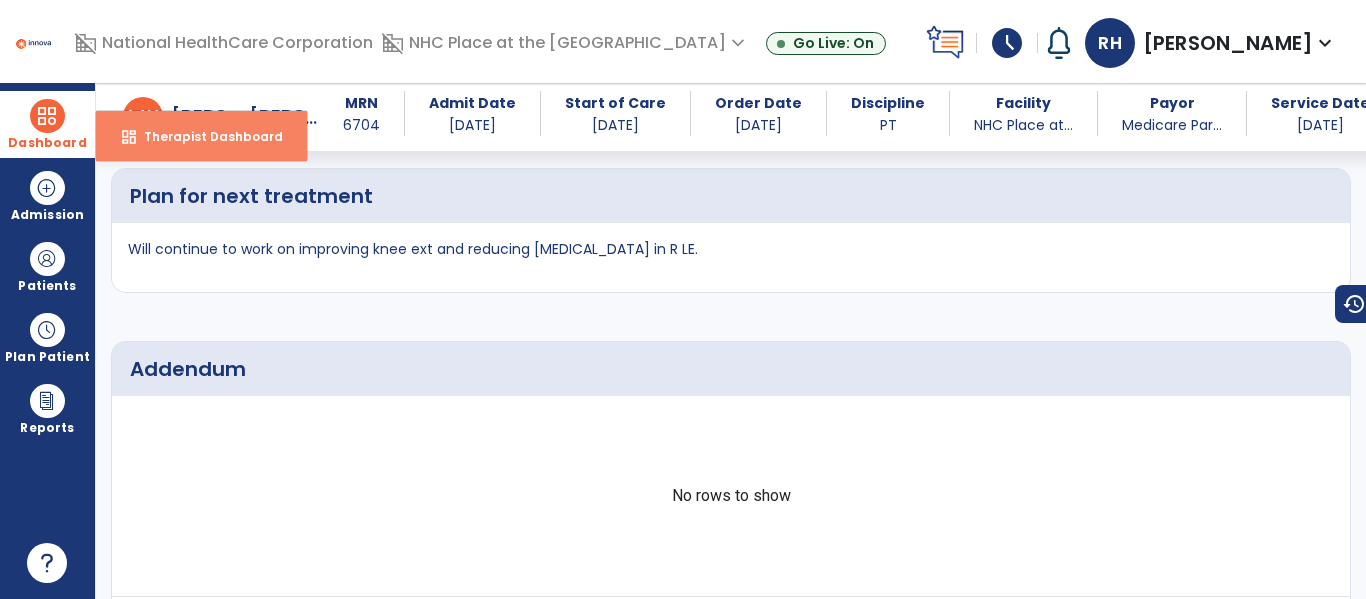 click on "Therapist Dashboard" at bounding box center [205, 136] 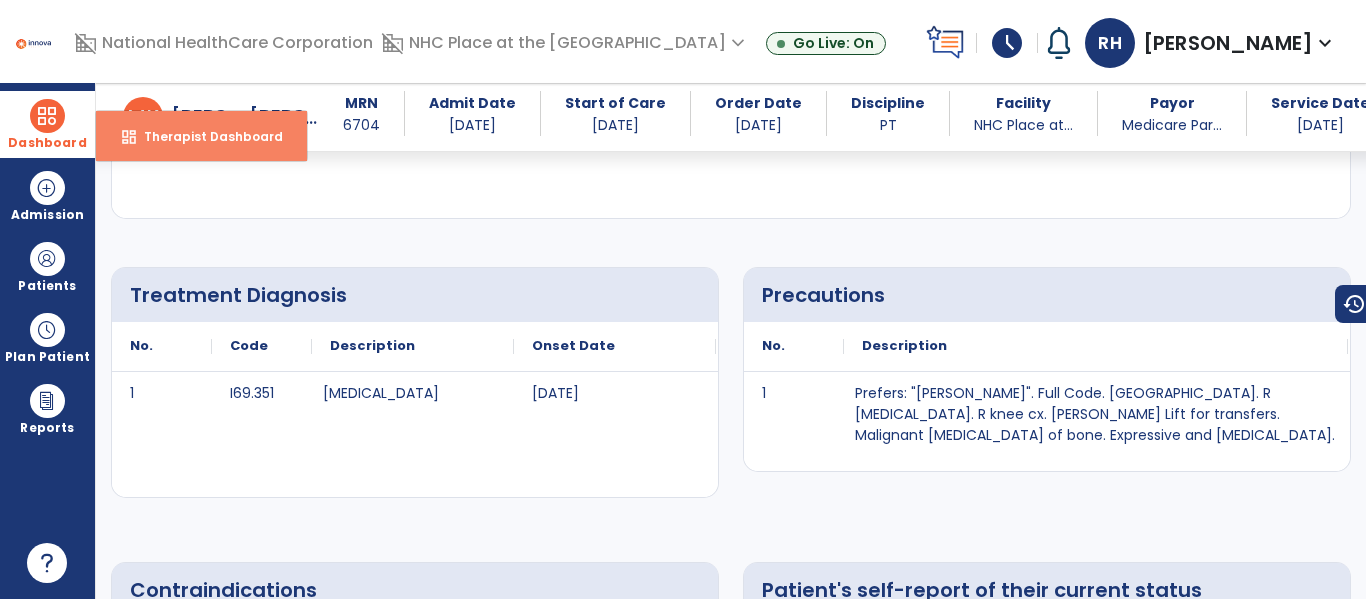 select on "****" 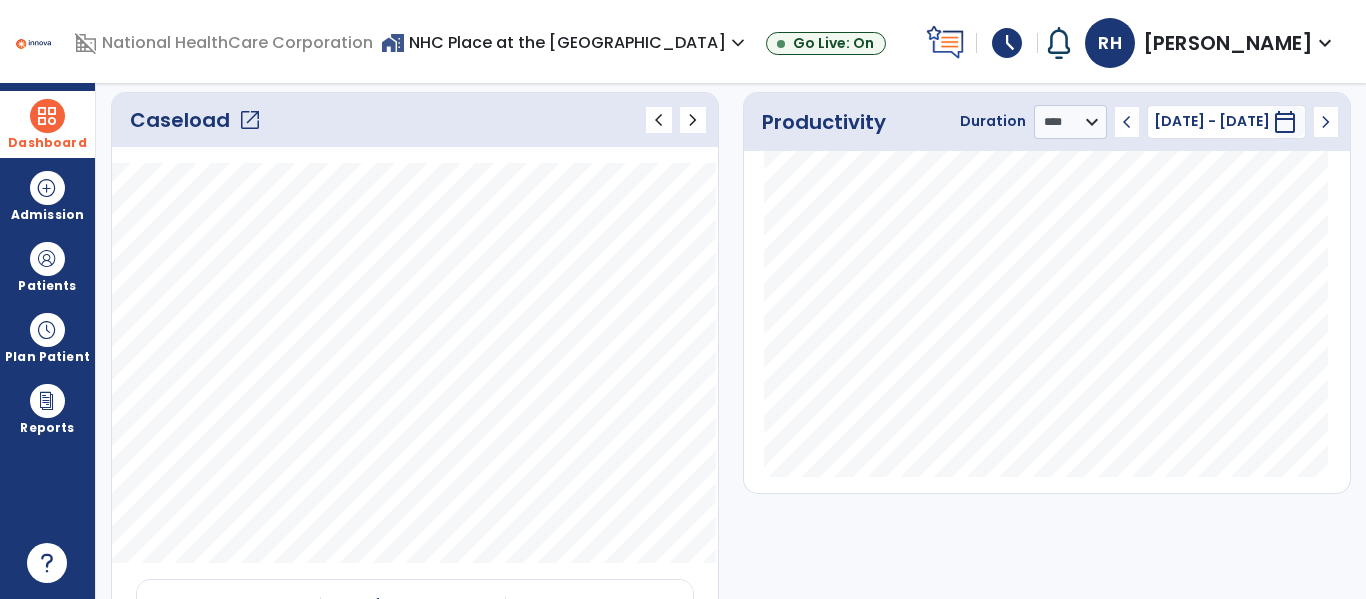 click on "schedule" at bounding box center [1007, 43] 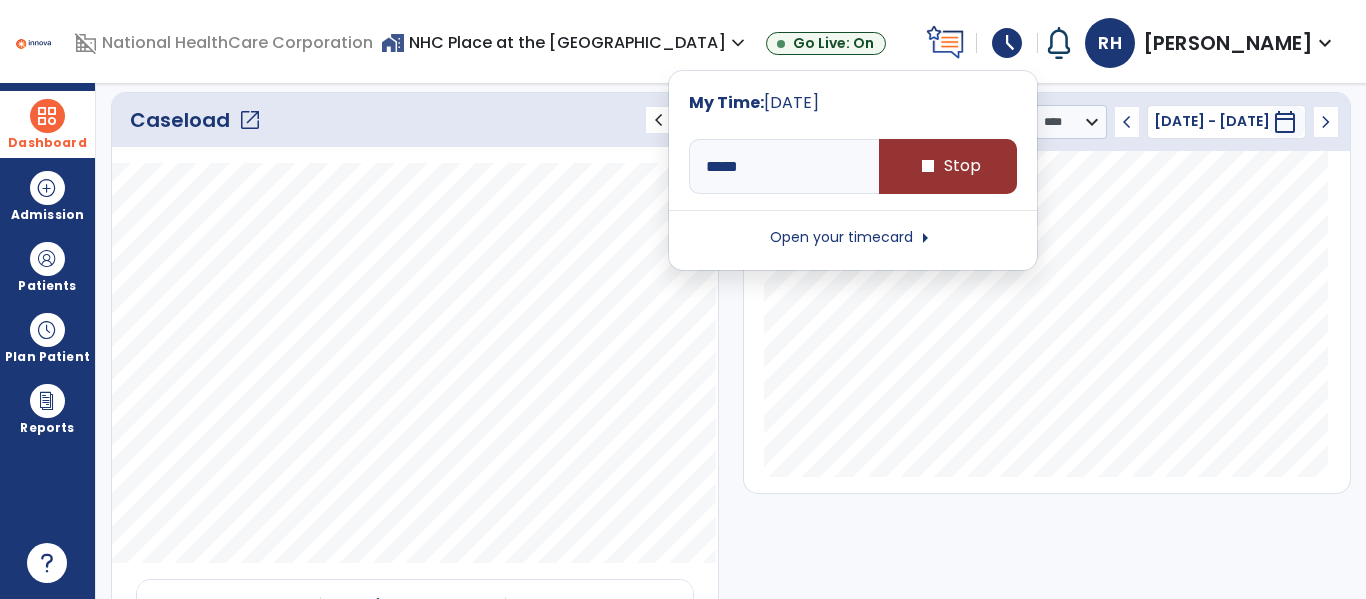 click on "stop" at bounding box center (928, 166) 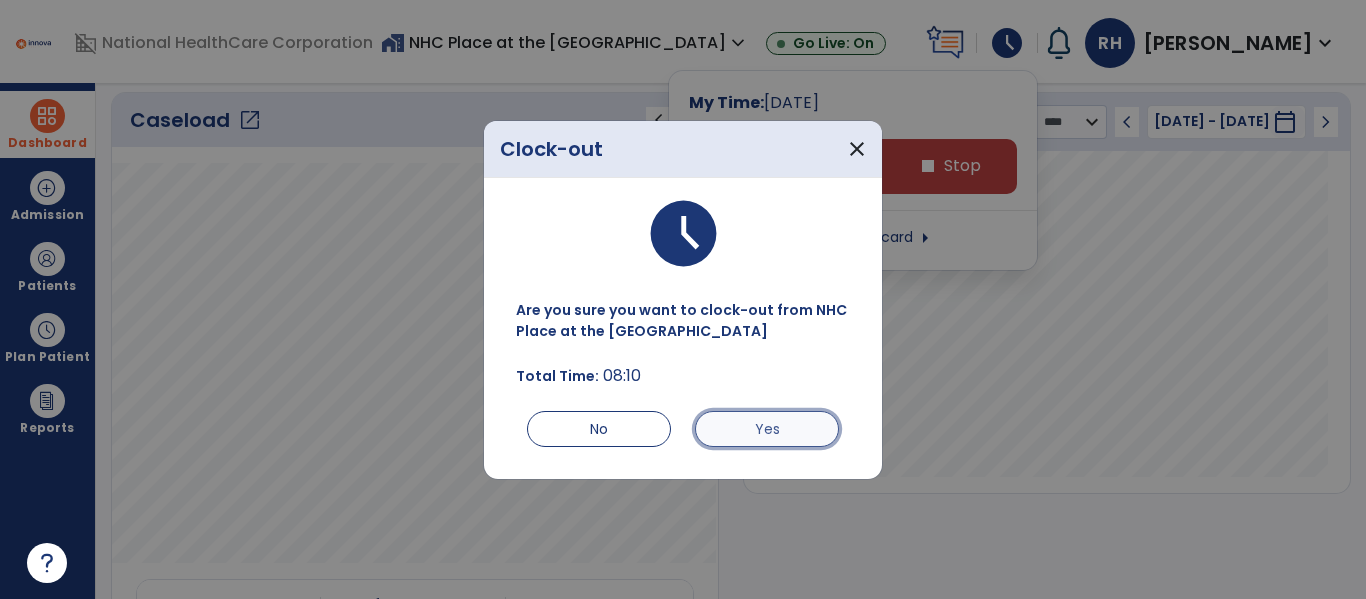 click on "Yes" at bounding box center (767, 429) 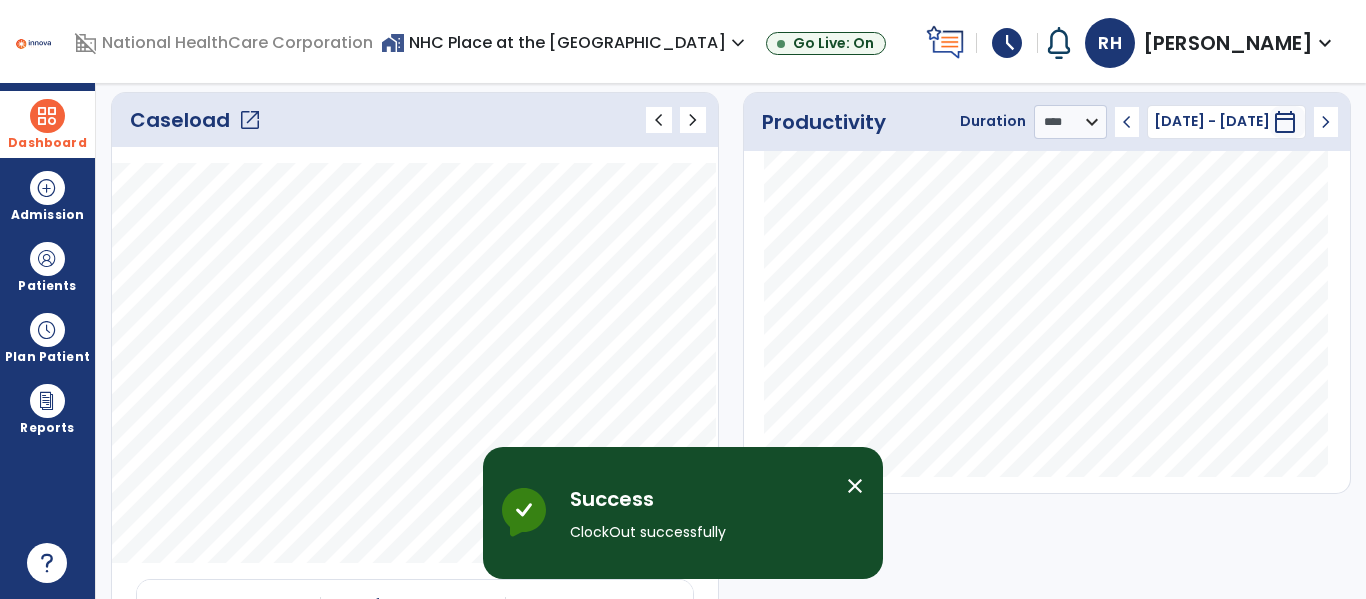 click on "Success ClockOut successfully  close" at bounding box center (683, 513) 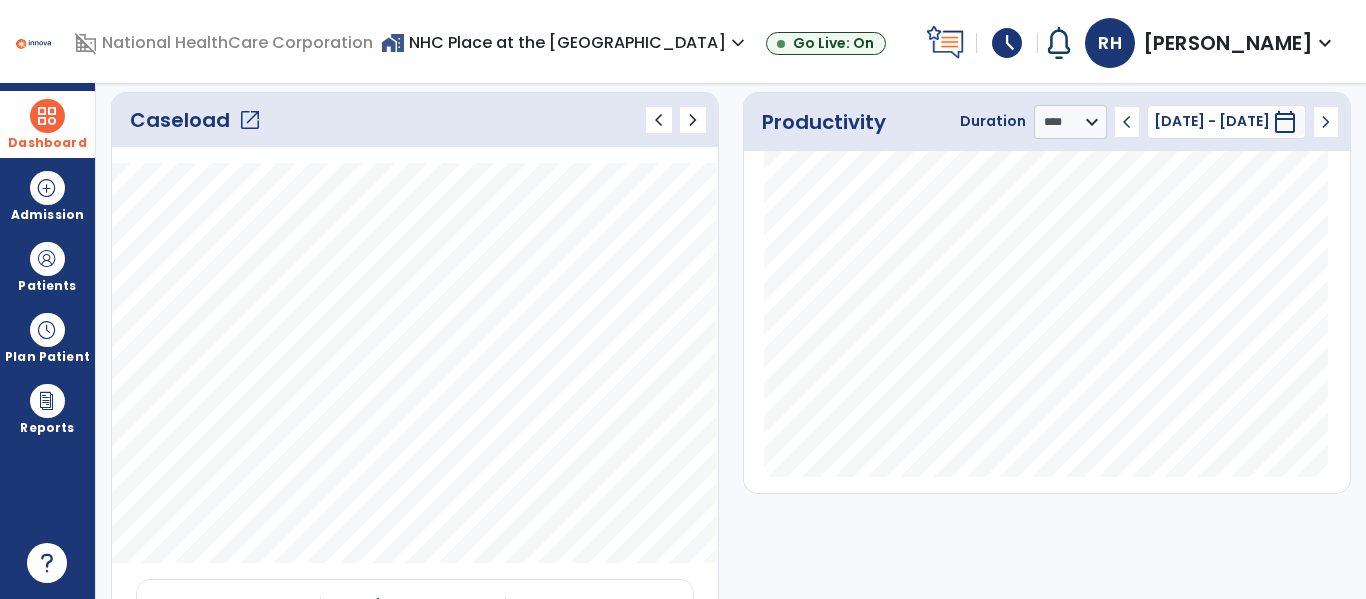 click on "expand_more" at bounding box center [1325, 43] 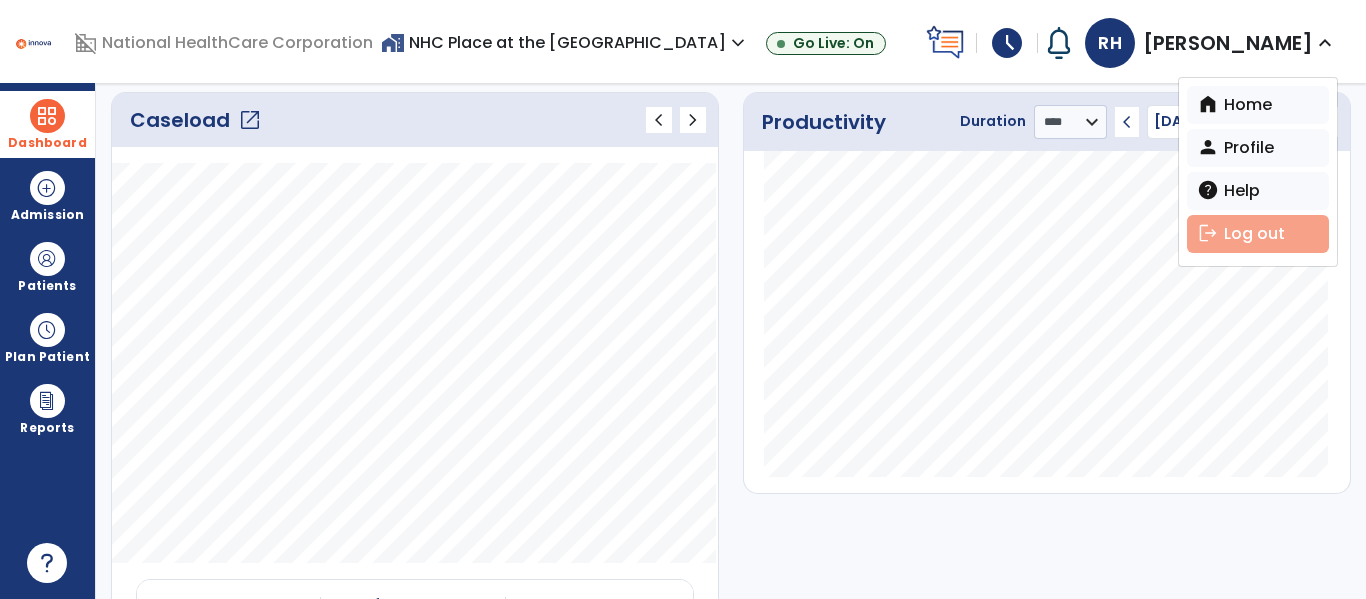 click on "logout   Log out" at bounding box center (1258, 234) 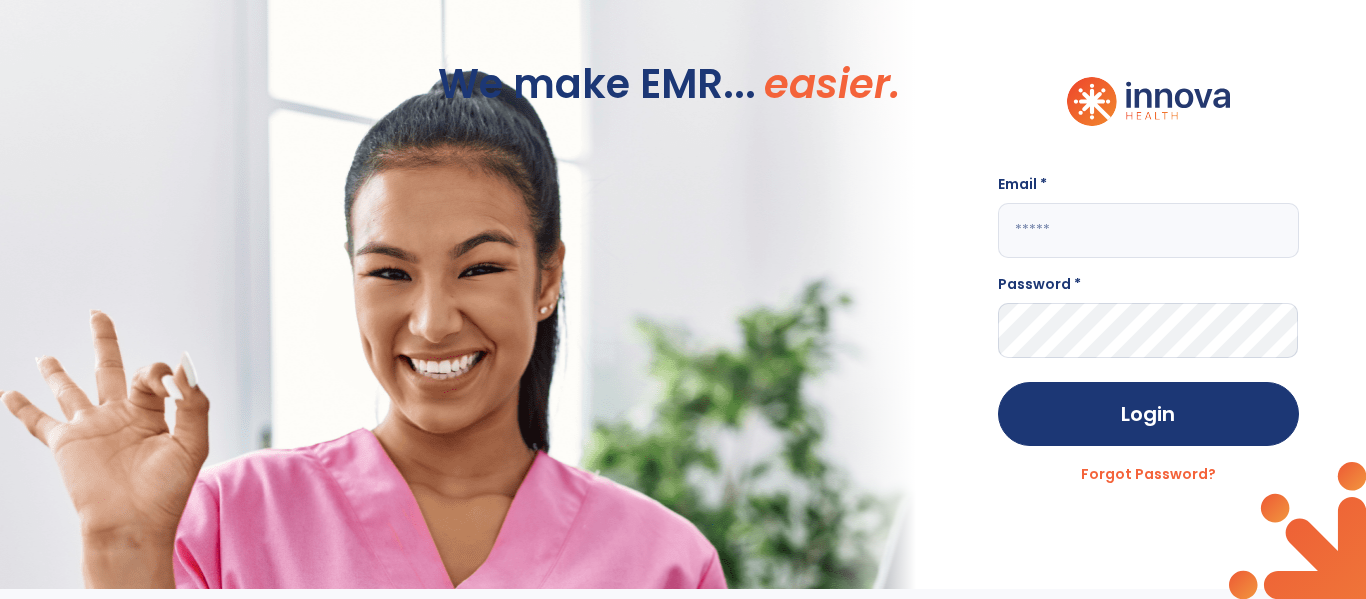 scroll, scrollTop: 0, scrollLeft: 0, axis: both 